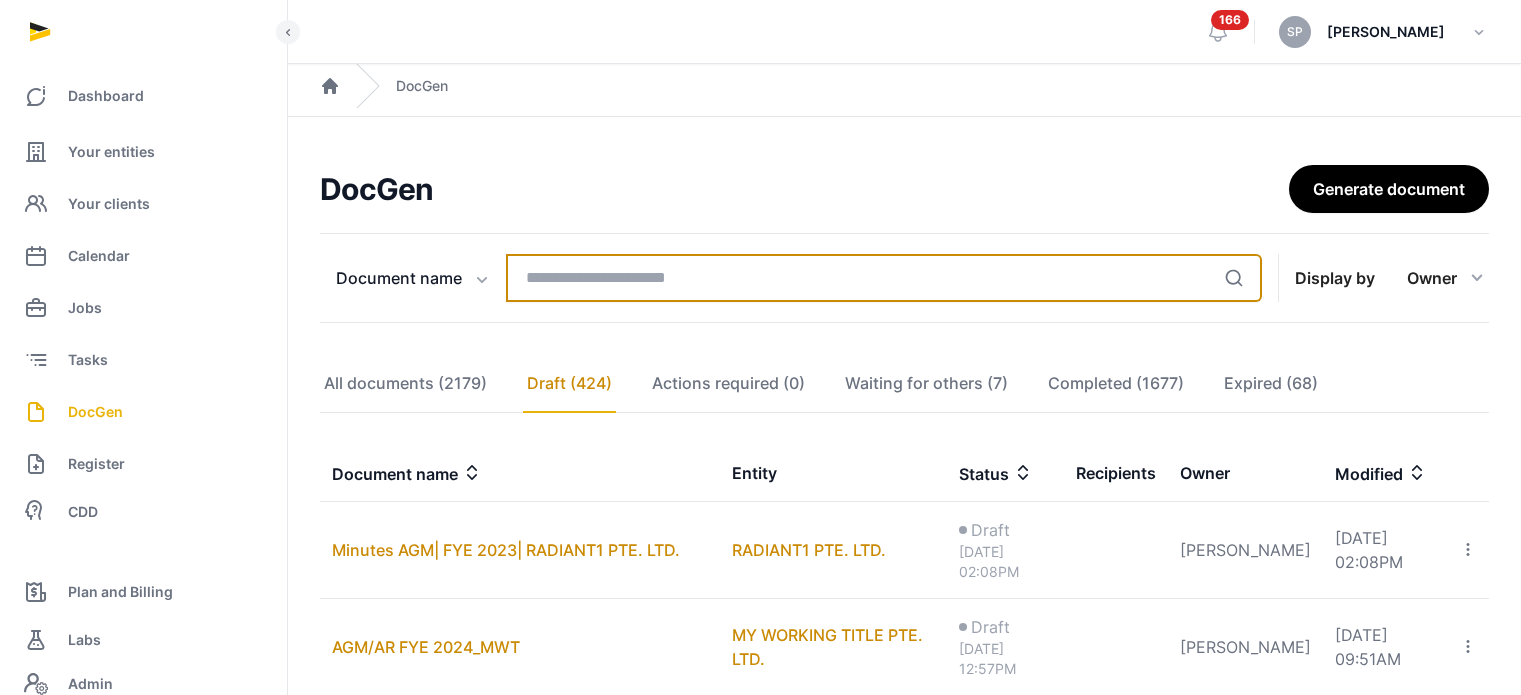 scroll, scrollTop: 0, scrollLeft: 0, axis: both 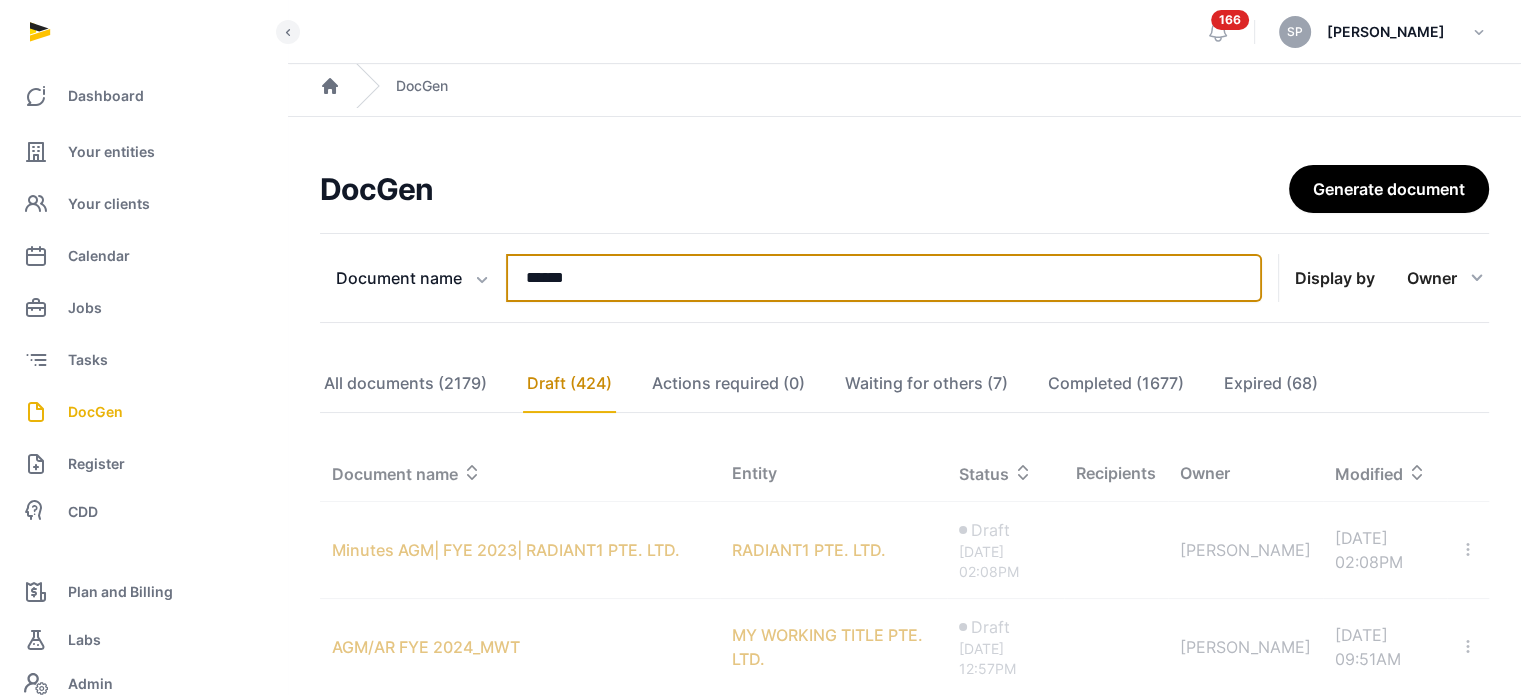 type on "******" 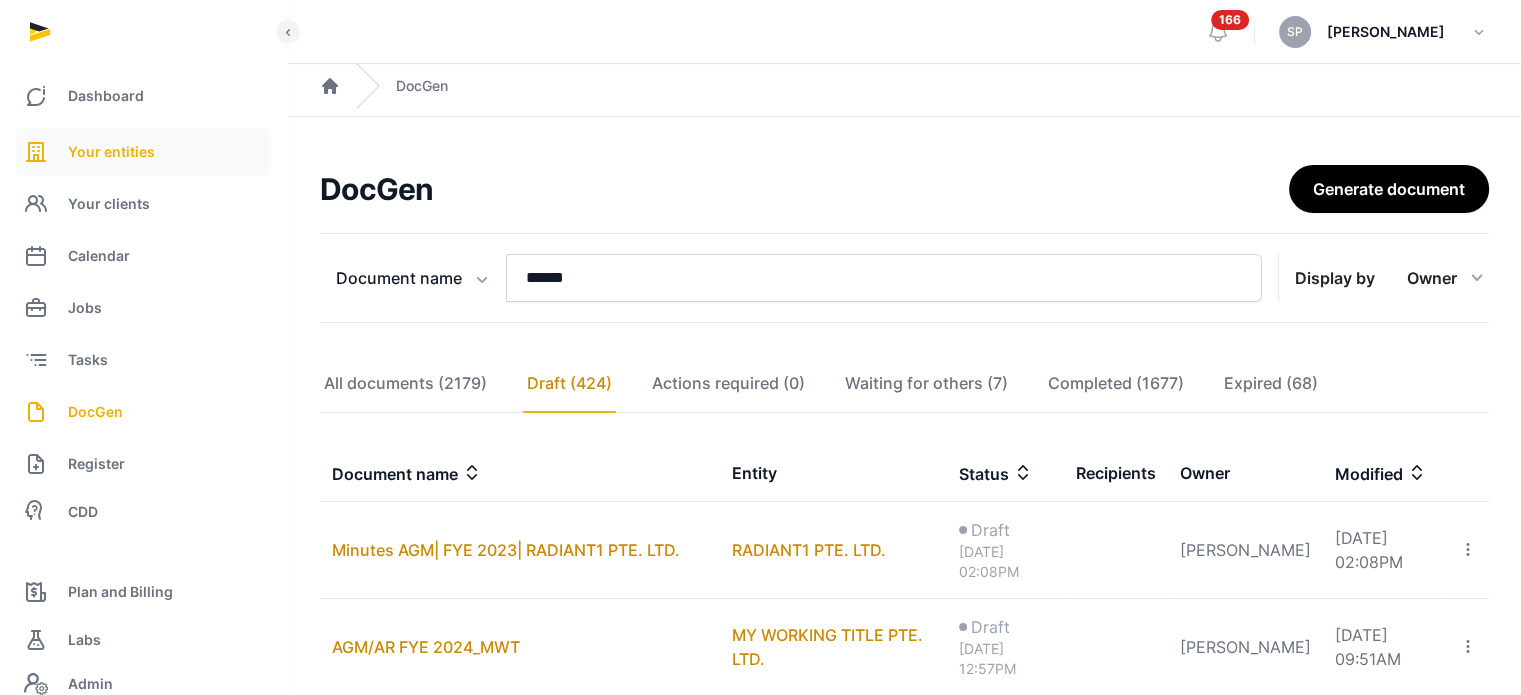 click on "Your entities" at bounding box center (143, 152) 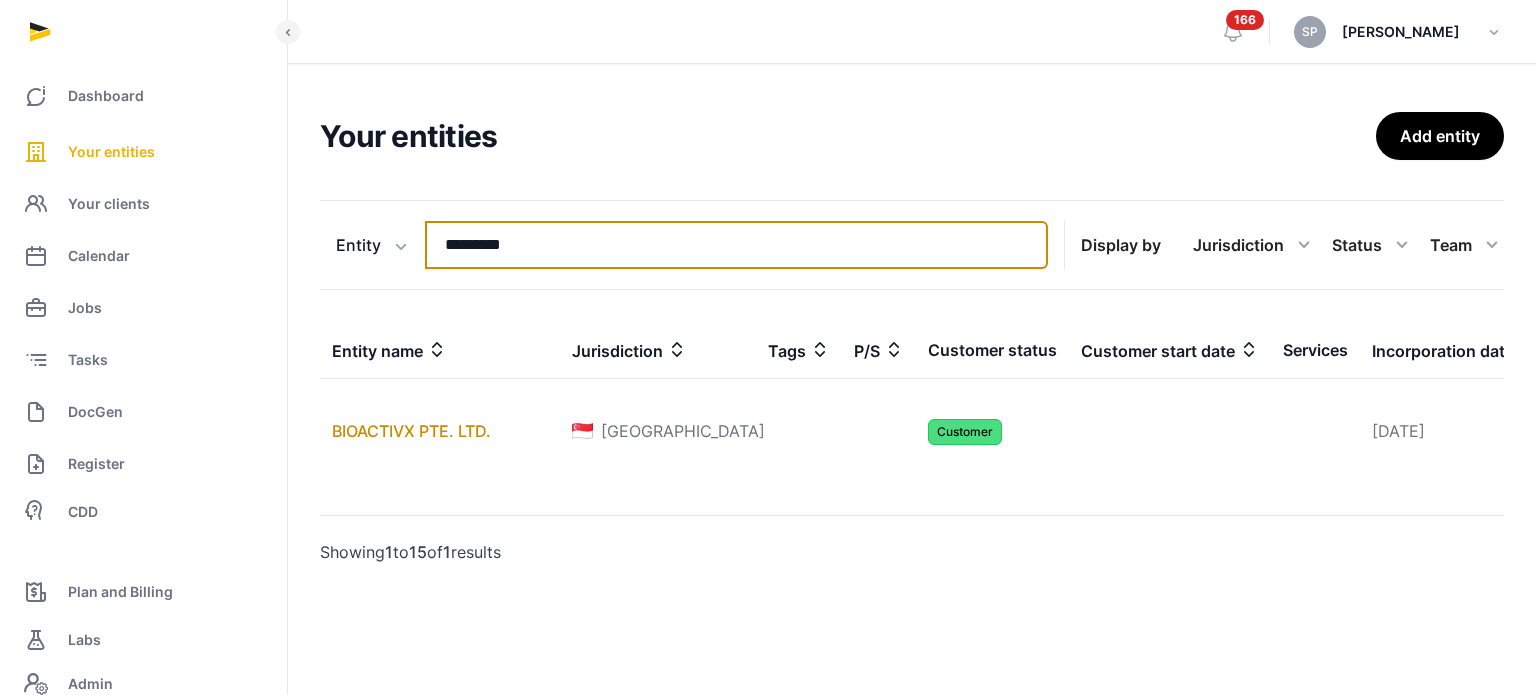 click on "*********" at bounding box center [736, 245] 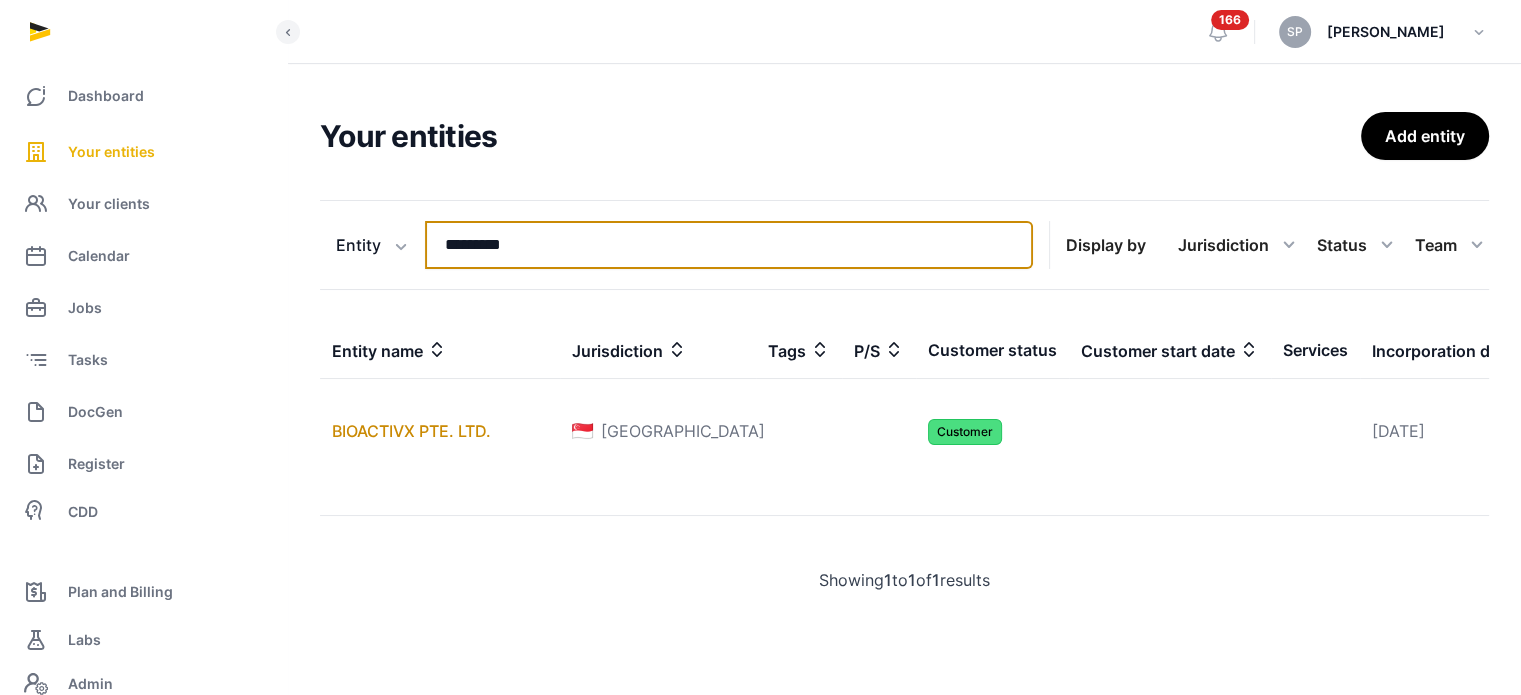 click on "*********" at bounding box center (729, 245) 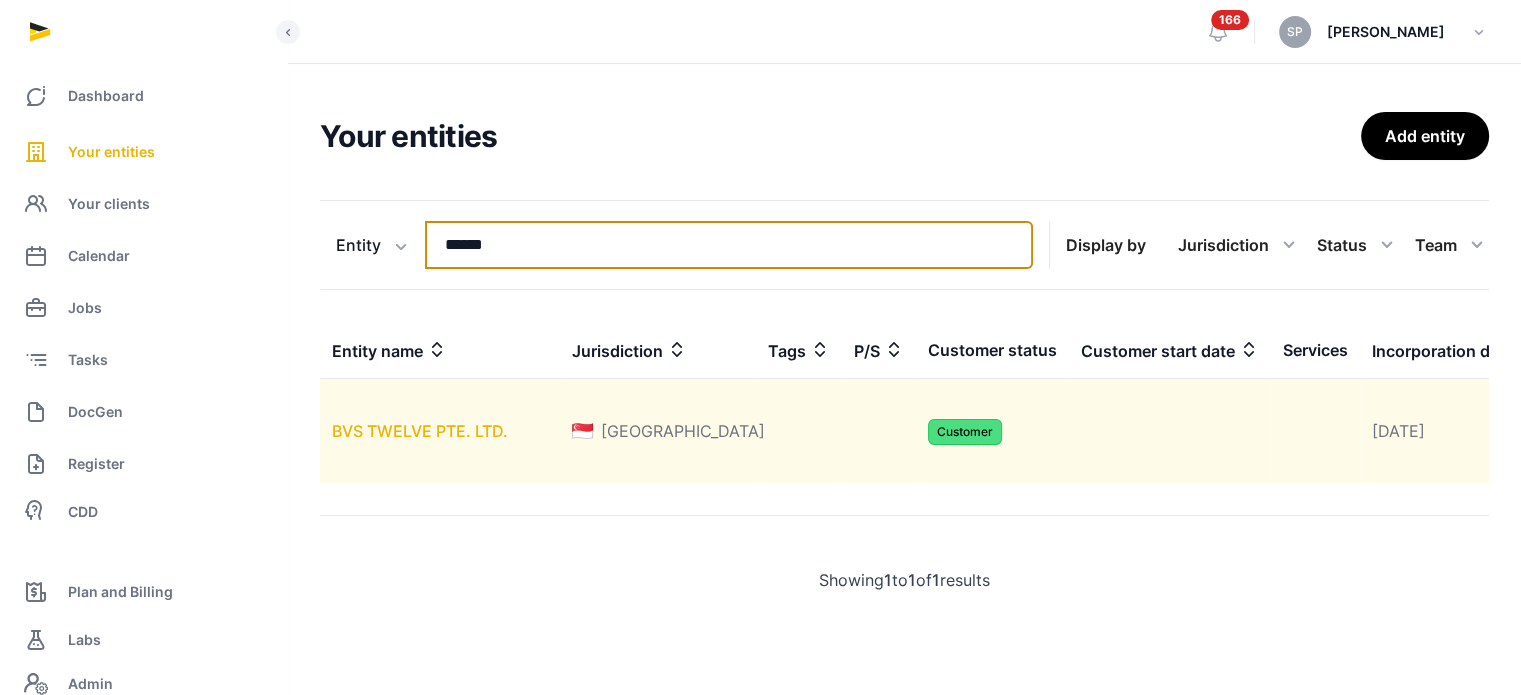 type on "******" 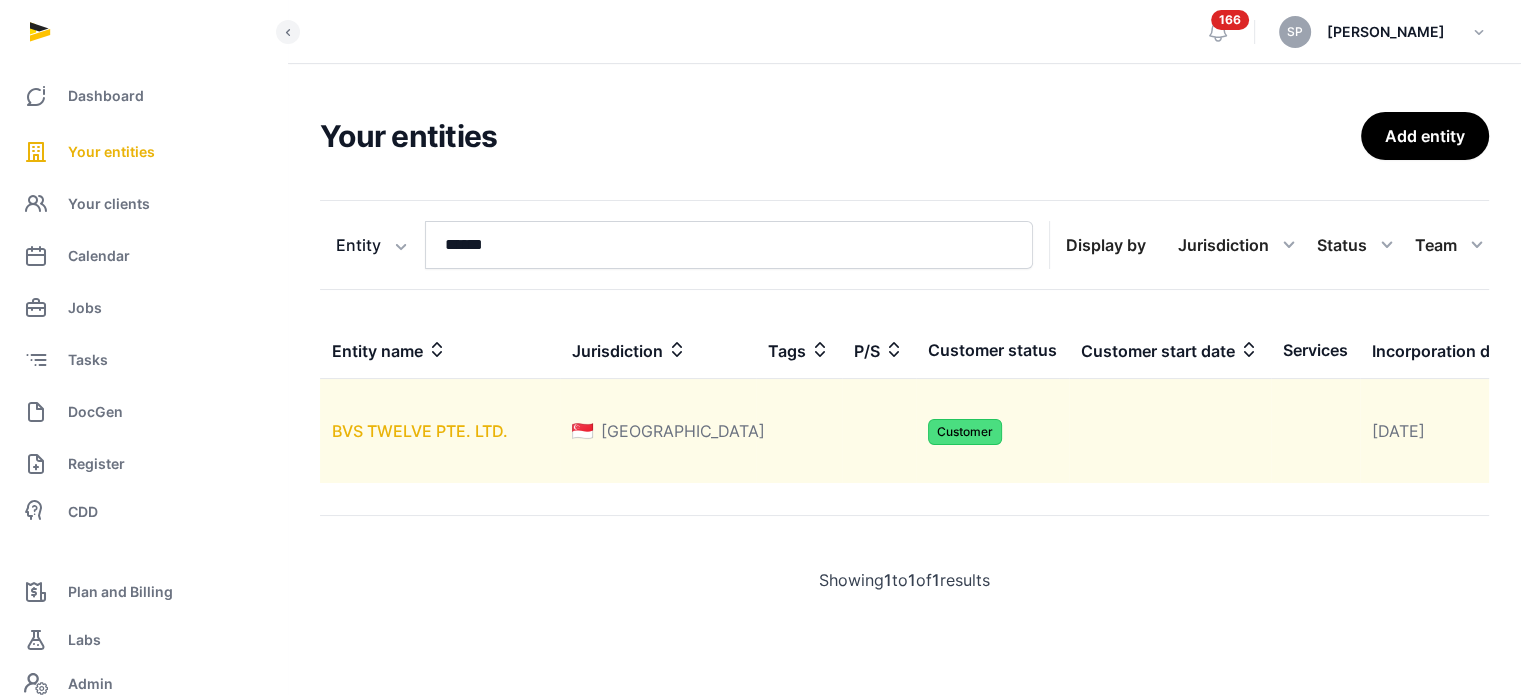 click on "BVS TWELVE PTE. LTD." at bounding box center (420, 431) 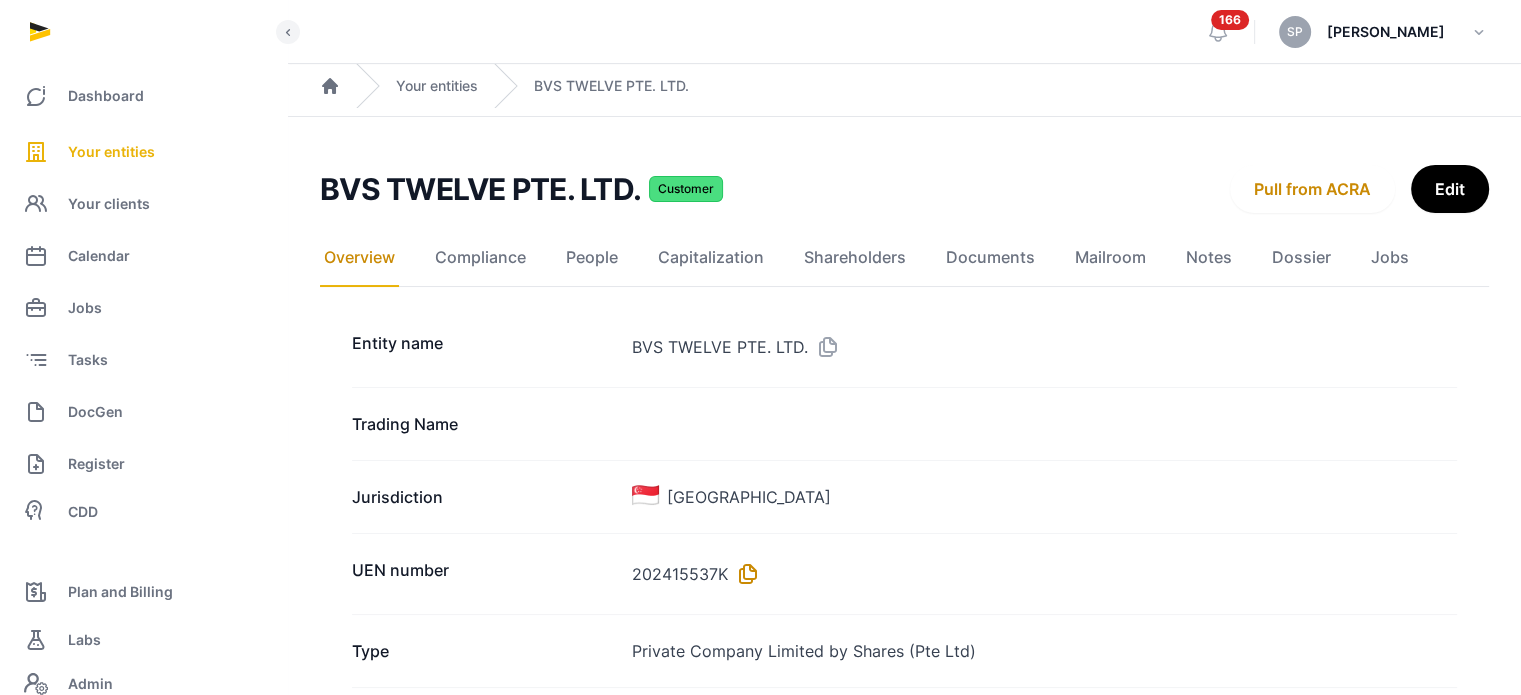 click at bounding box center (744, 574) 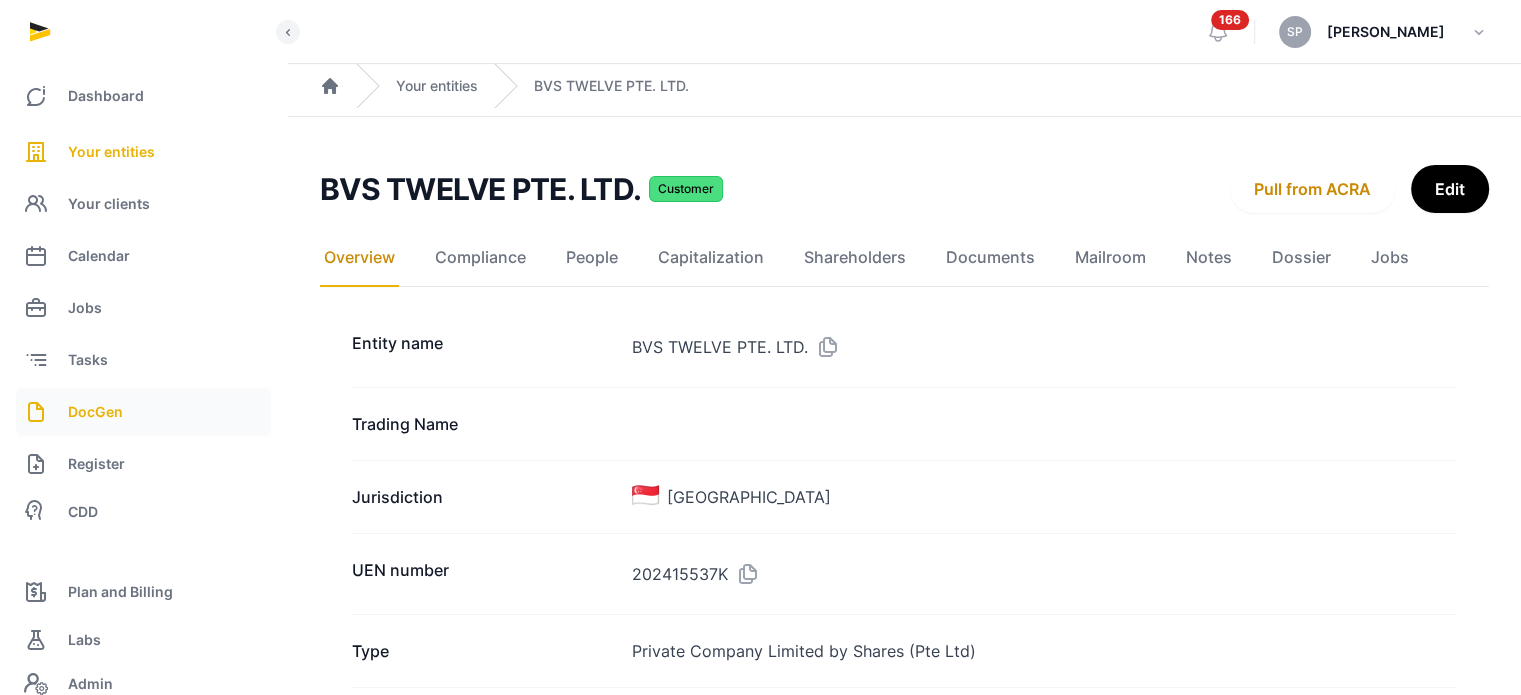 click on "DocGen" at bounding box center [143, 412] 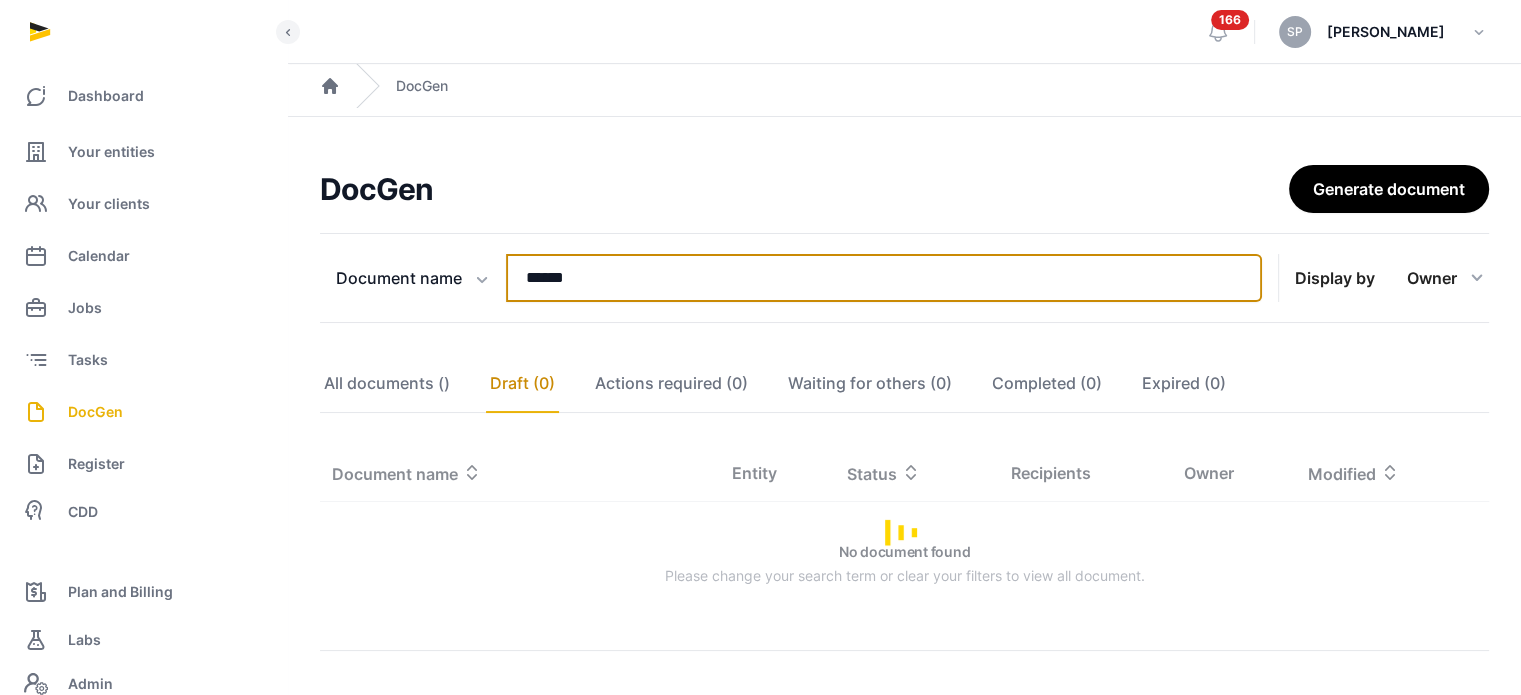 click on "******" at bounding box center (884, 278) 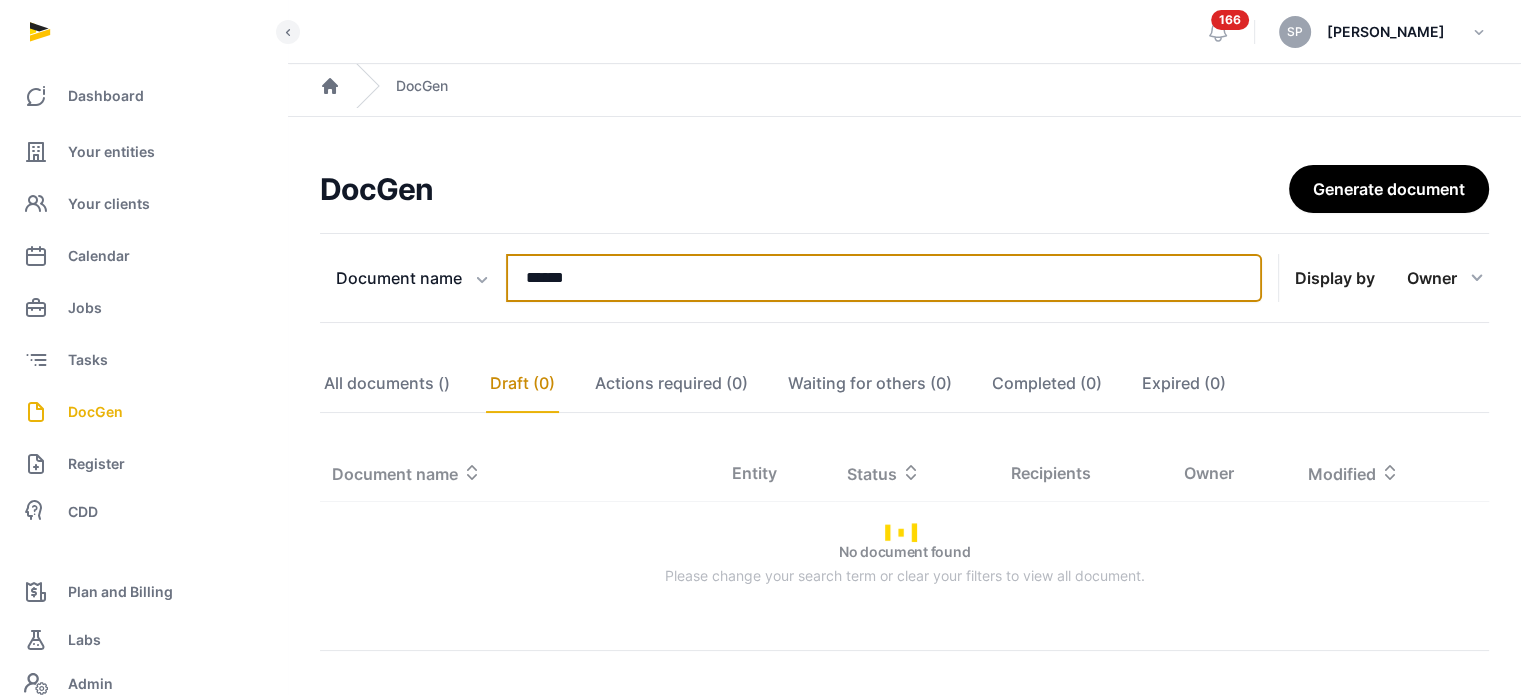 click on "******" at bounding box center (884, 278) 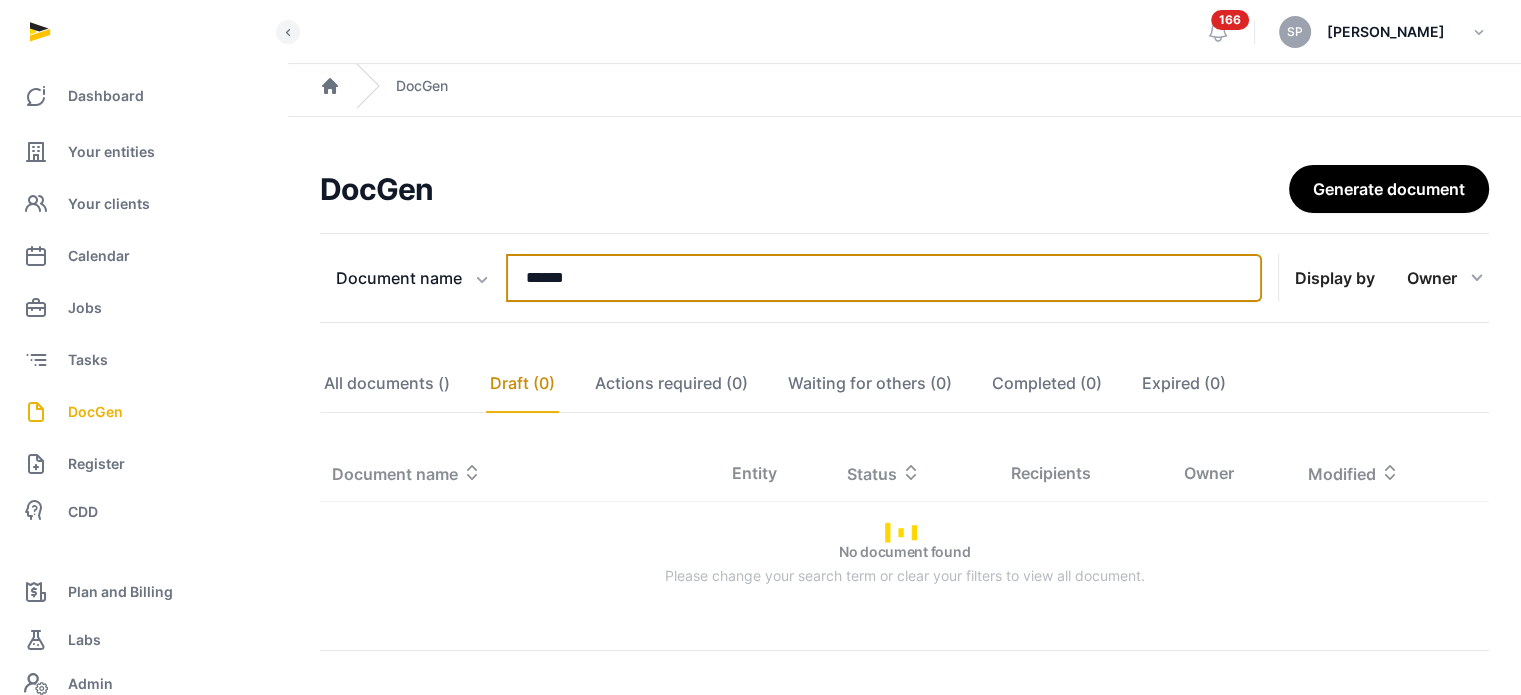 click on "******" at bounding box center [884, 278] 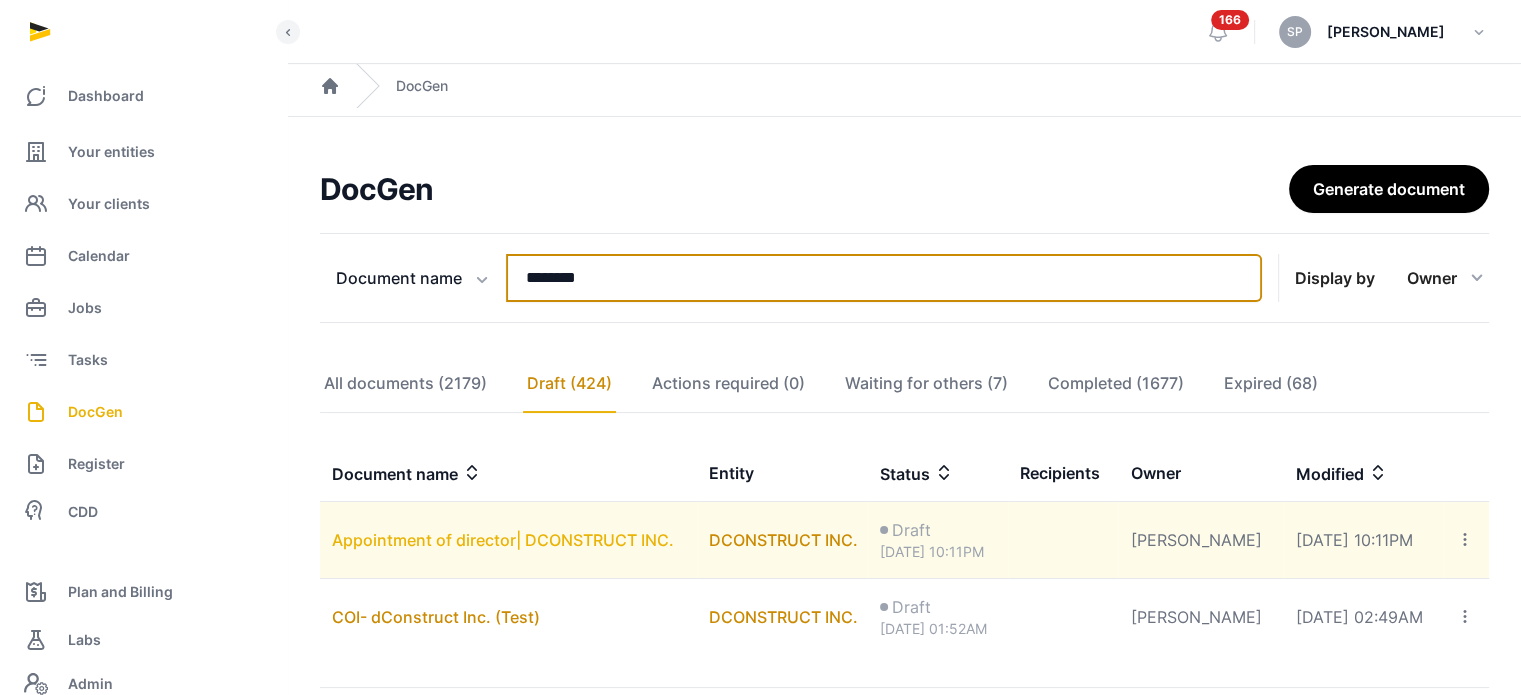 type on "********" 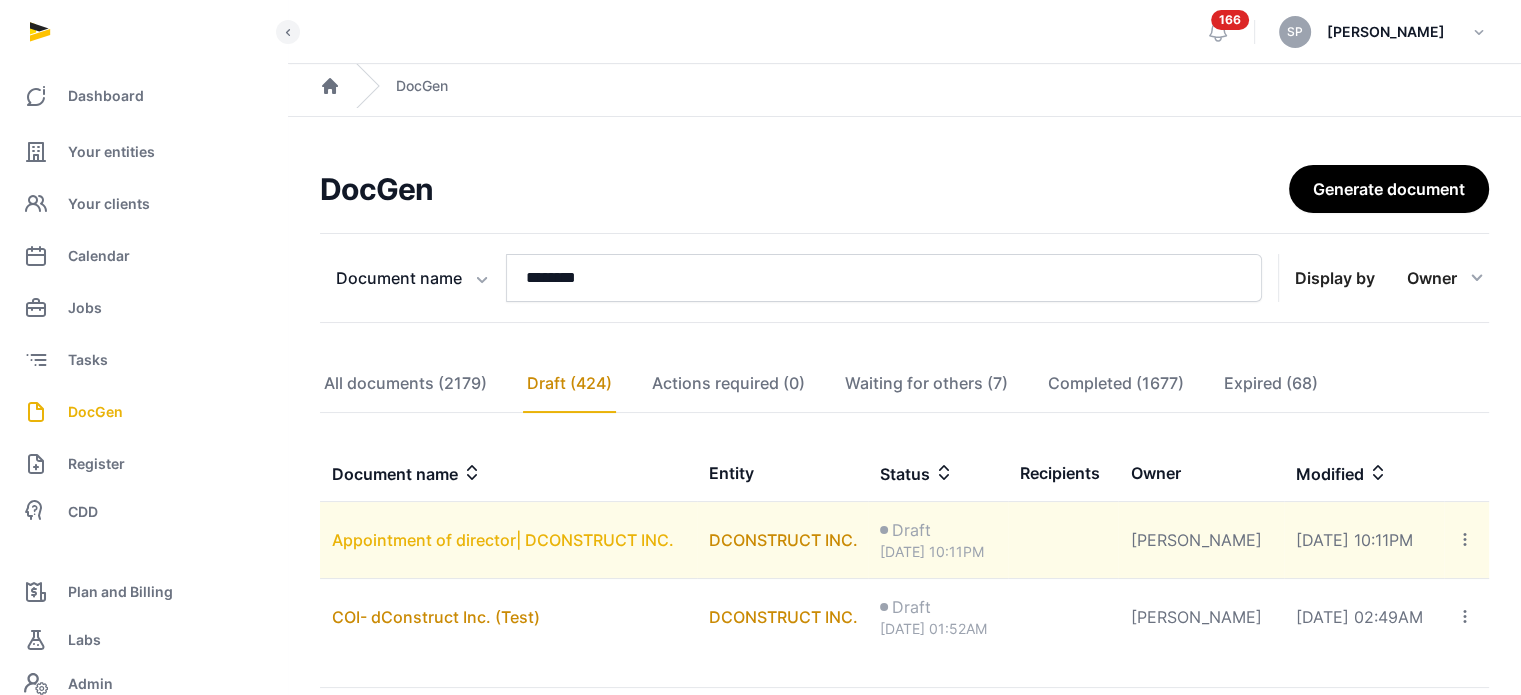 click on "Appointment of director| DCONSTRUCT INC." at bounding box center (503, 540) 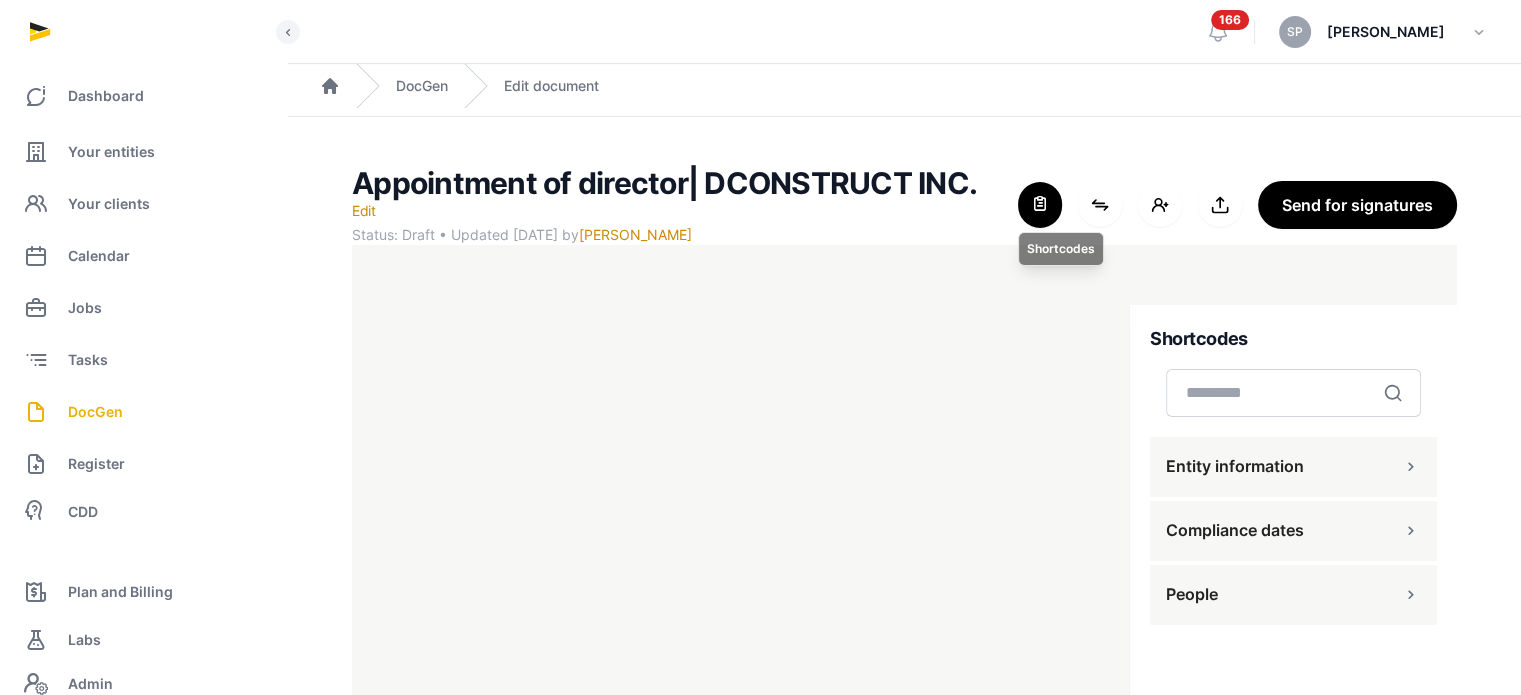 click at bounding box center (1040, 205) 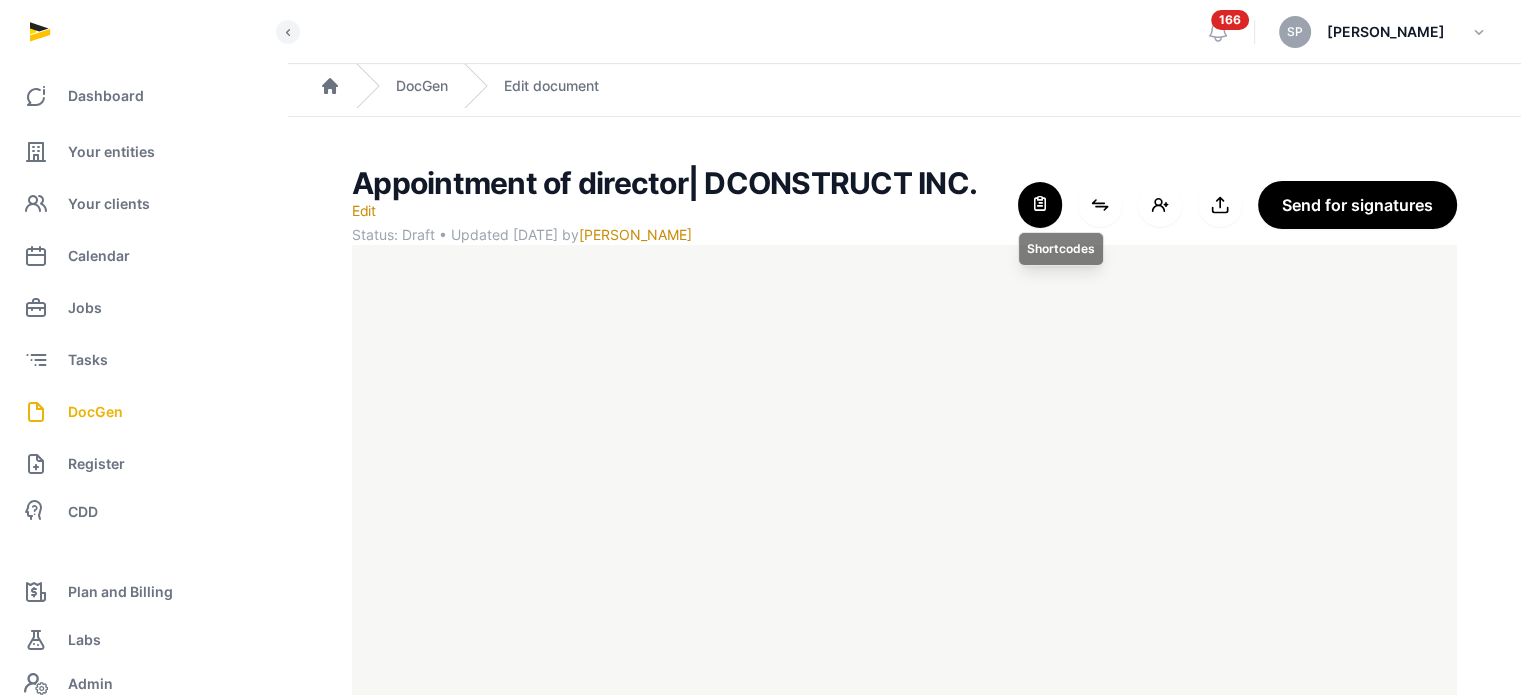 click at bounding box center [1040, 205] 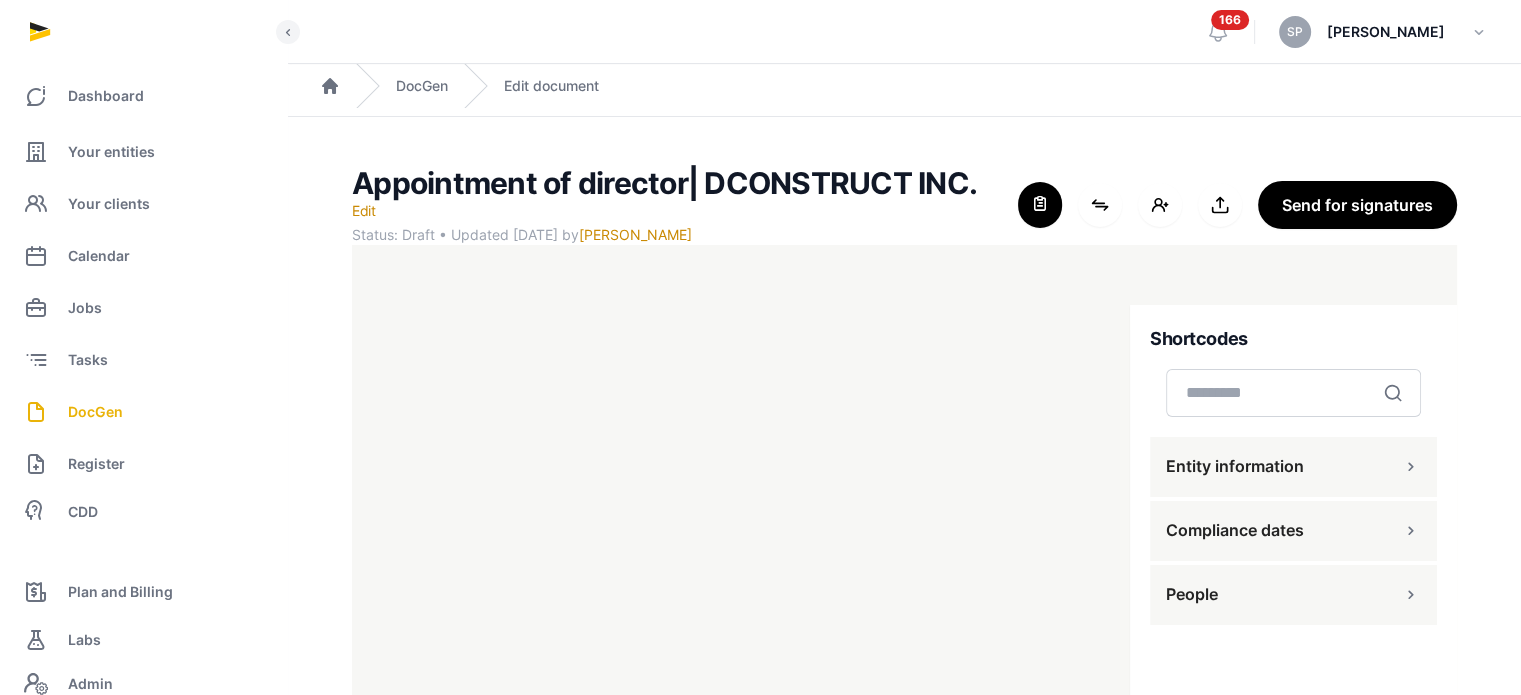 click on "People" at bounding box center [1293, 595] 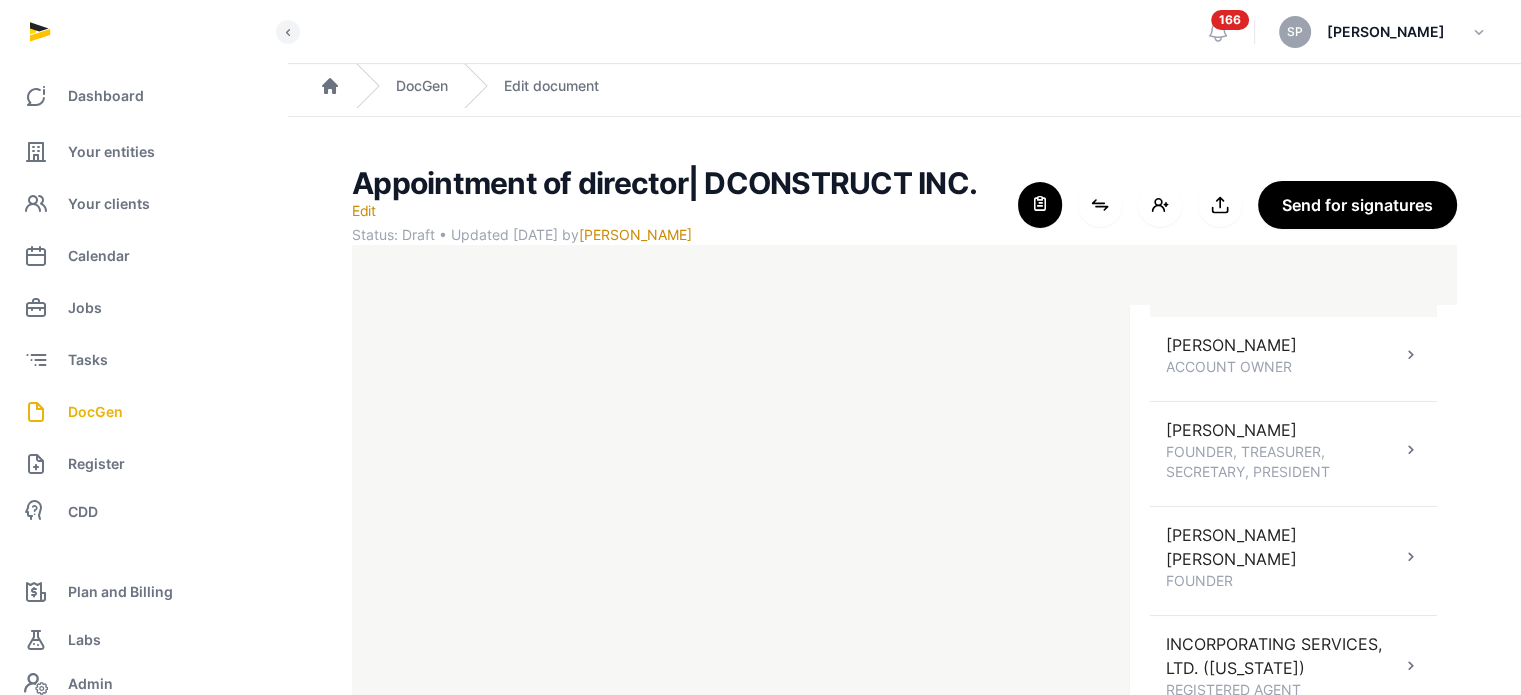 scroll, scrollTop: 307, scrollLeft: 0, axis: vertical 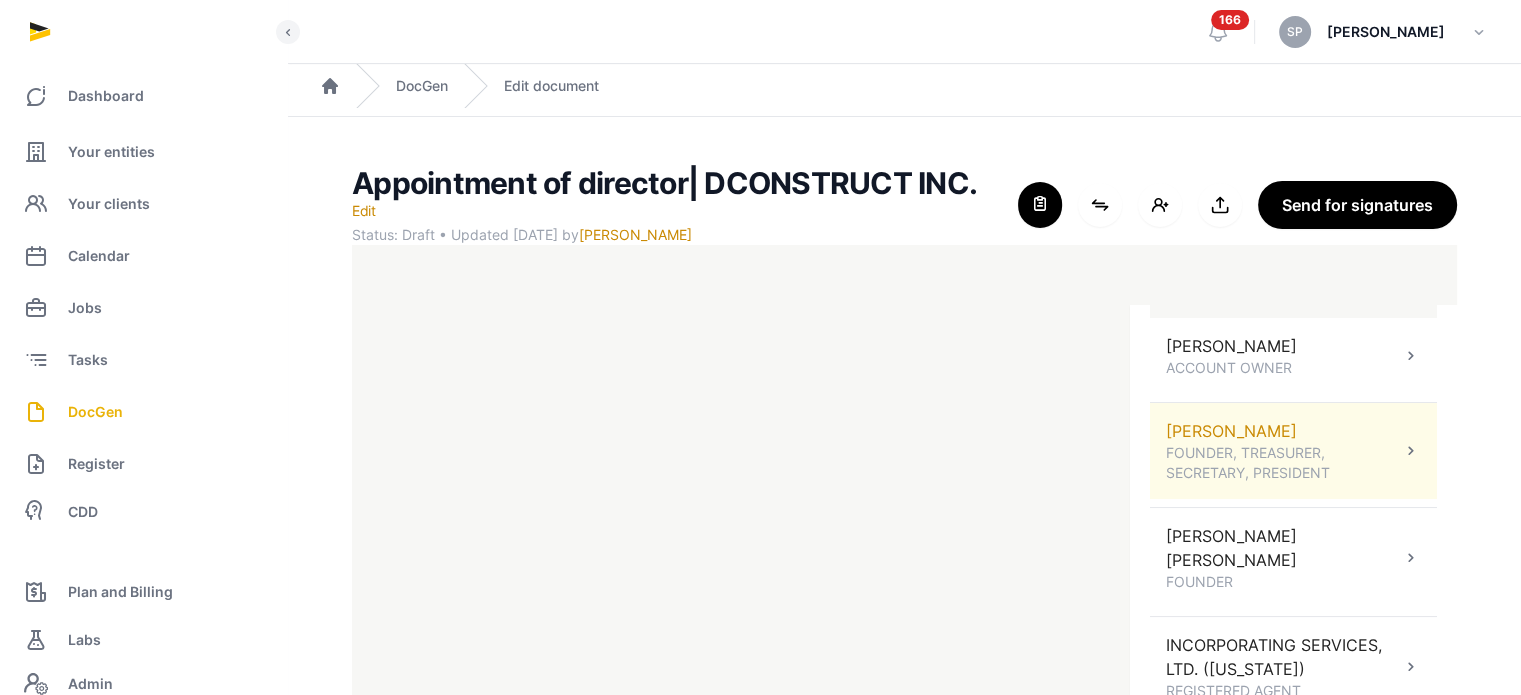 click on "FOUNDER, TREASURER, SECRETARY, PRESIDENT" at bounding box center (1283, 463) 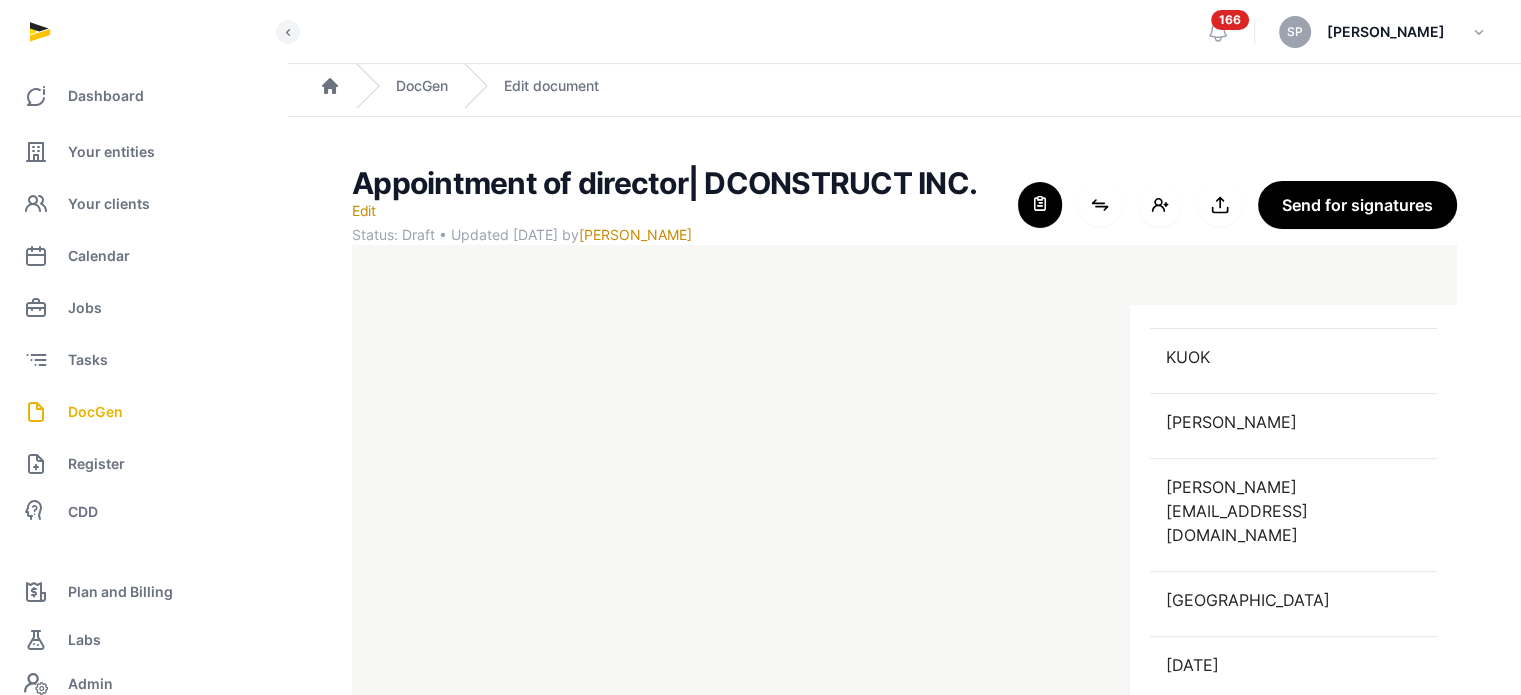 scroll, scrollTop: 715, scrollLeft: 0, axis: vertical 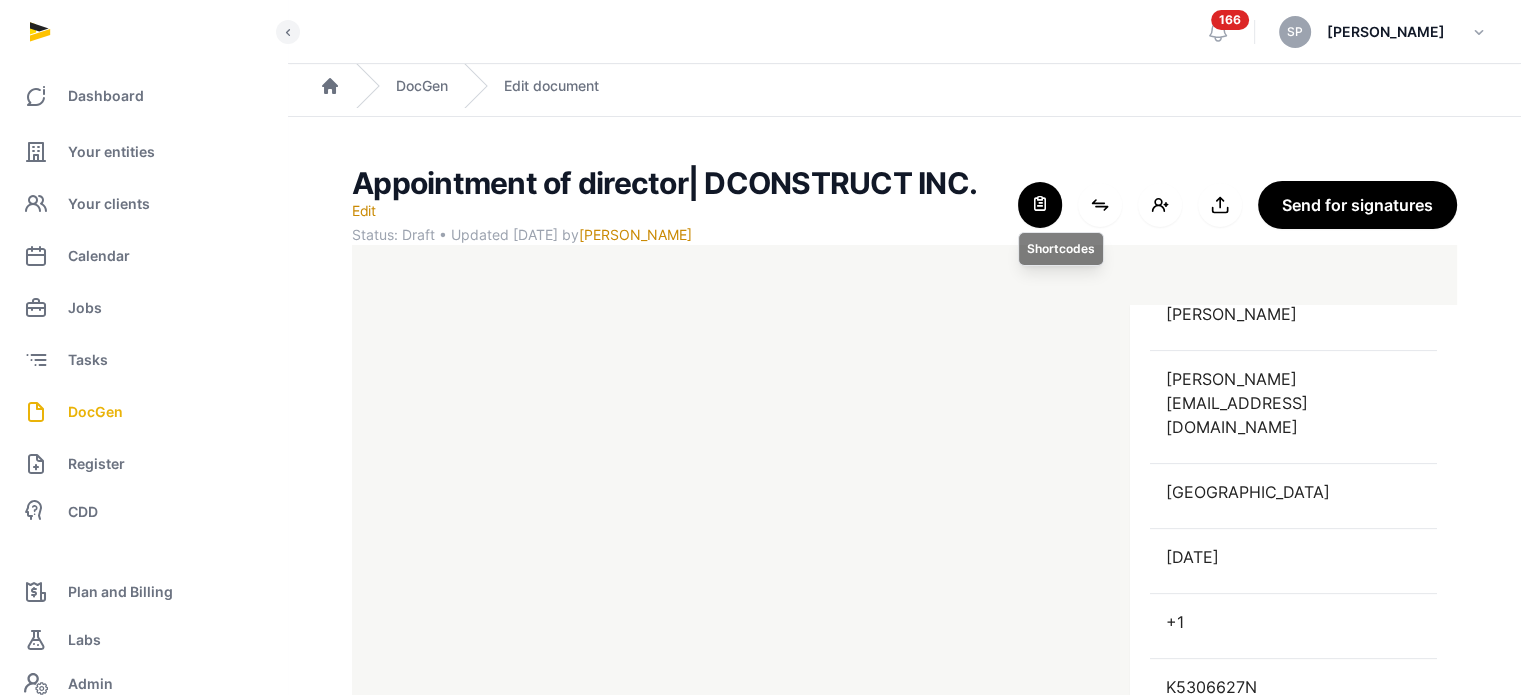 click at bounding box center (1040, 205) 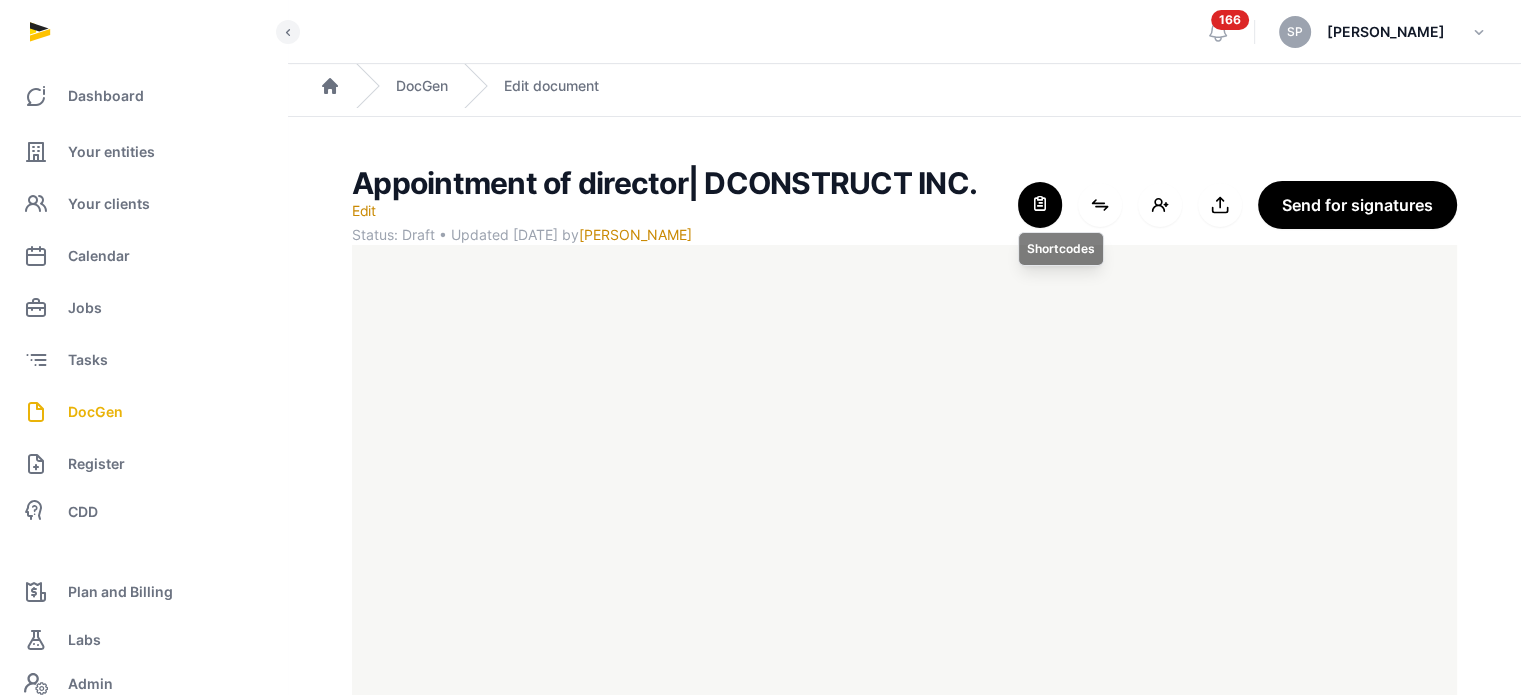 click at bounding box center (1040, 205) 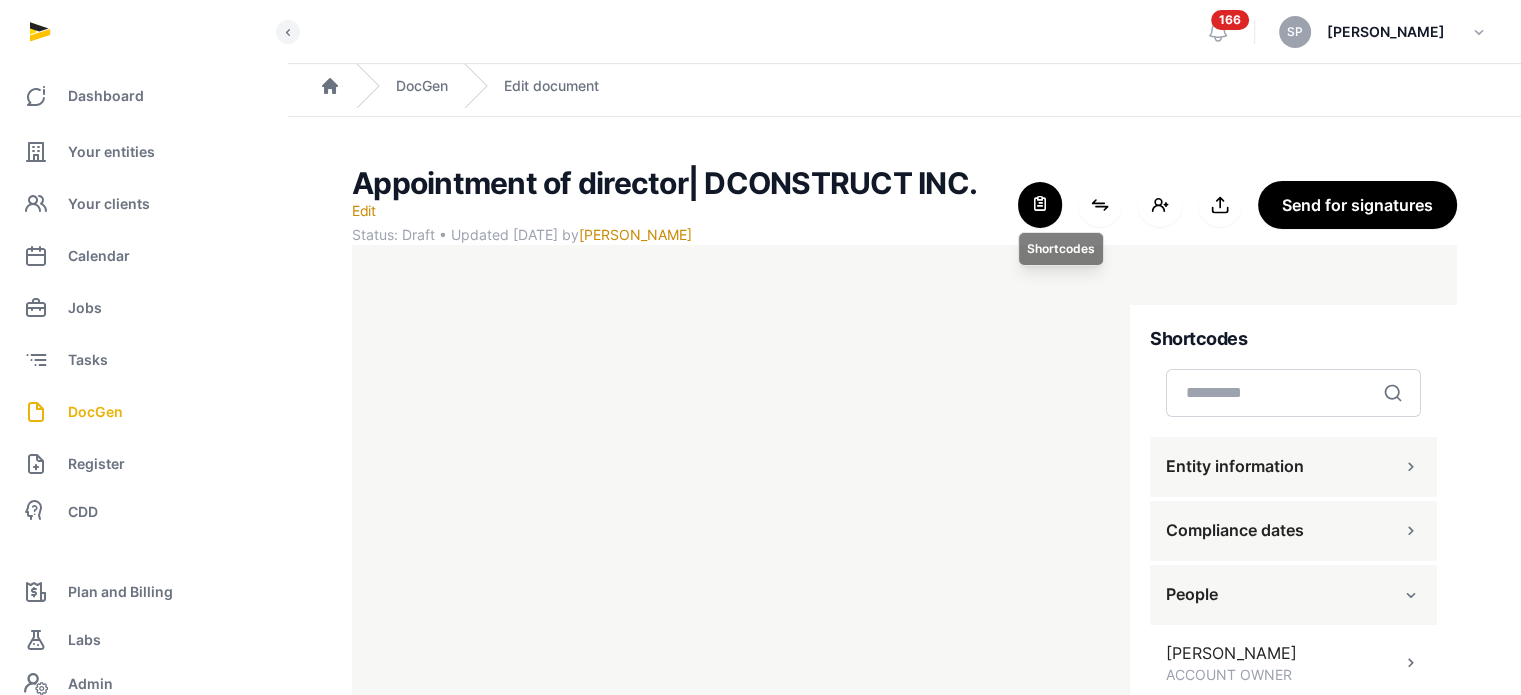 click at bounding box center [1040, 205] 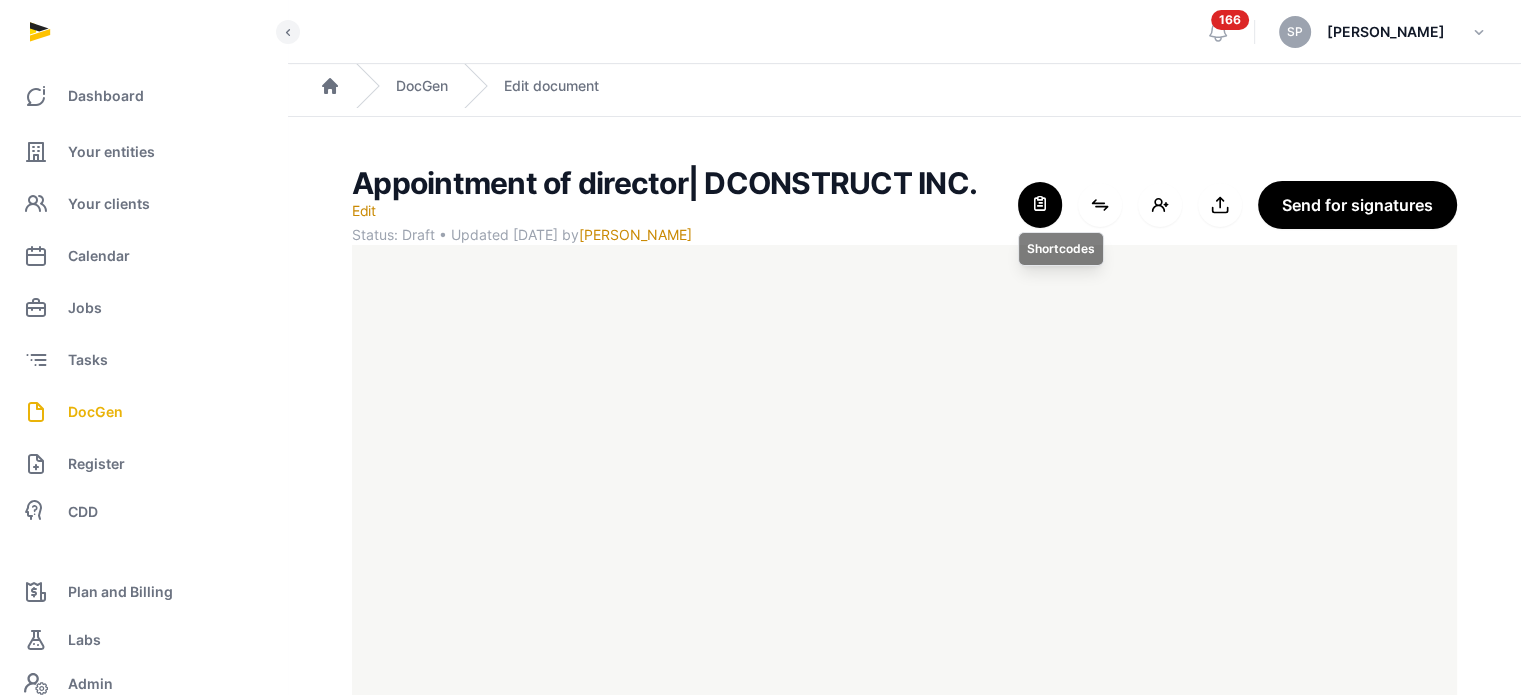 click at bounding box center [1040, 205] 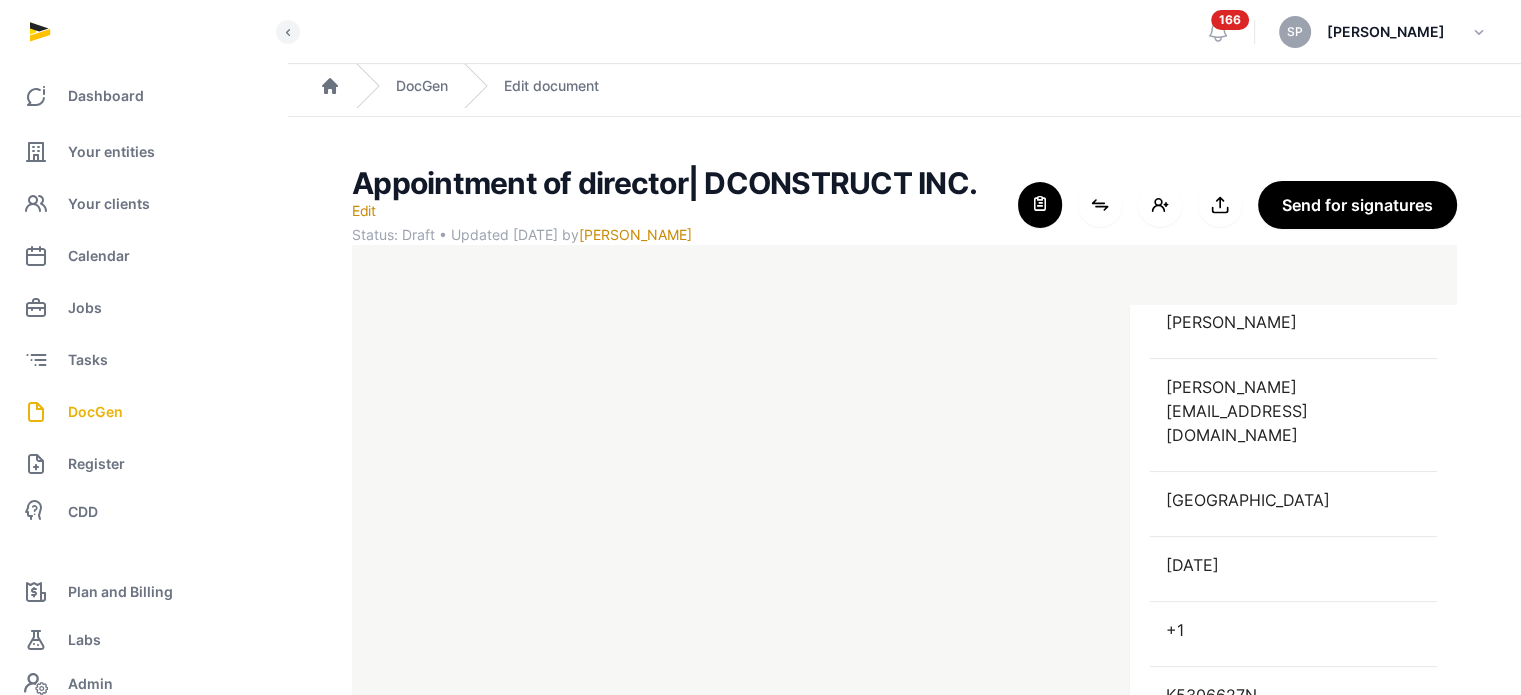 scroll, scrollTop: 512, scrollLeft: 0, axis: vertical 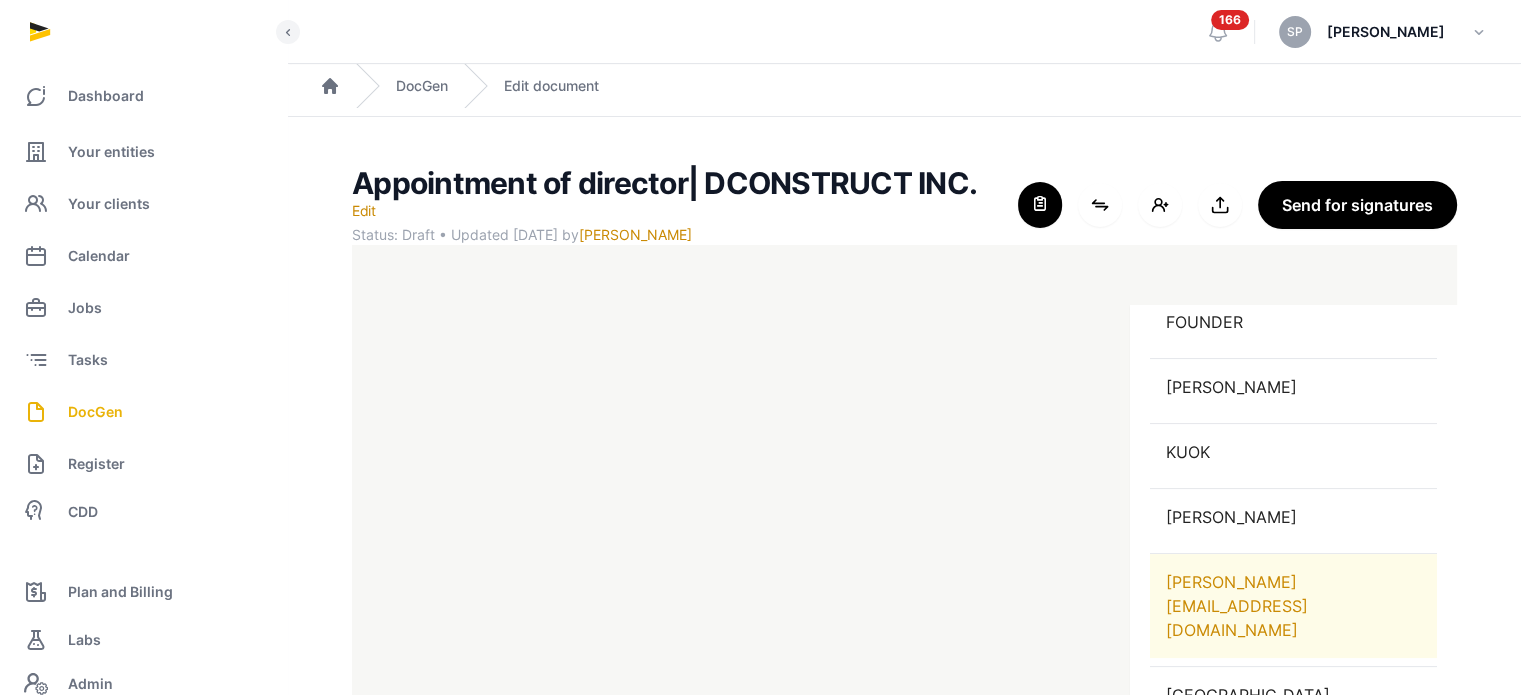 click on "[PERSON_NAME][EMAIL_ADDRESS][DOMAIN_NAME]" at bounding box center [1293, 606] 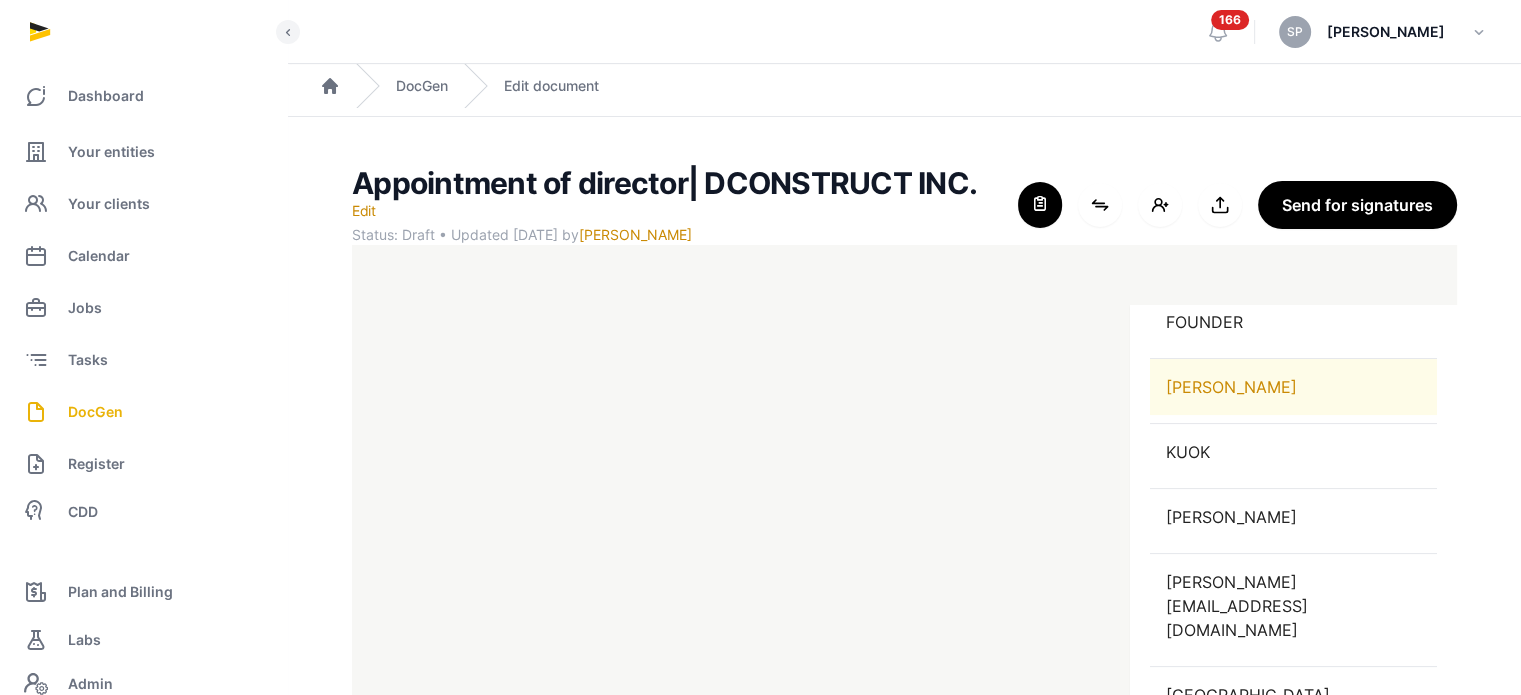 click on "[PERSON_NAME]" at bounding box center (1293, 387) 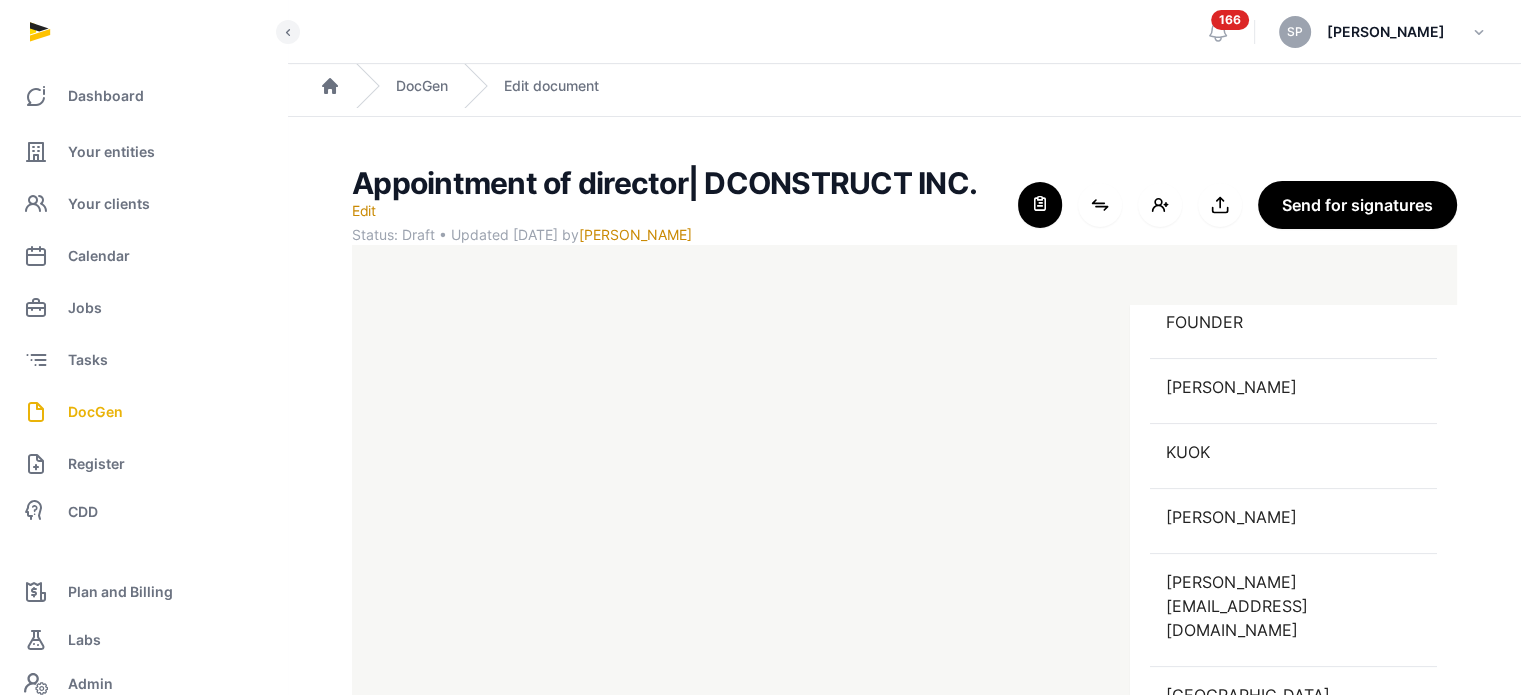click on "Home DocGen Edit document" at bounding box center [904, 90] 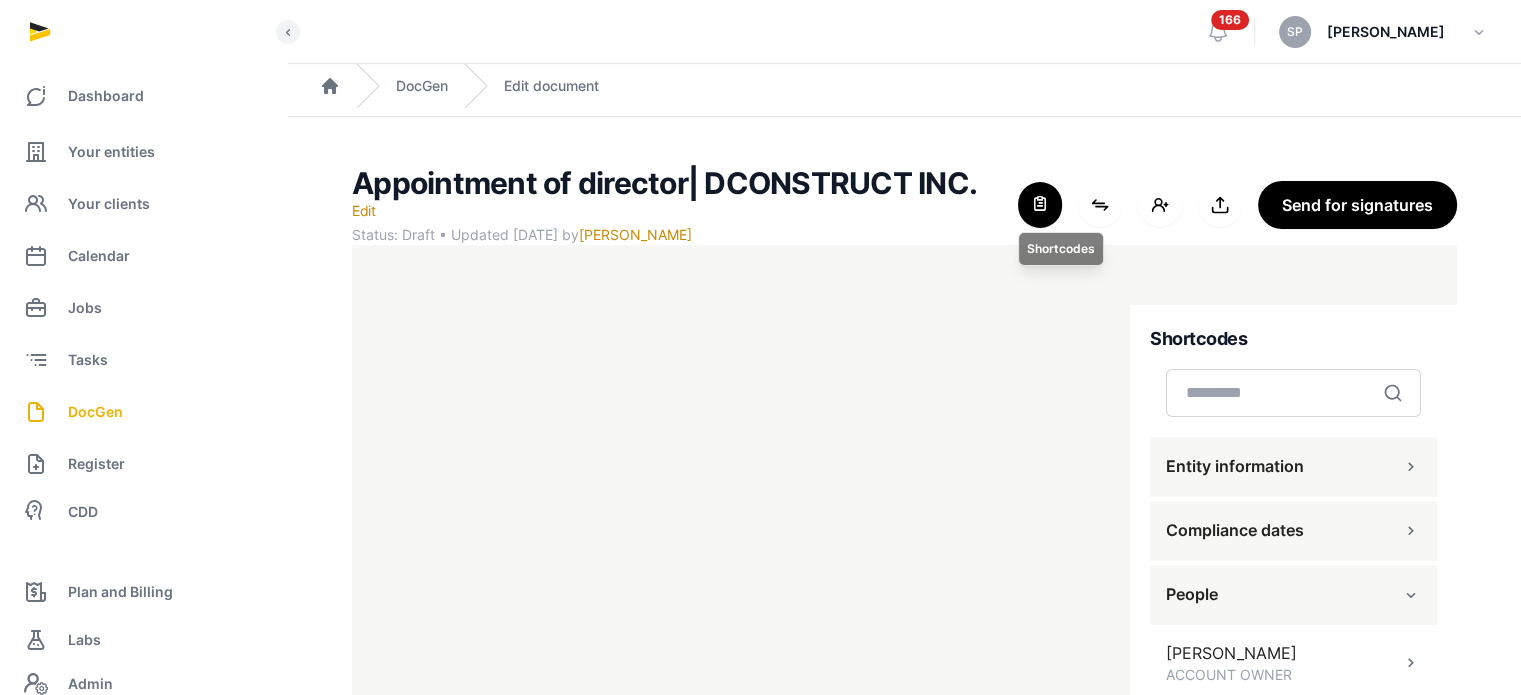 click at bounding box center [1040, 205] 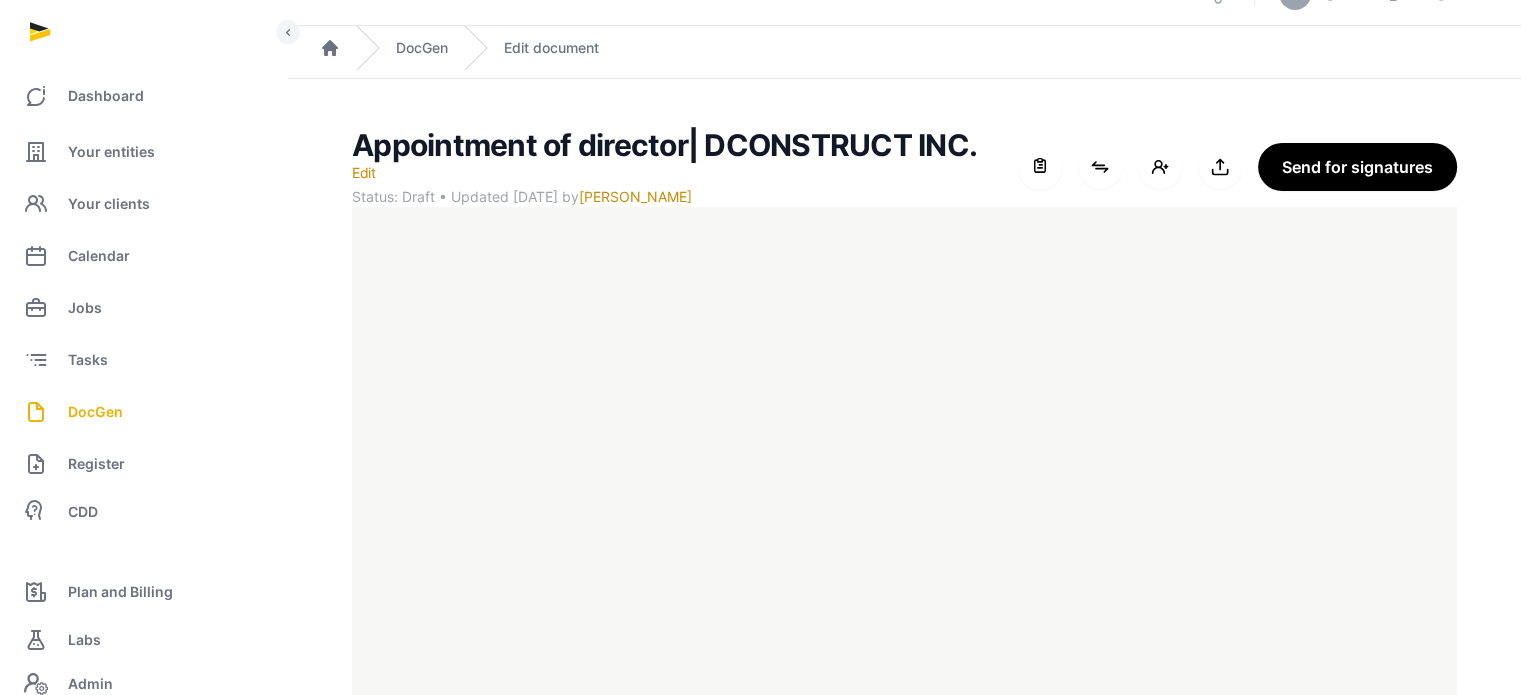 scroll, scrollTop: 56, scrollLeft: 0, axis: vertical 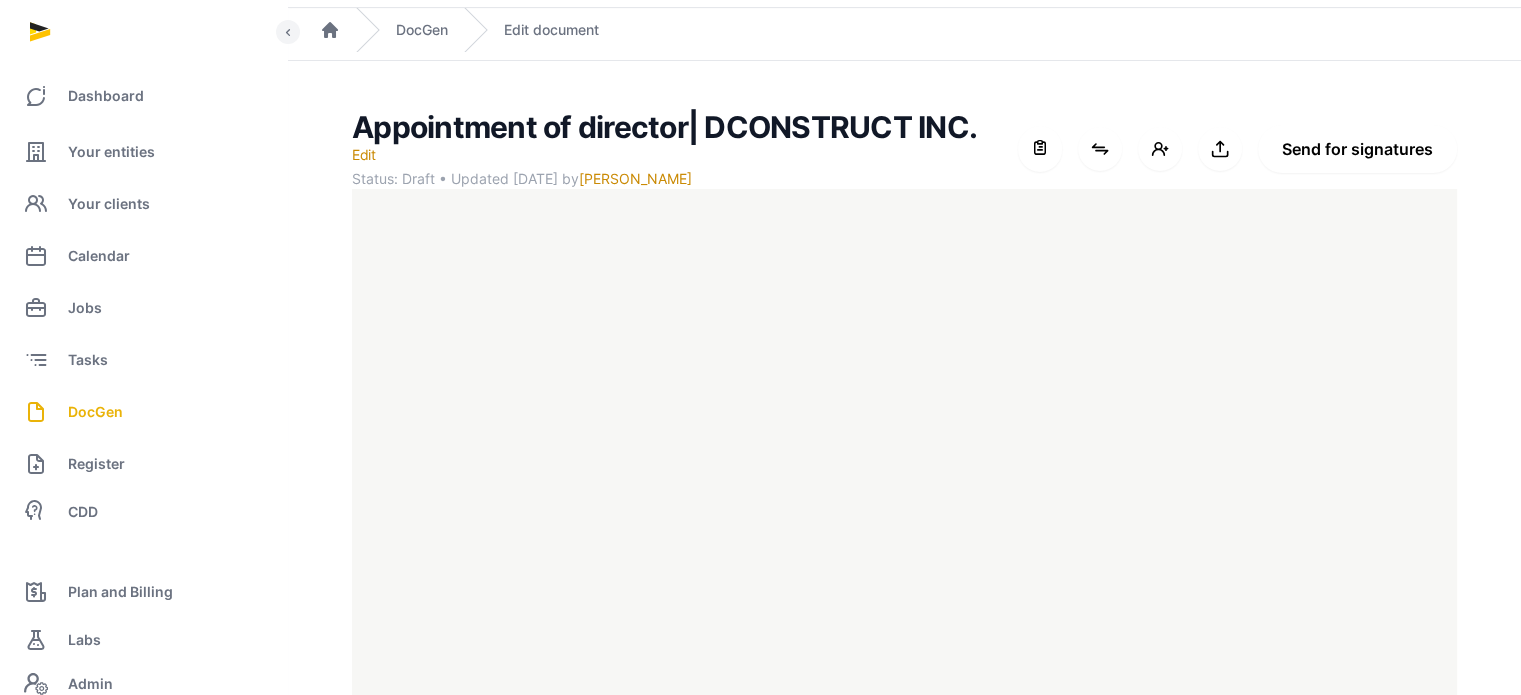 click on "Send for signatures" at bounding box center (1357, 149) 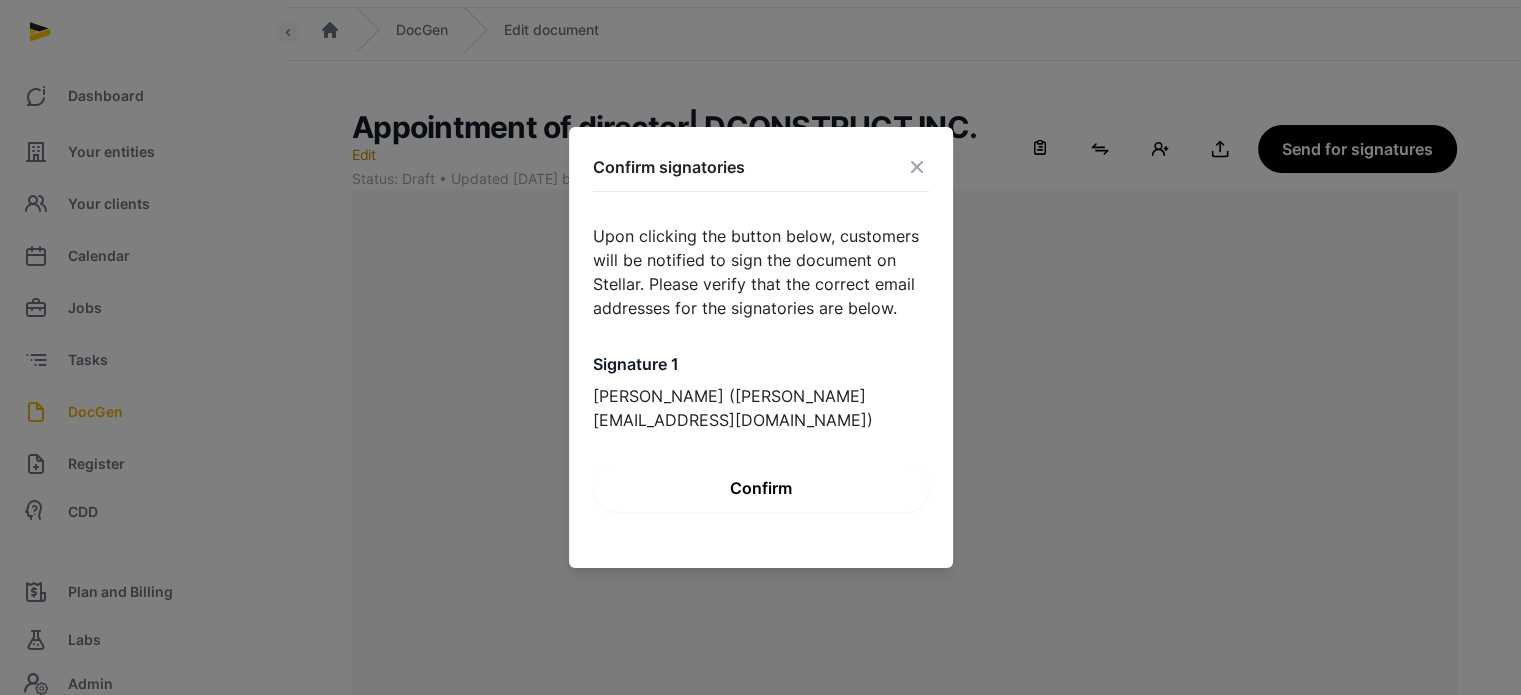 click on "Confirm" at bounding box center (761, 488) 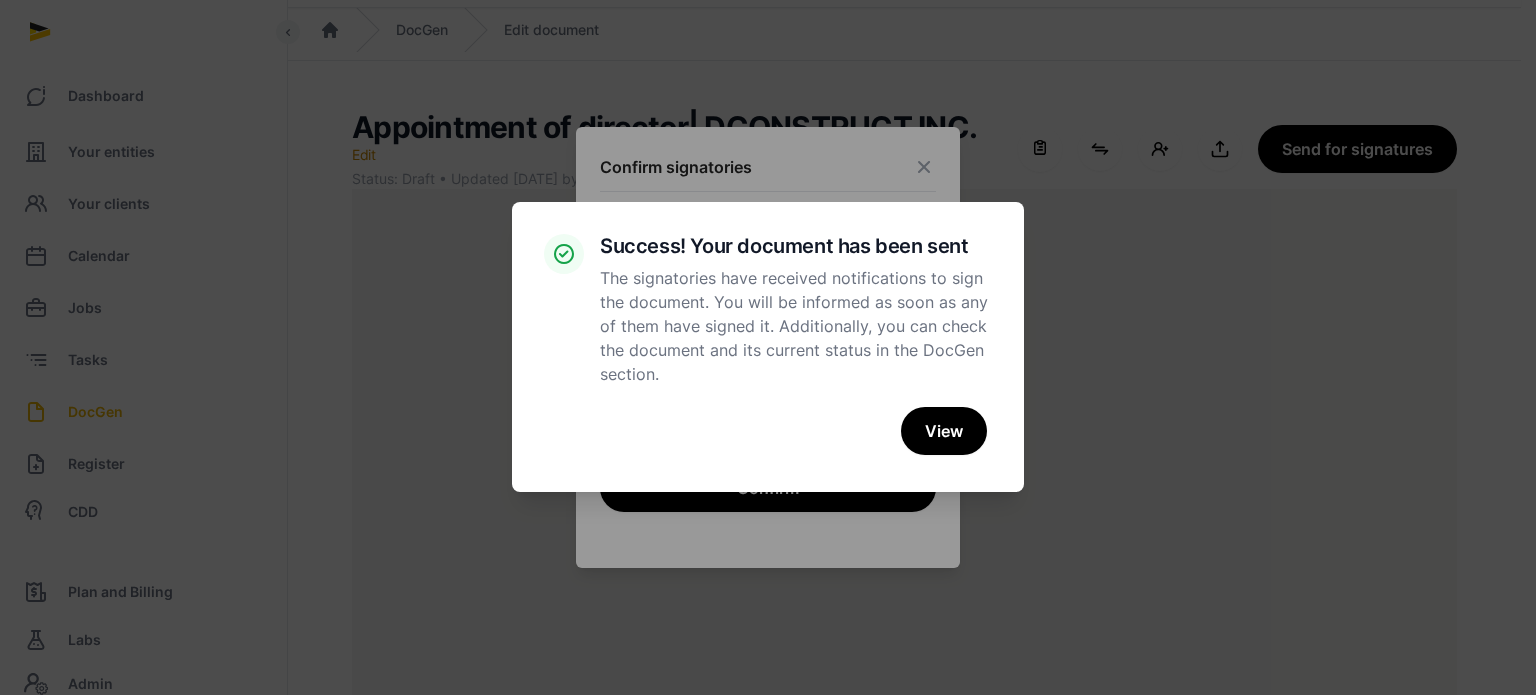 click on "×
Success! Your document has been sent
The signatories have received notifications to sign the document. You will be informed as soon as any of them have signed it. Additionally, you can check the document and its current status in the DocGen section.
Cancel No View" at bounding box center [768, 347] 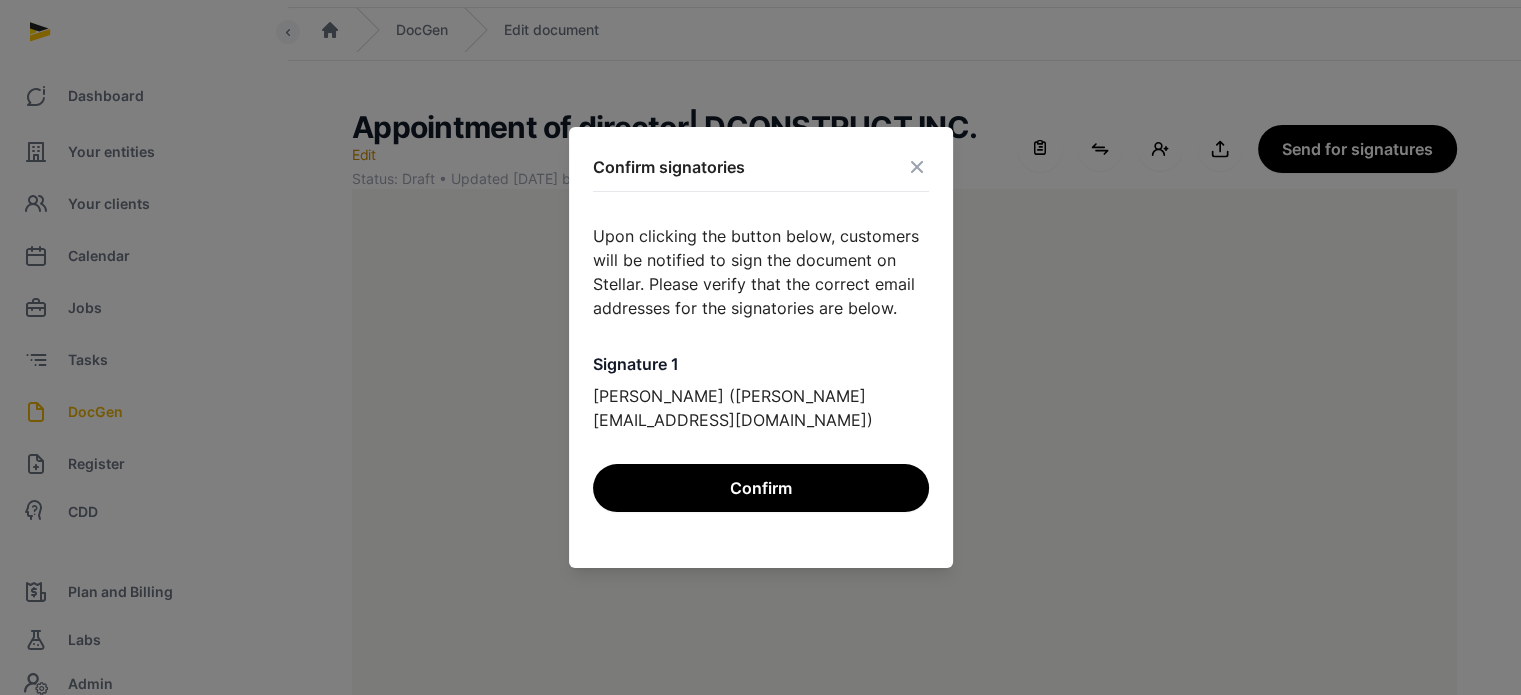 click at bounding box center [917, 167] 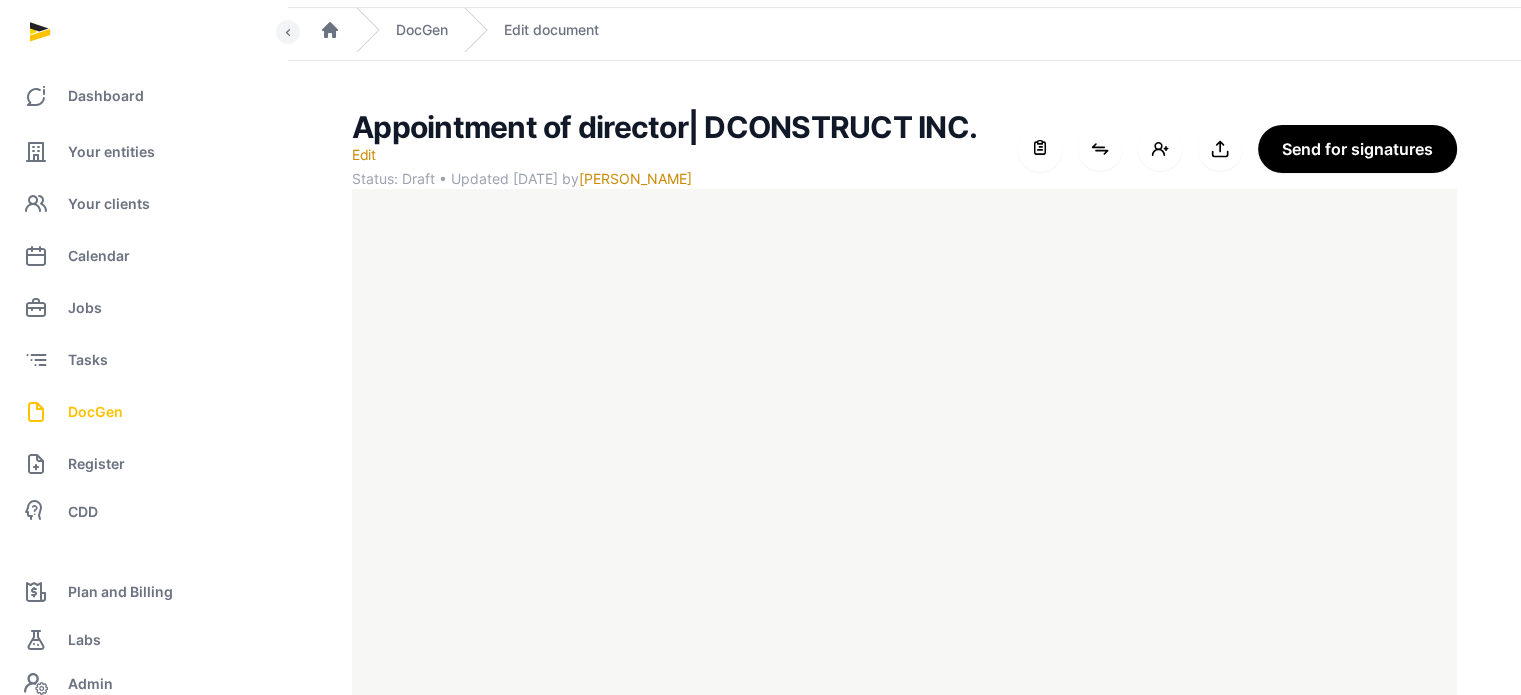 click on "DocGen" at bounding box center [95, 412] 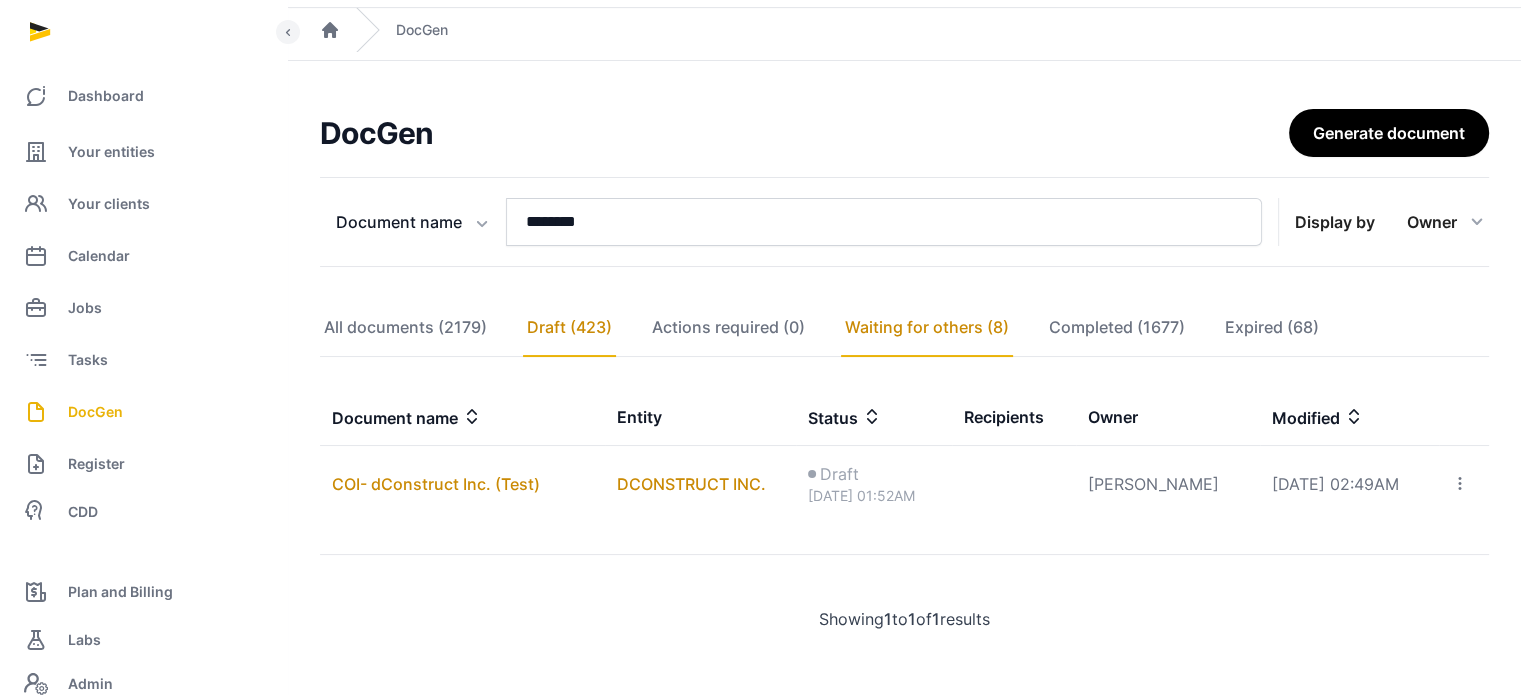 click on "Waiting for others (8)" 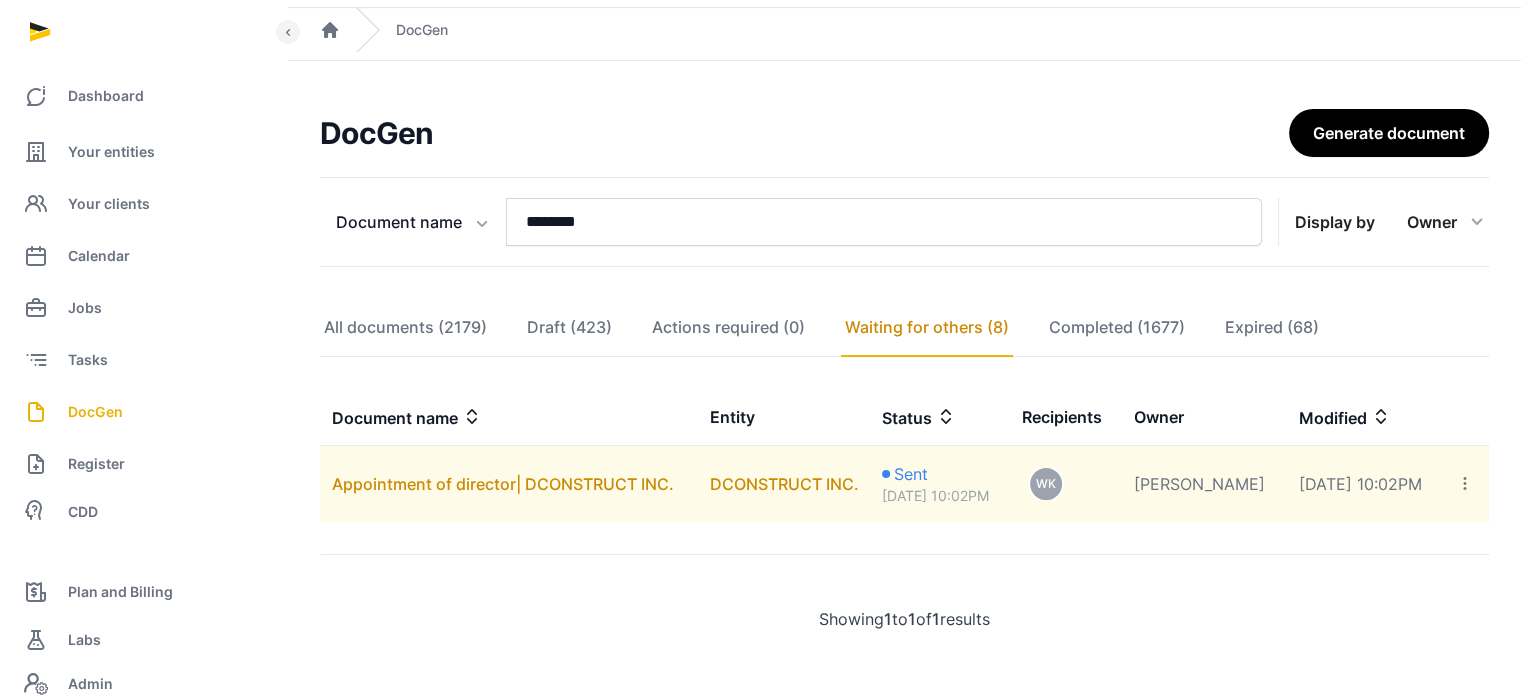 click 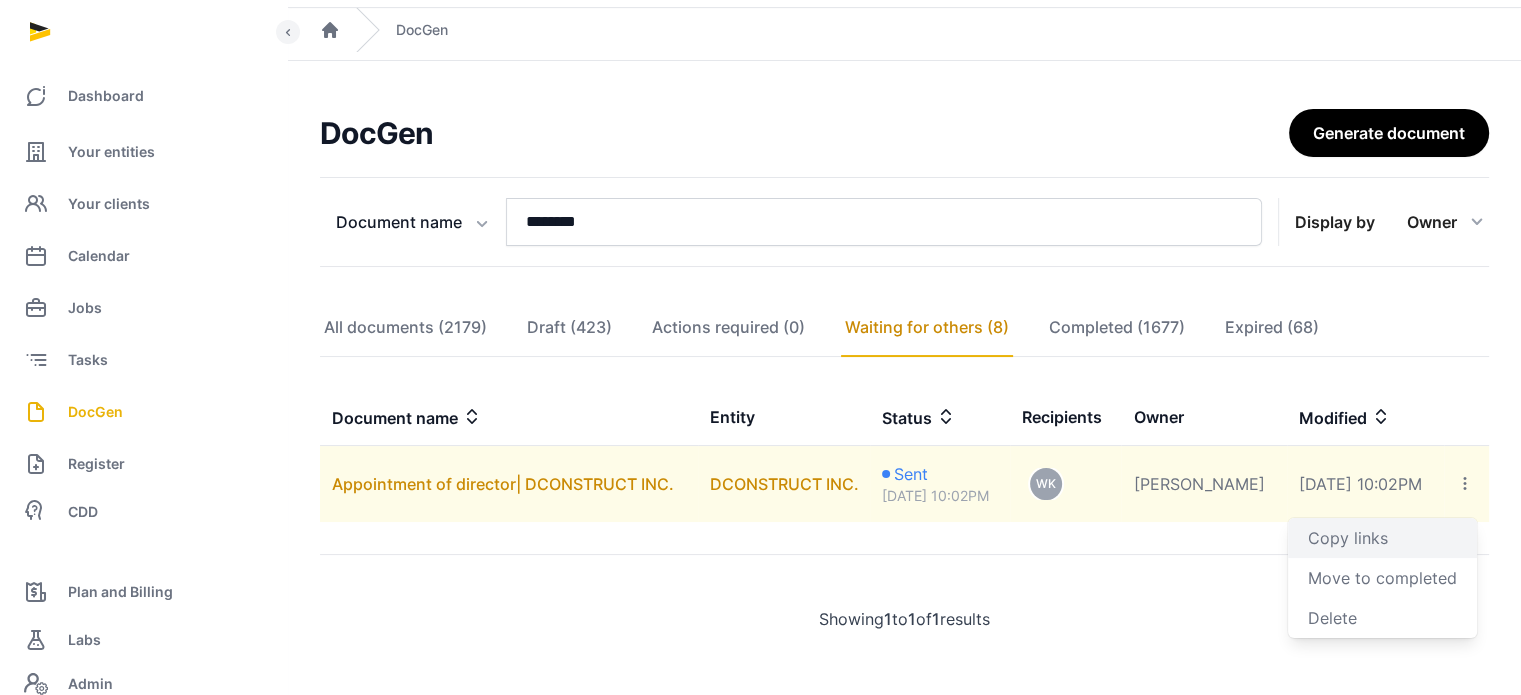 click on "Copy links" at bounding box center [1382, 538] 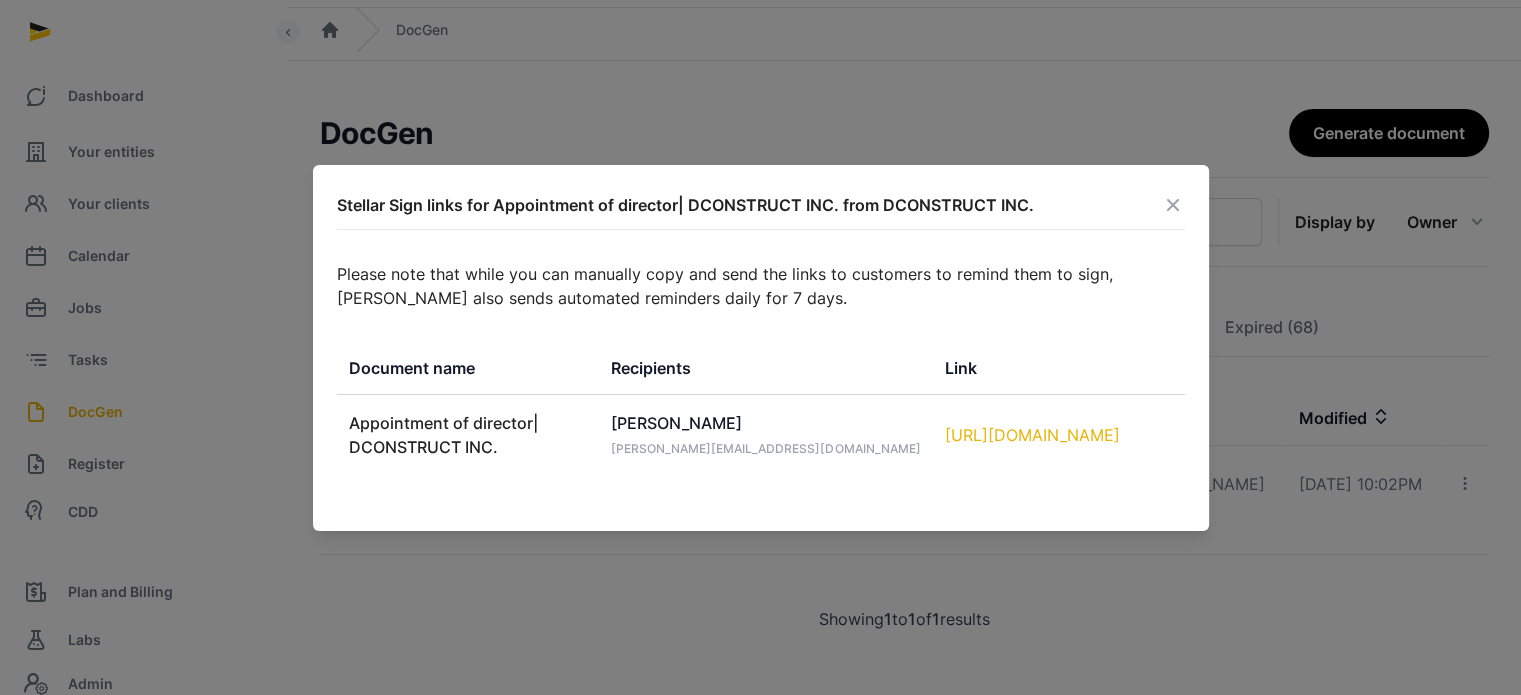 click on "[URL][DOMAIN_NAME]" at bounding box center [1058, 435] 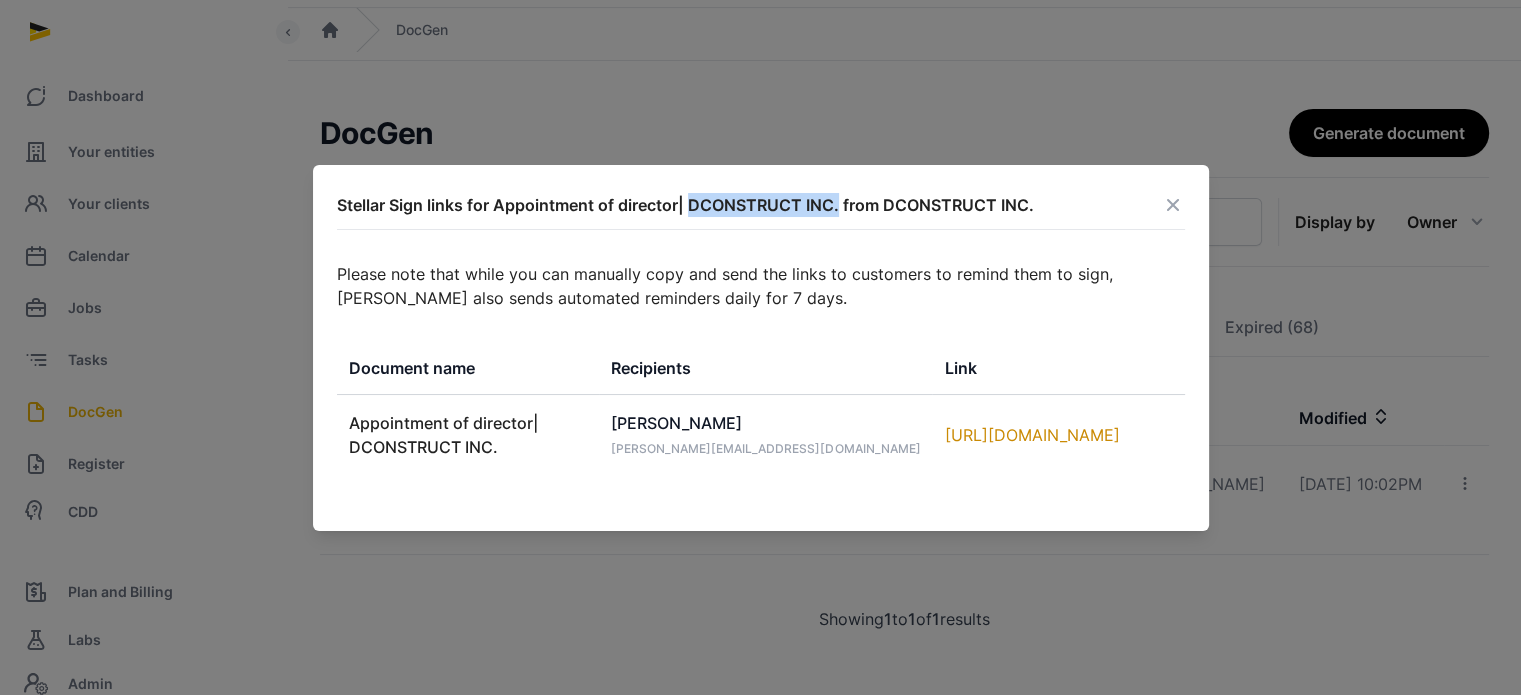drag, startPoint x: 838, startPoint y: 211, endPoint x: 690, endPoint y: 198, distance: 148.56985 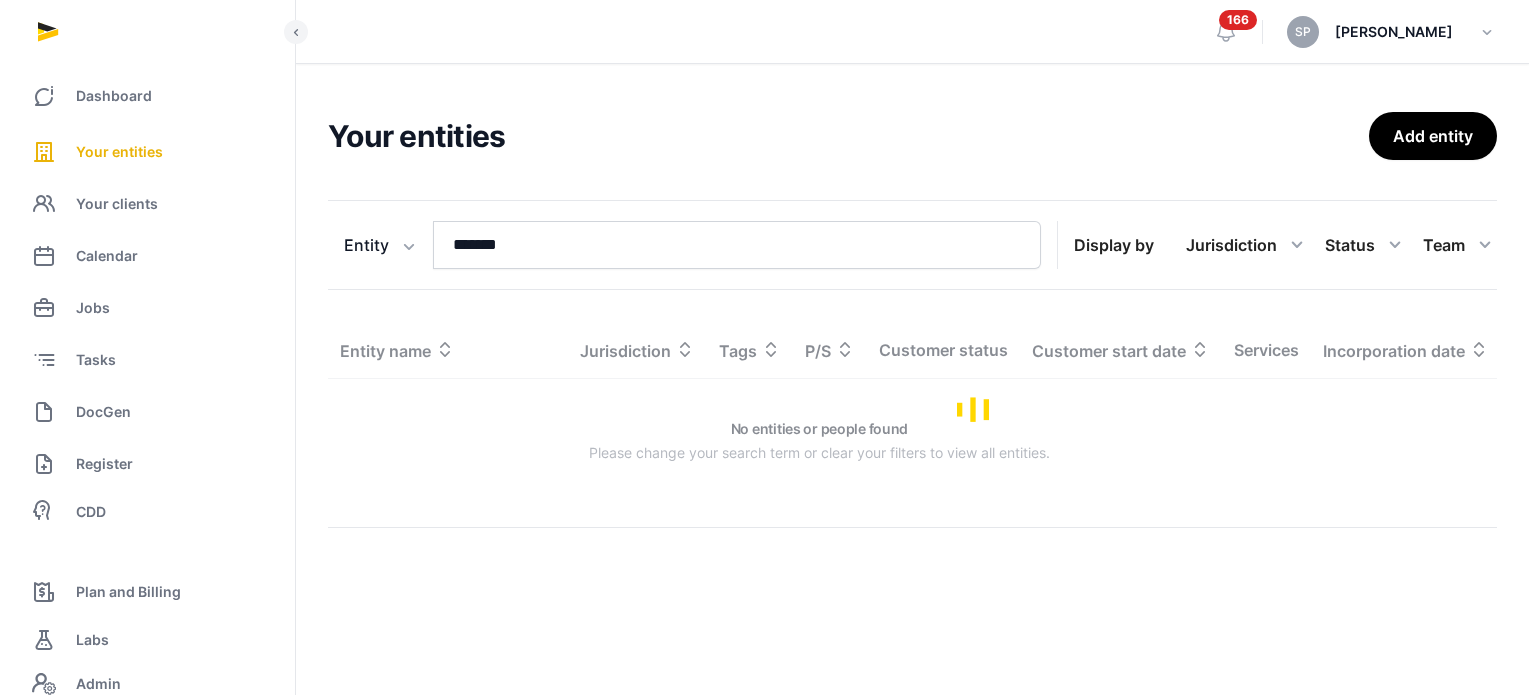 scroll, scrollTop: 0, scrollLeft: 0, axis: both 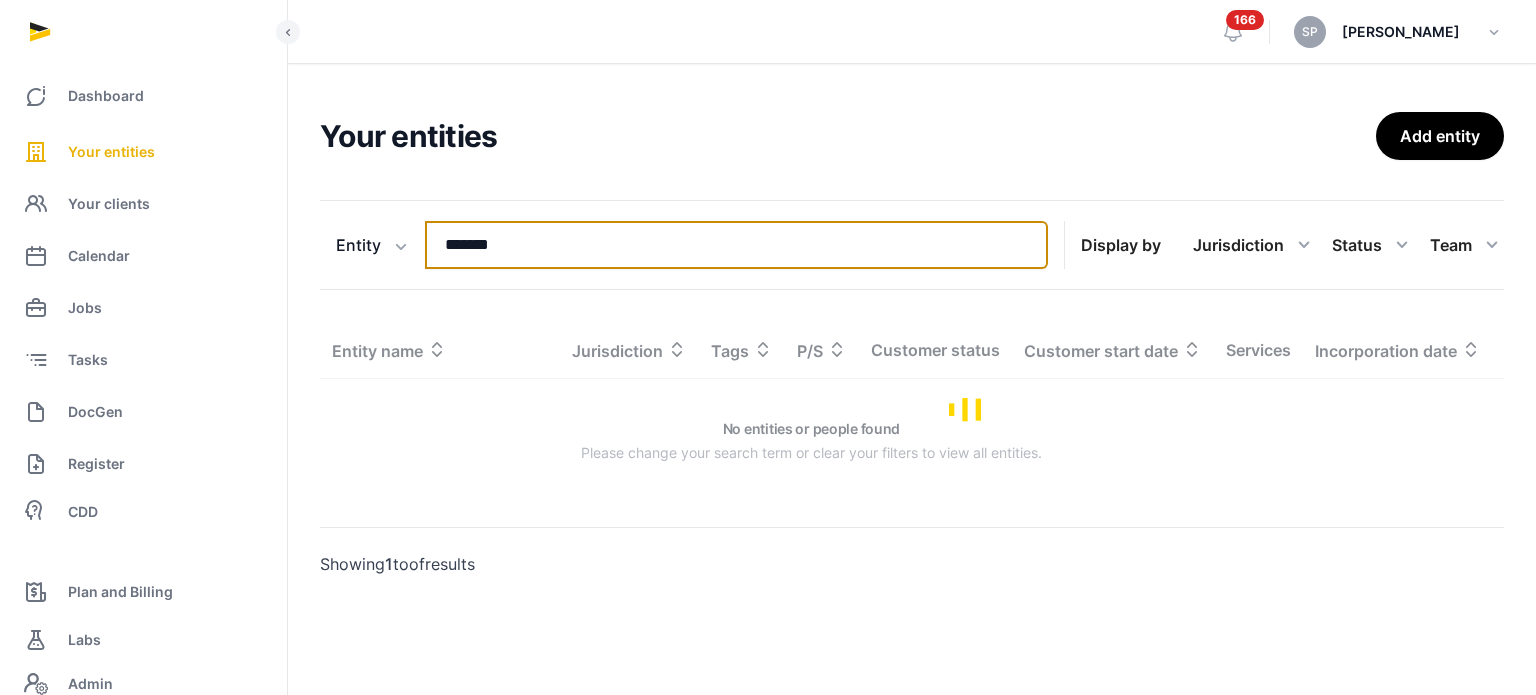 click on "*******" at bounding box center (736, 245) 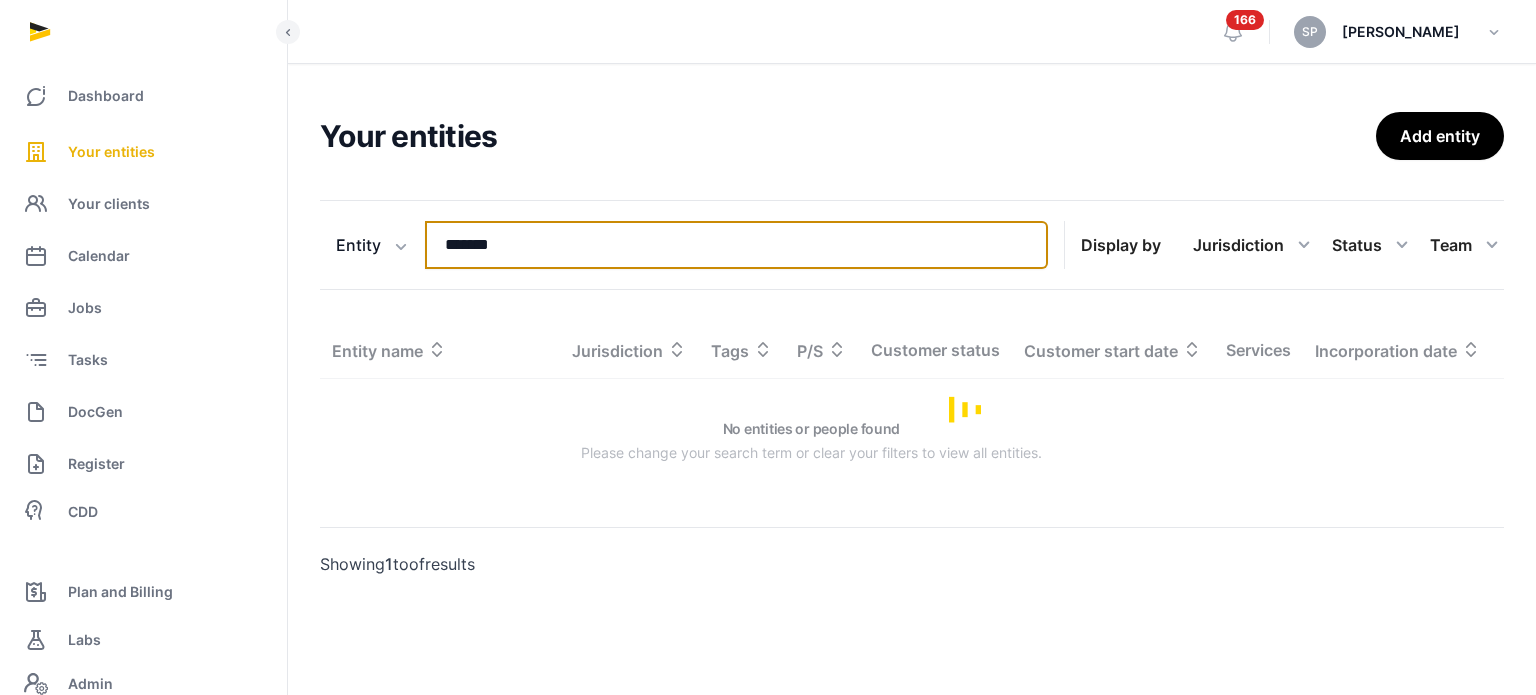 click on "*******" at bounding box center (736, 245) 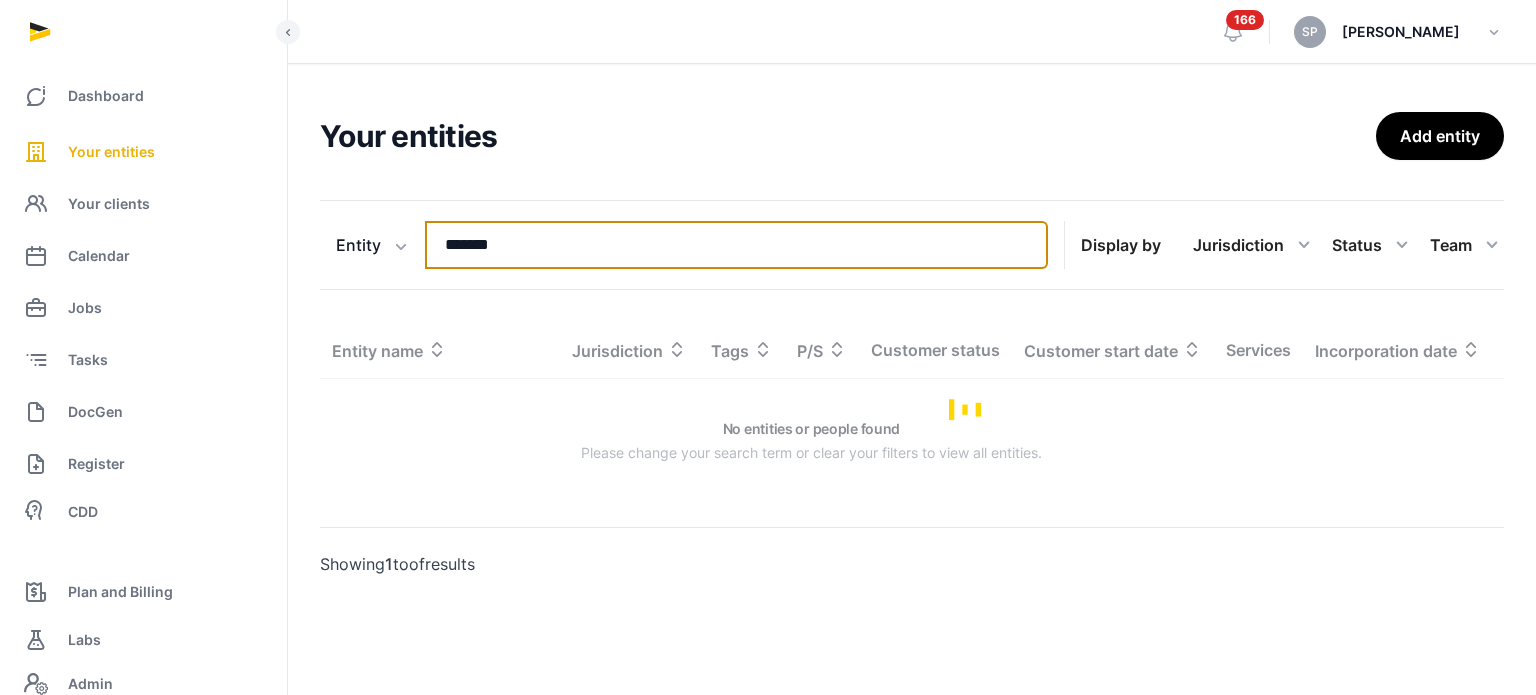 click on "*******" at bounding box center (736, 245) 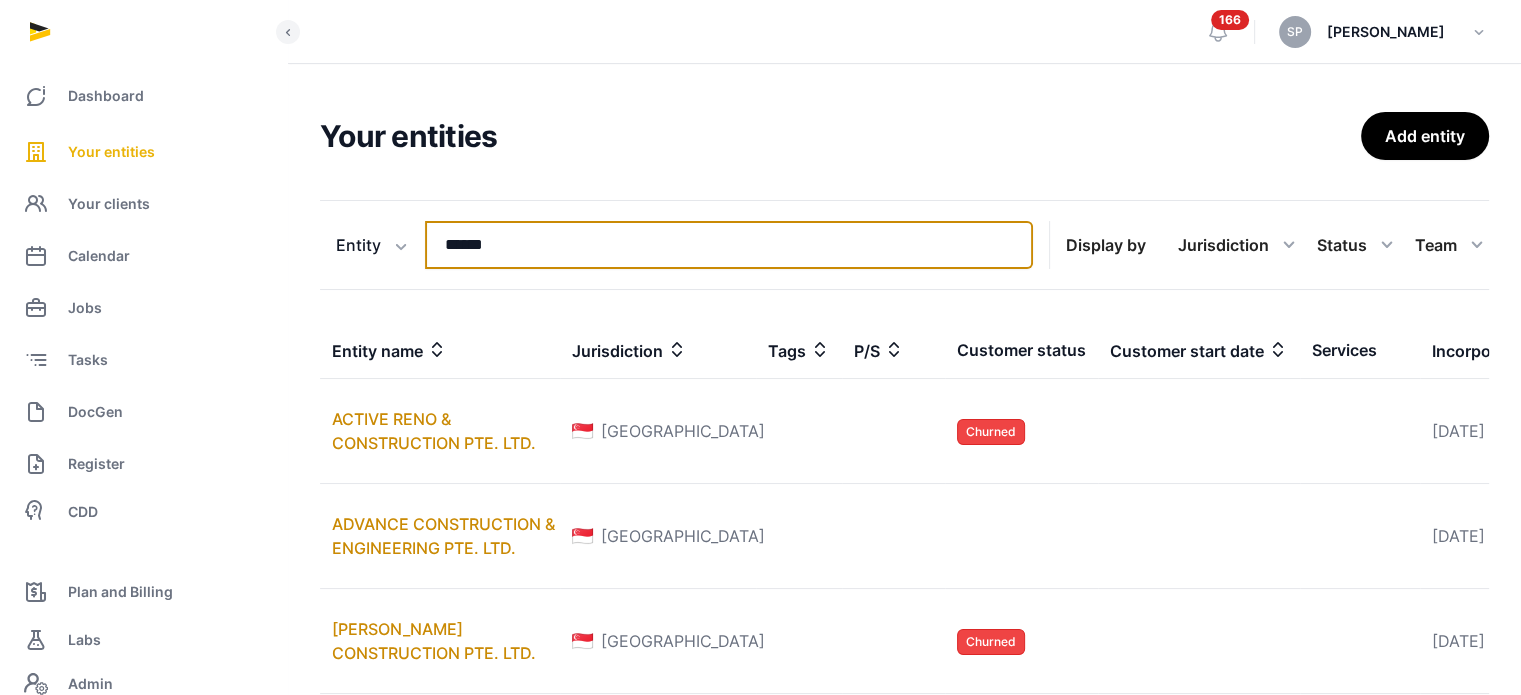 scroll, scrollTop: 608, scrollLeft: 0, axis: vertical 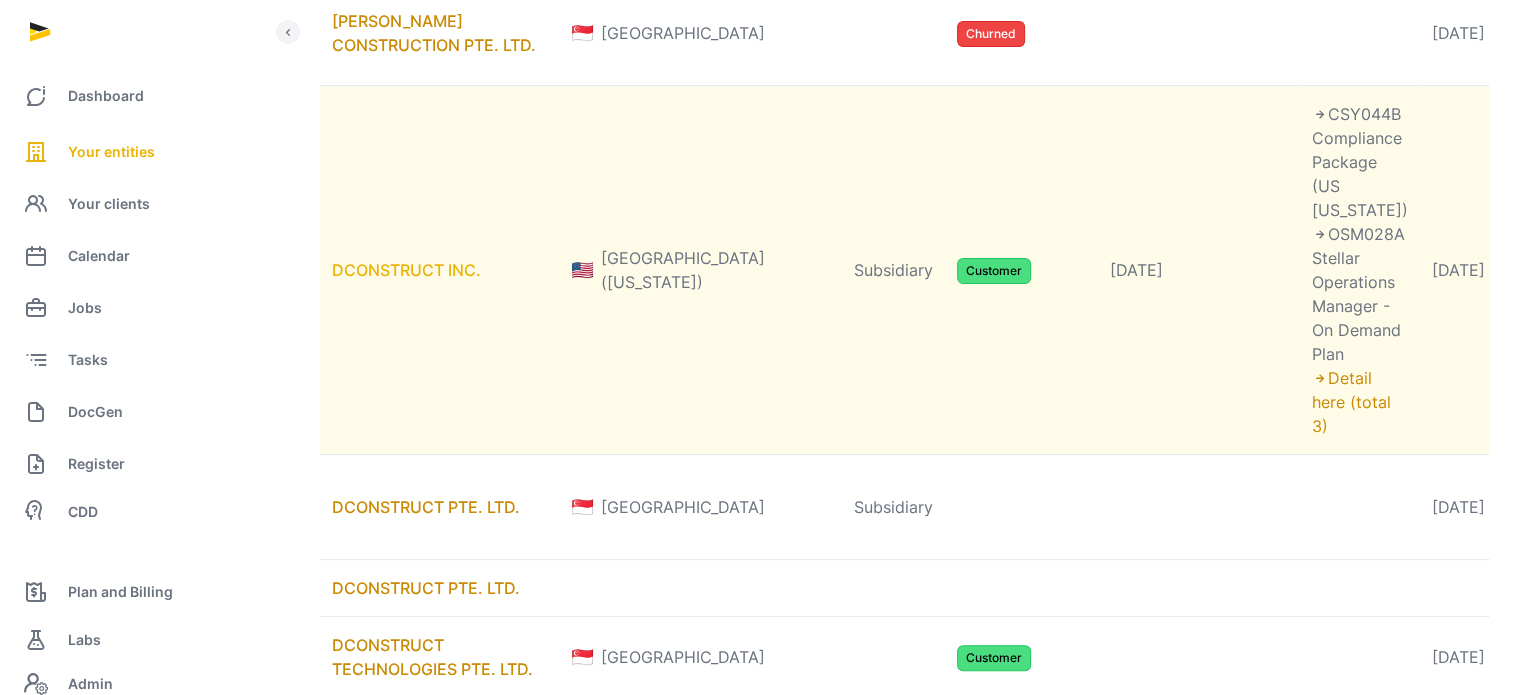 type on "******" 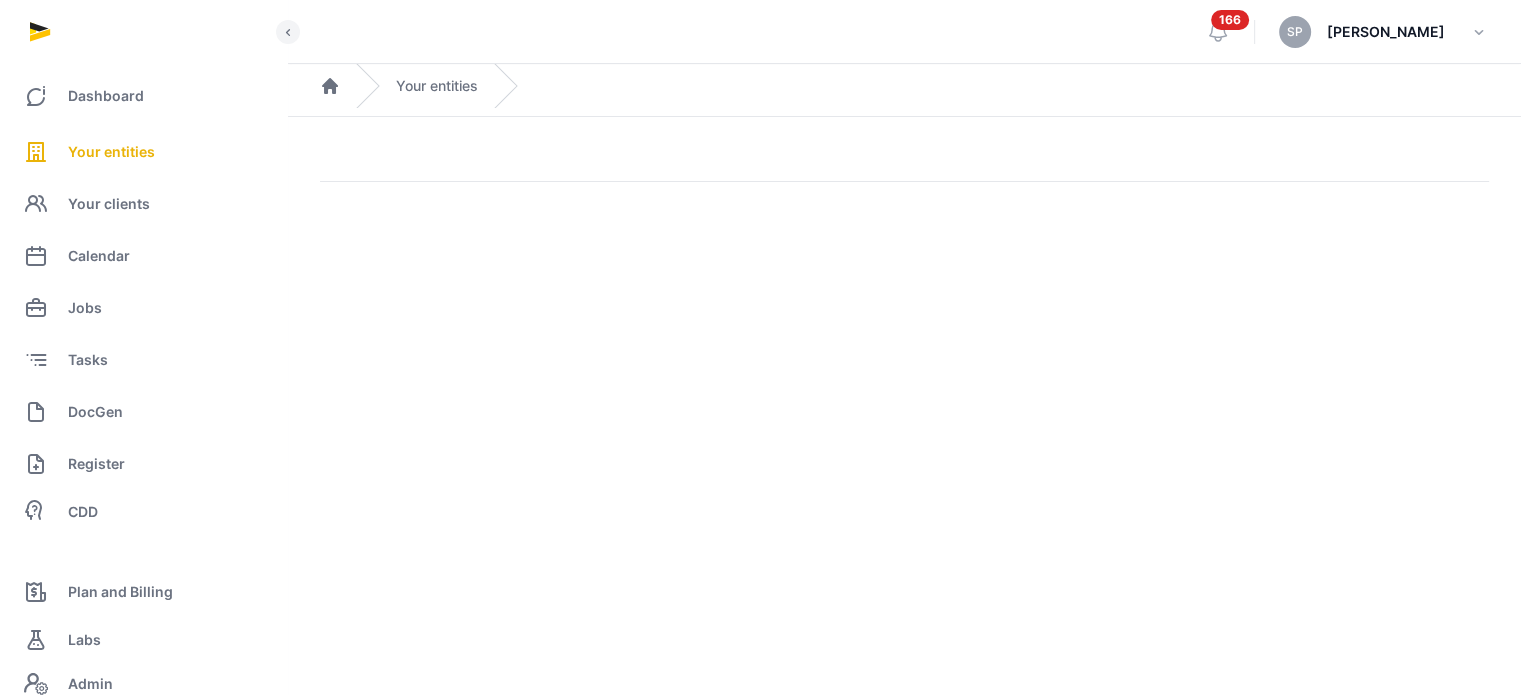 scroll, scrollTop: 0, scrollLeft: 0, axis: both 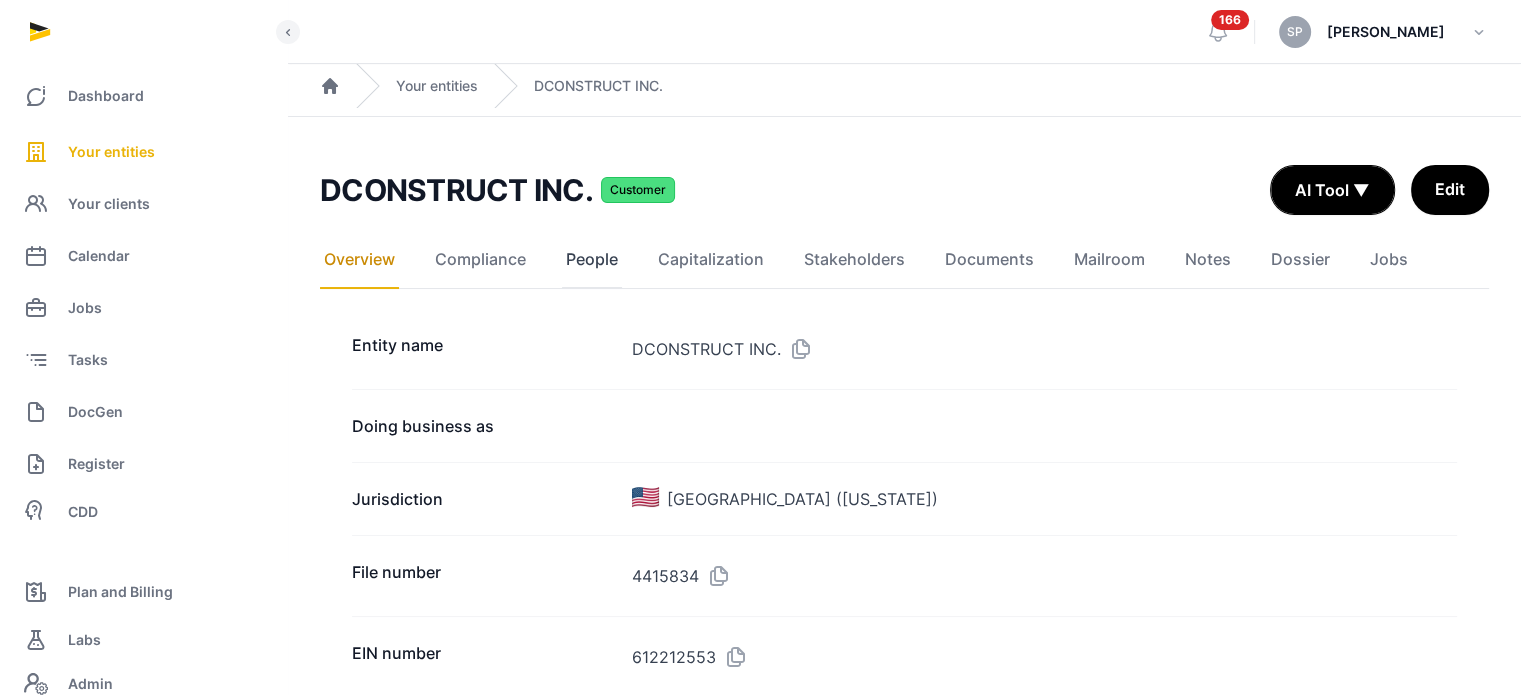 click on "People" 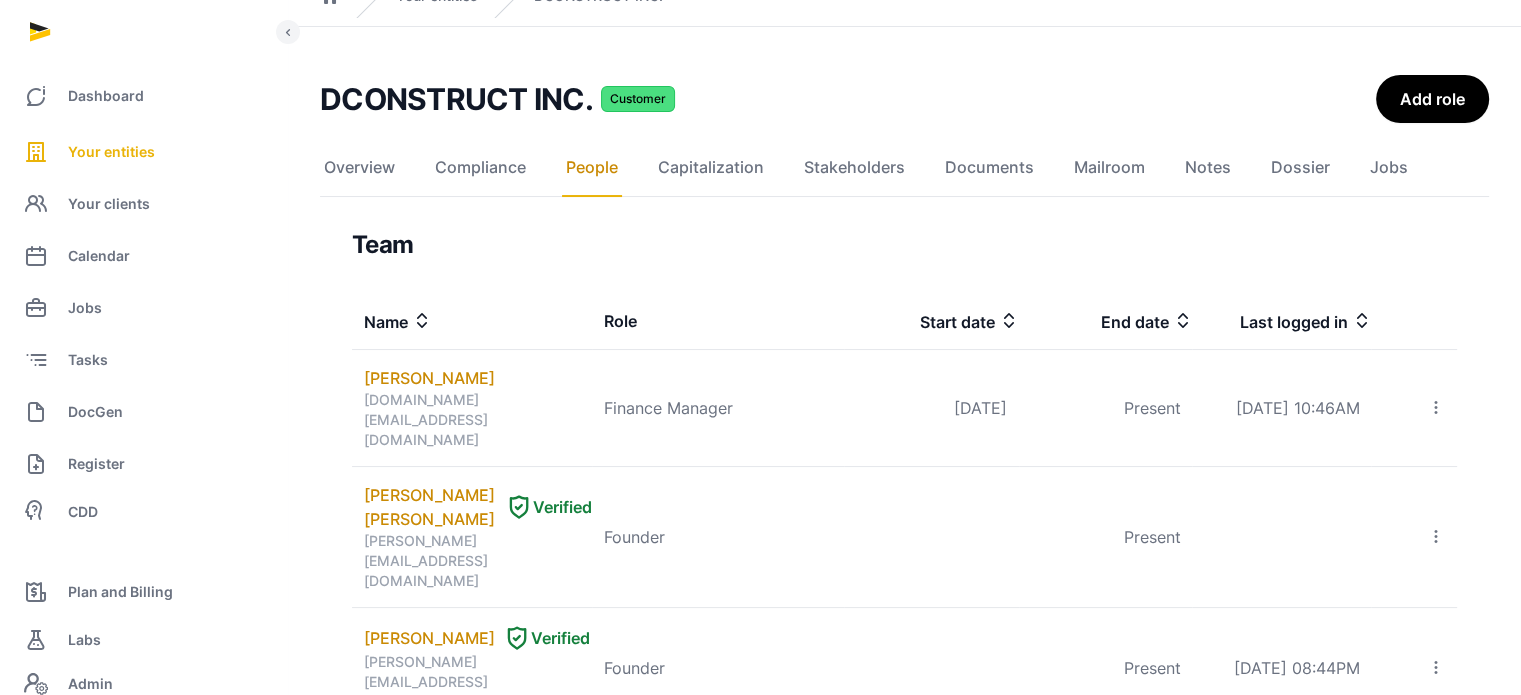 scroll, scrollTop: 88, scrollLeft: 0, axis: vertical 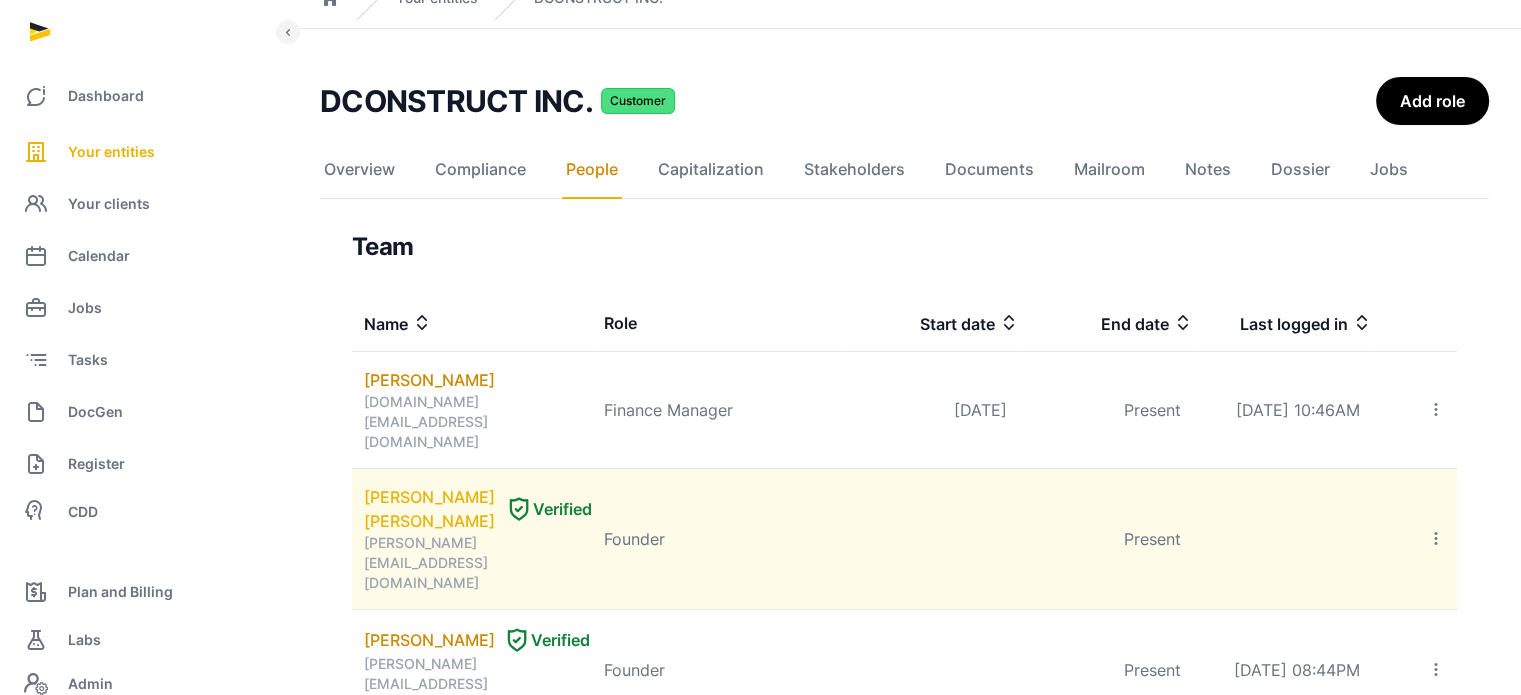 click on "CHINN HWA LIM" at bounding box center [430, 509] 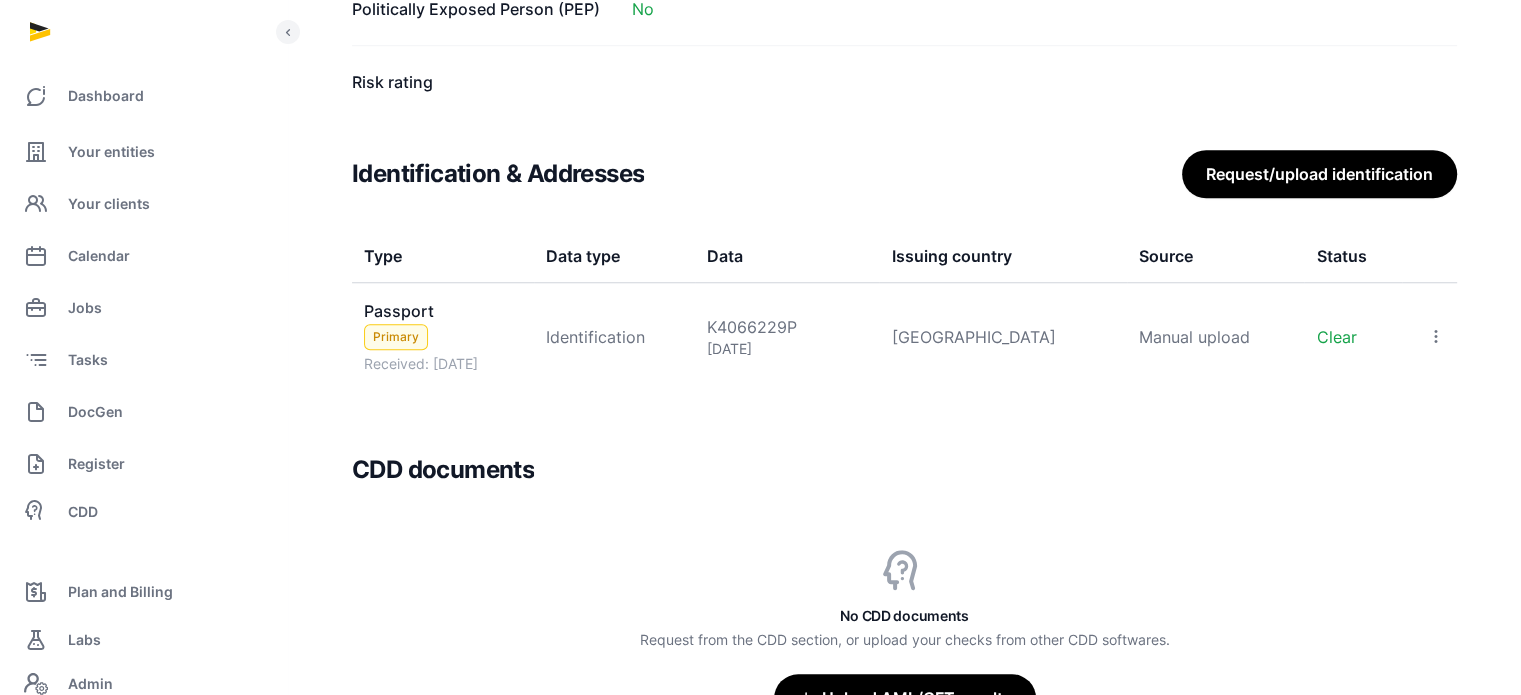 scroll, scrollTop: 1660, scrollLeft: 0, axis: vertical 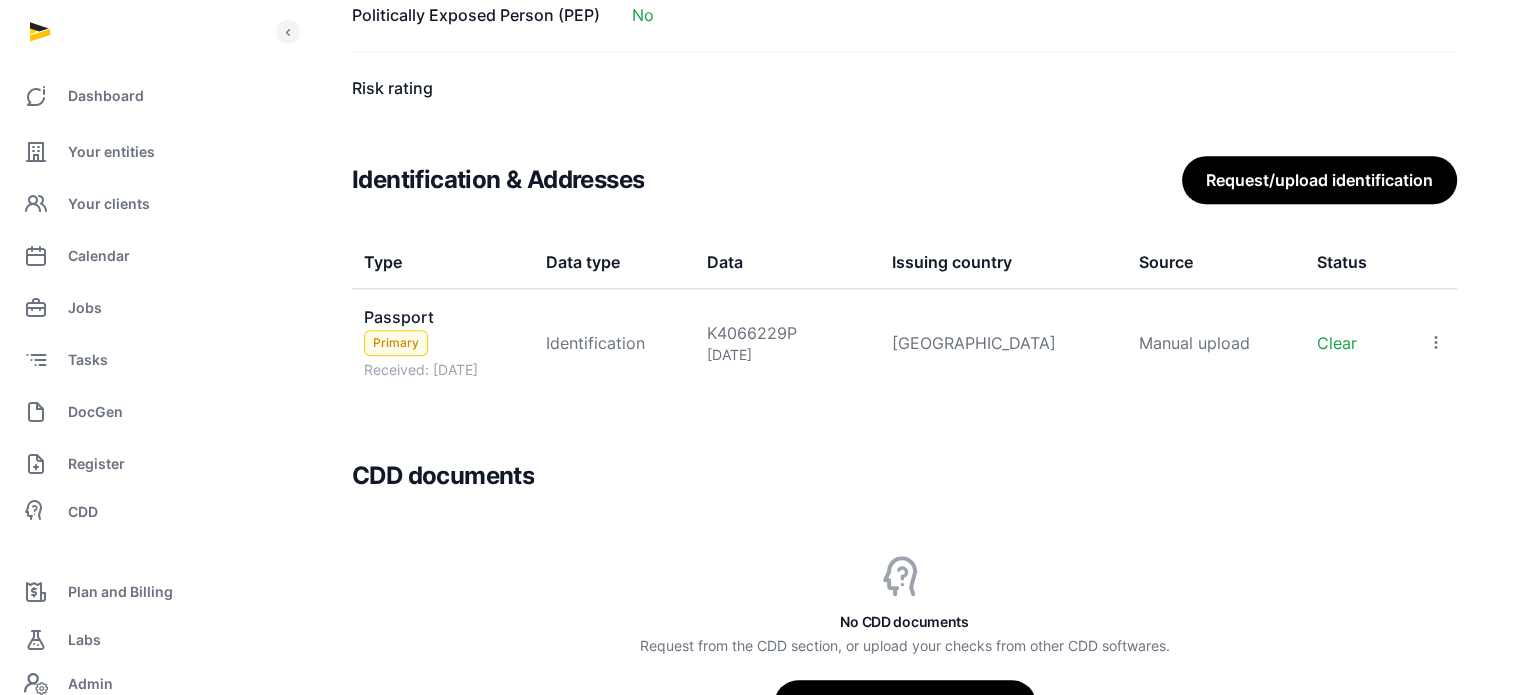 click 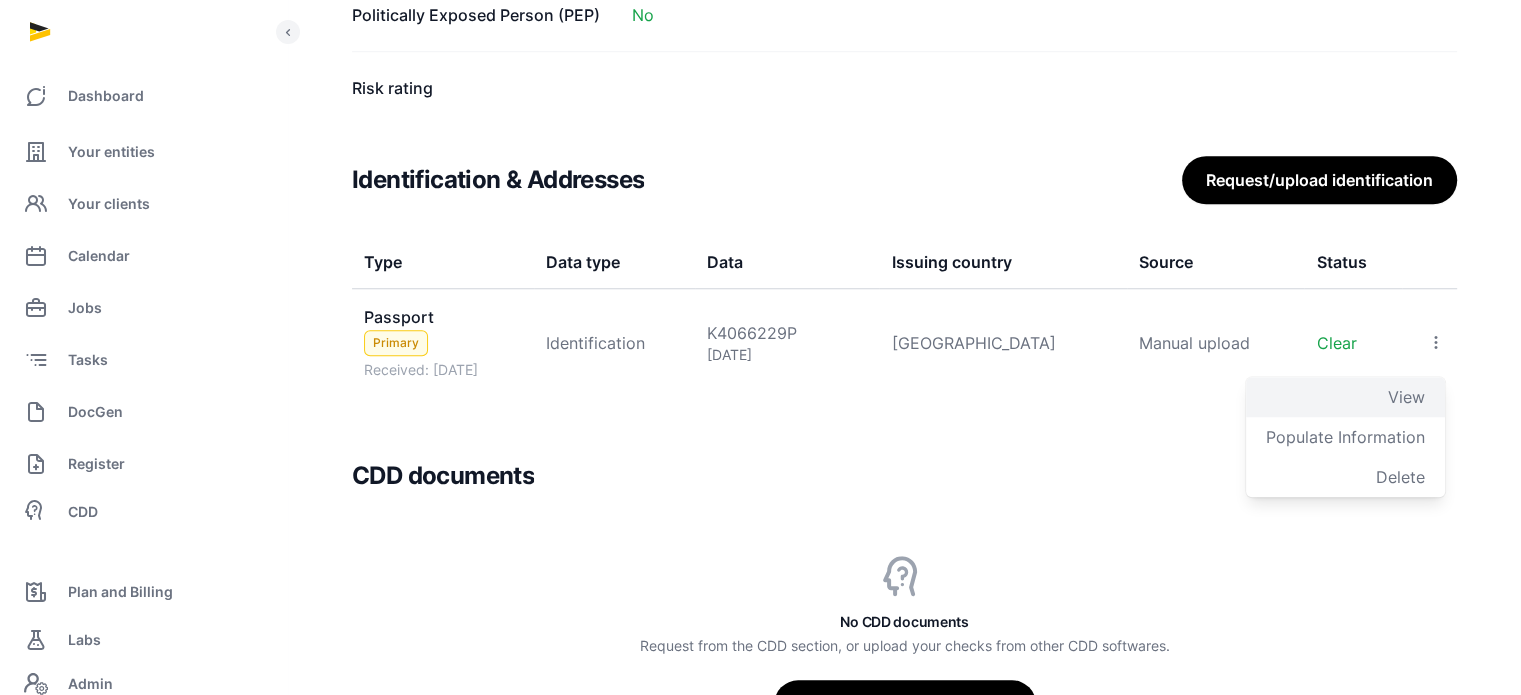 click on "View" 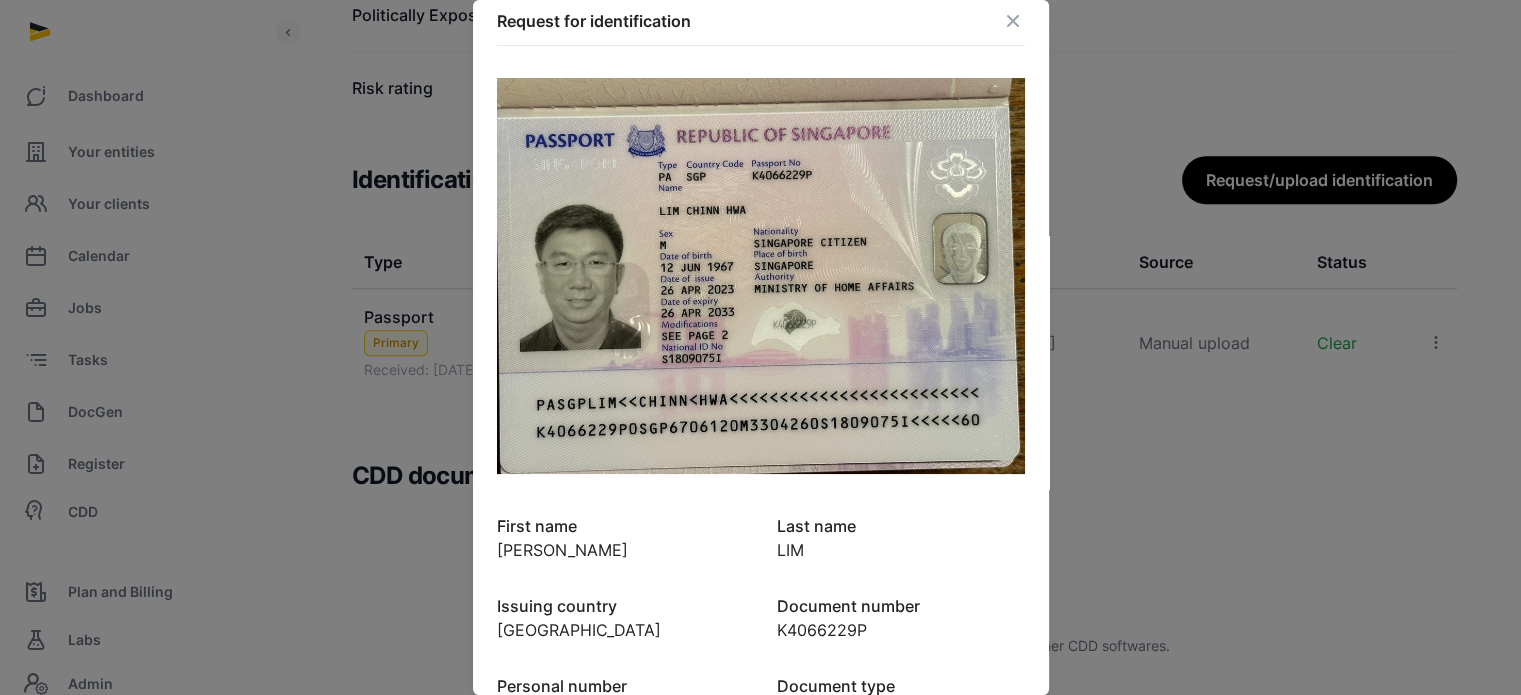 scroll, scrollTop: 20, scrollLeft: 0, axis: vertical 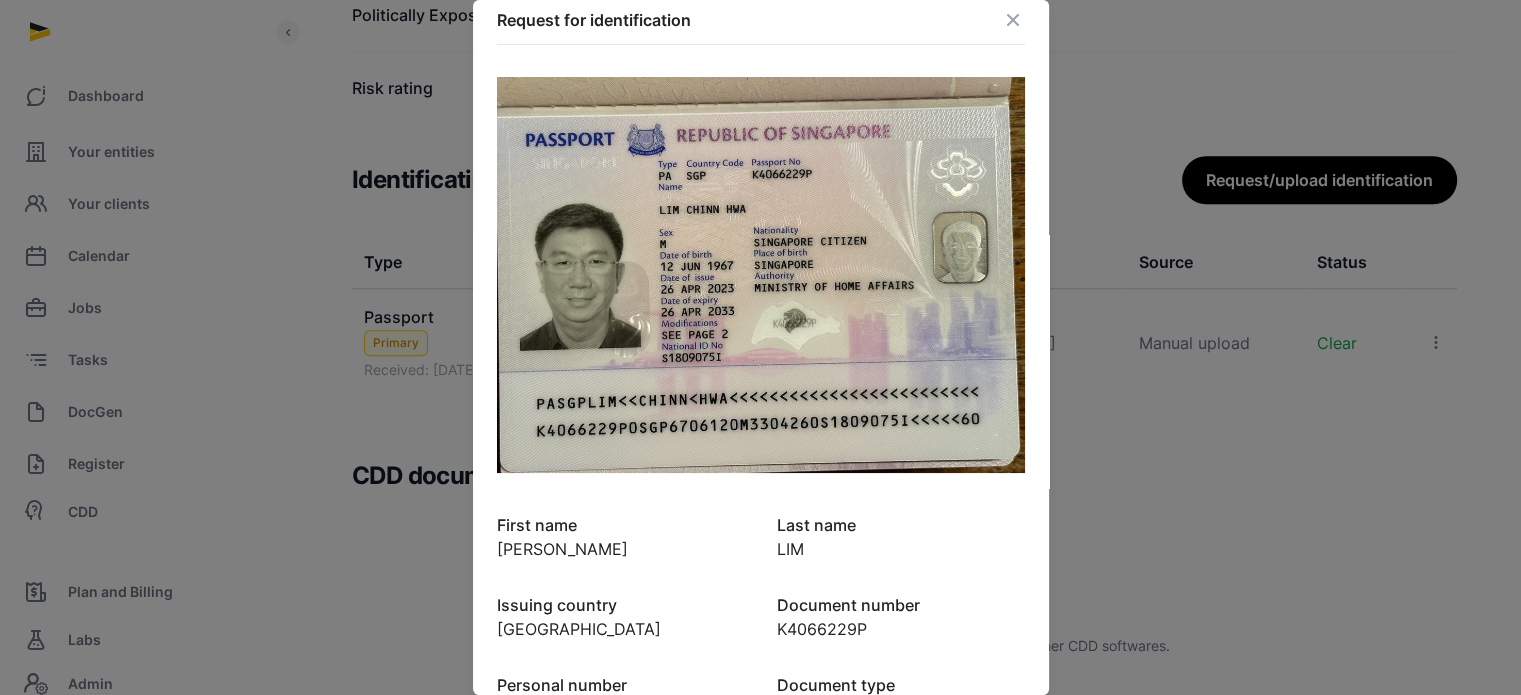 click at bounding box center (1013, 20) 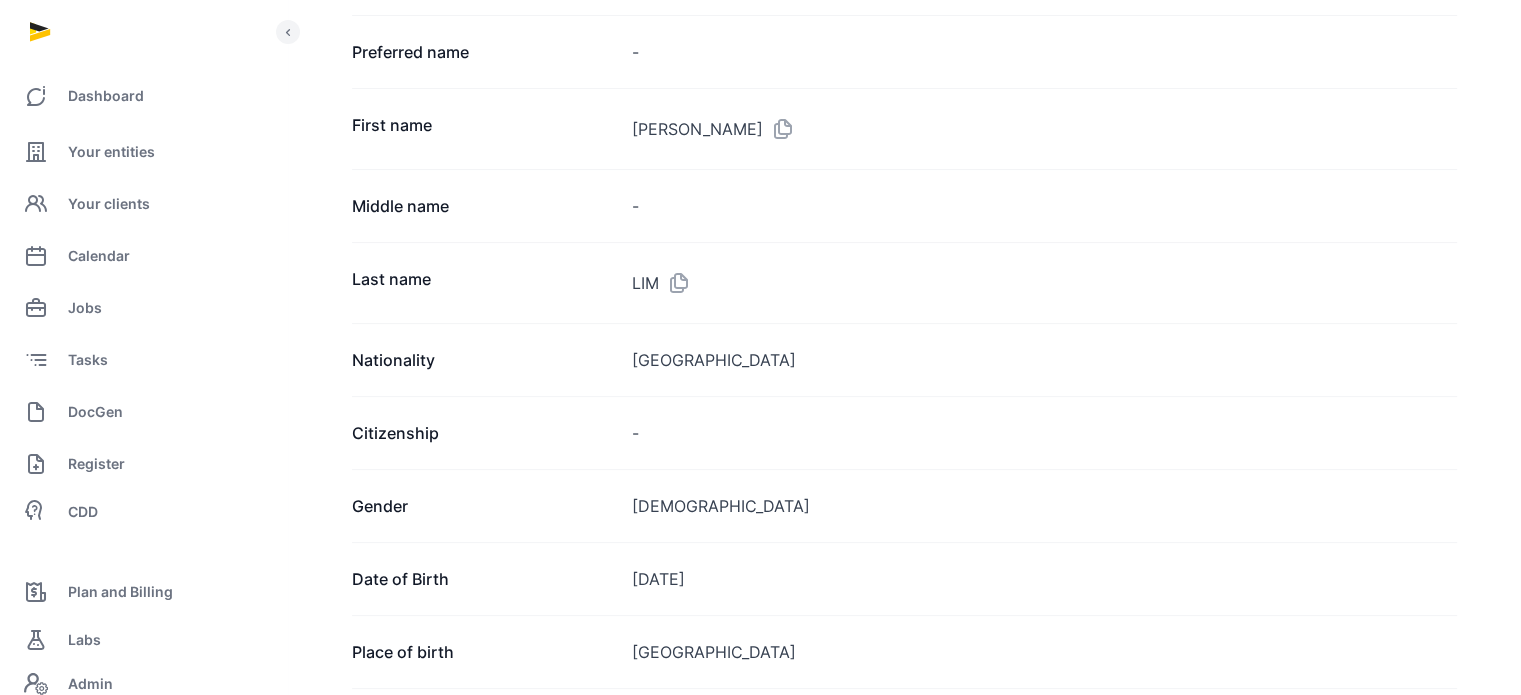 scroll, scrollTop: 96, scrollLeft: 0, axis: vertical 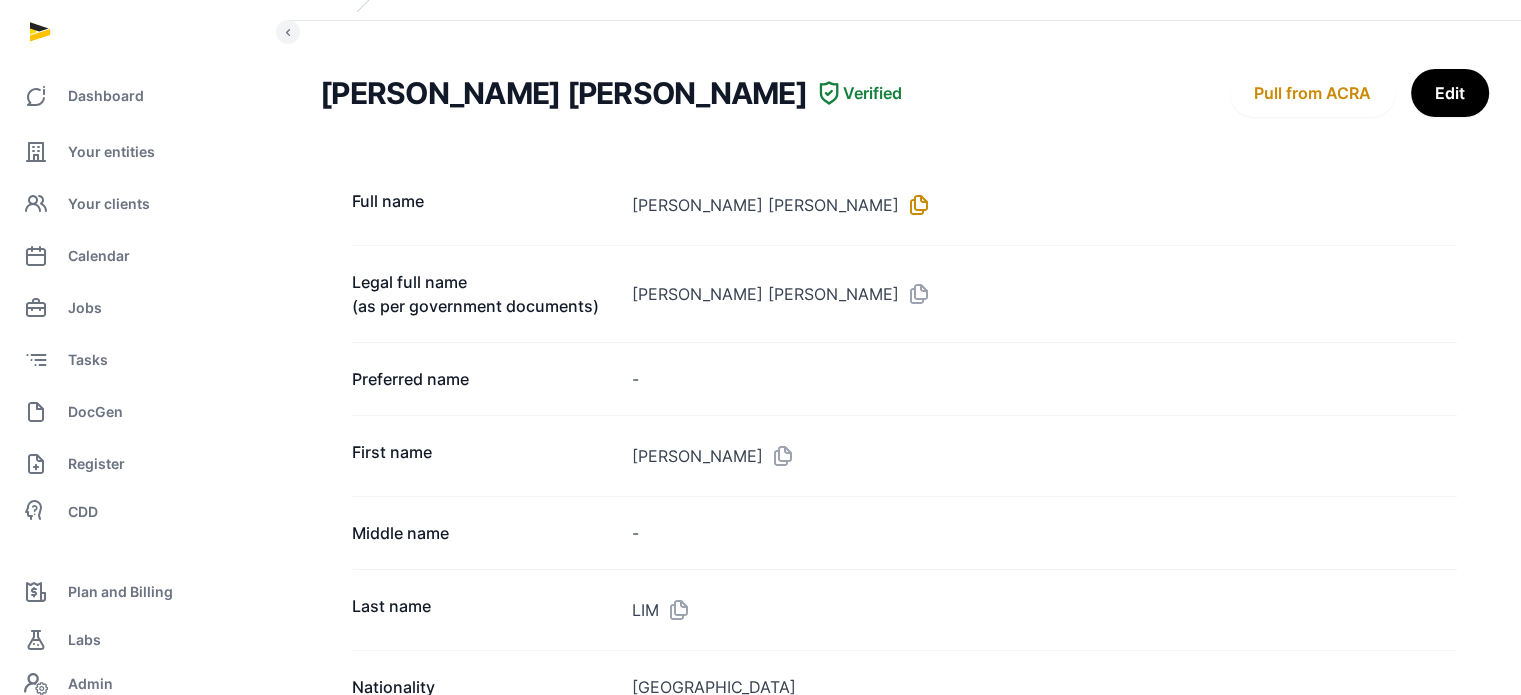 click at bounding box center (915, 205) 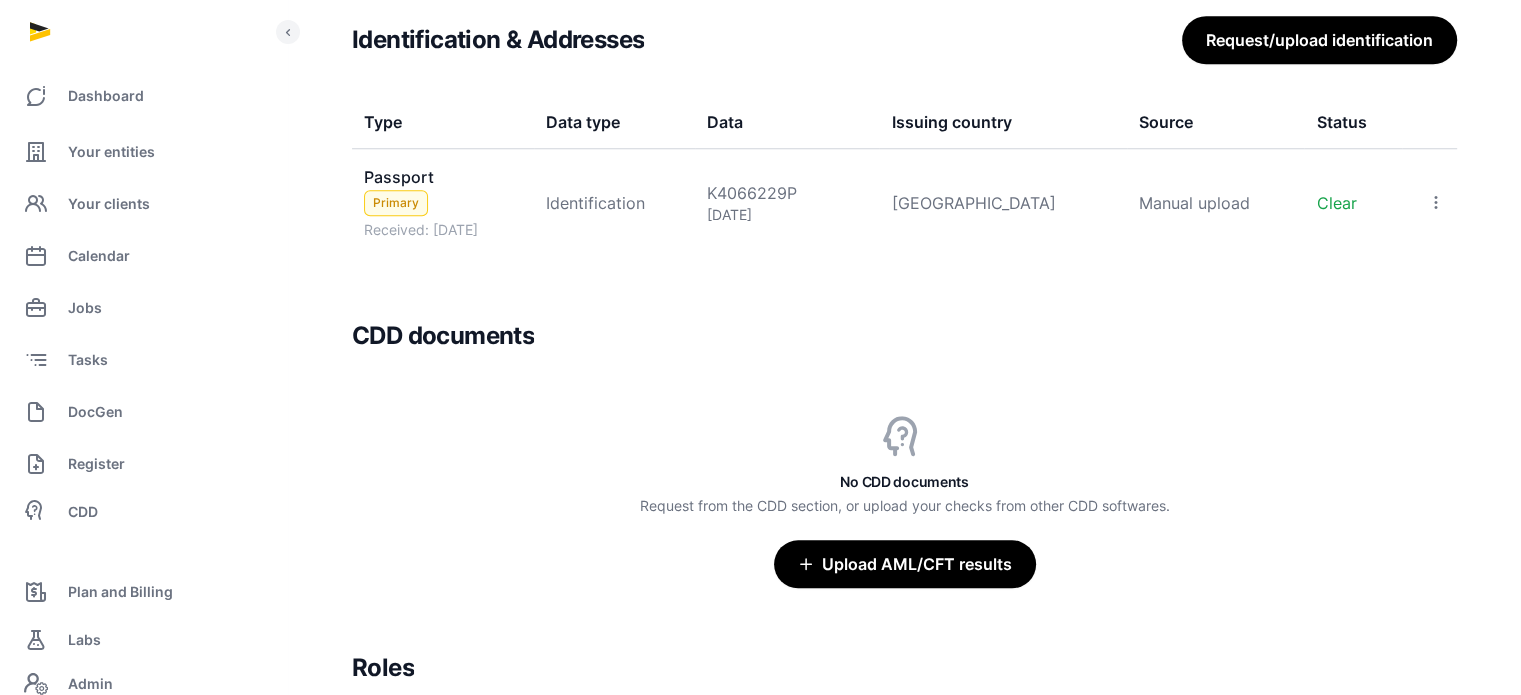 scroll, scrollTop: 1804, scrollLeft: 0, axis: vertical 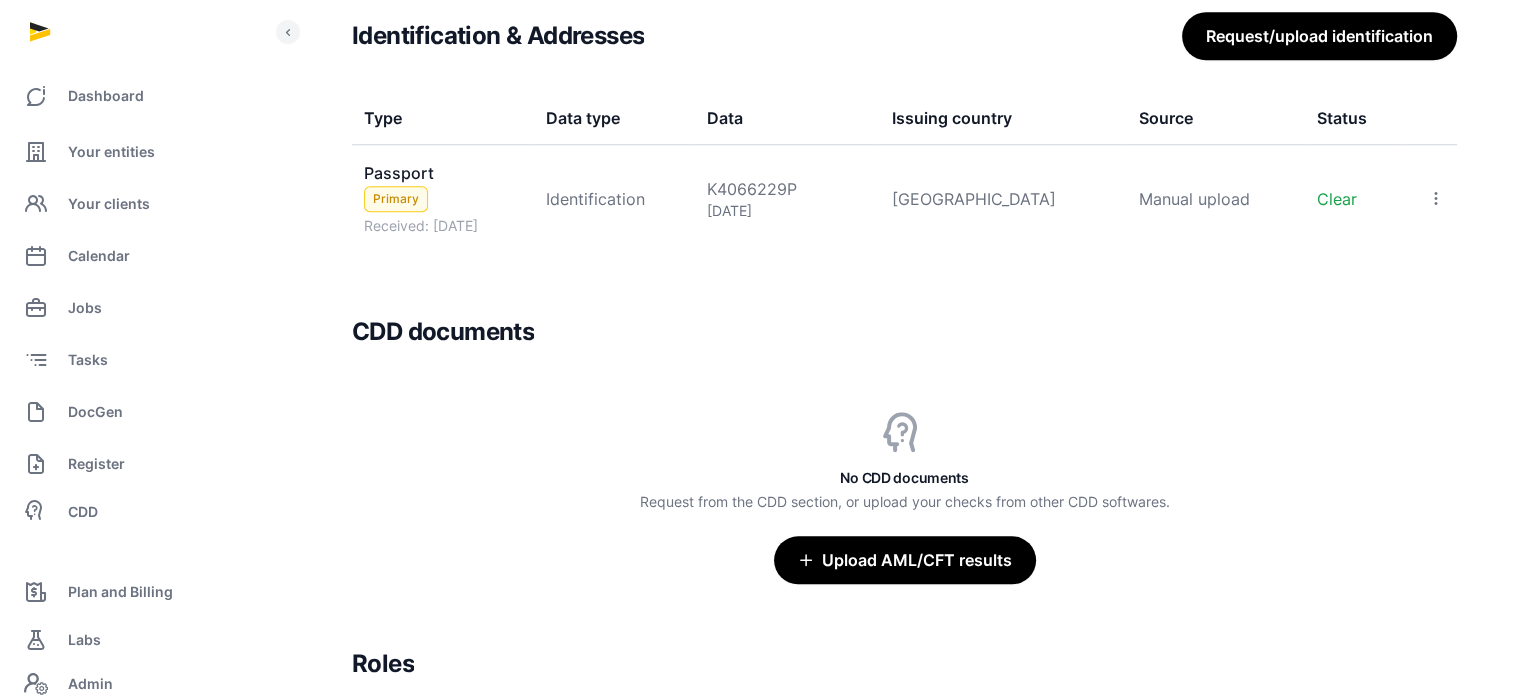 click 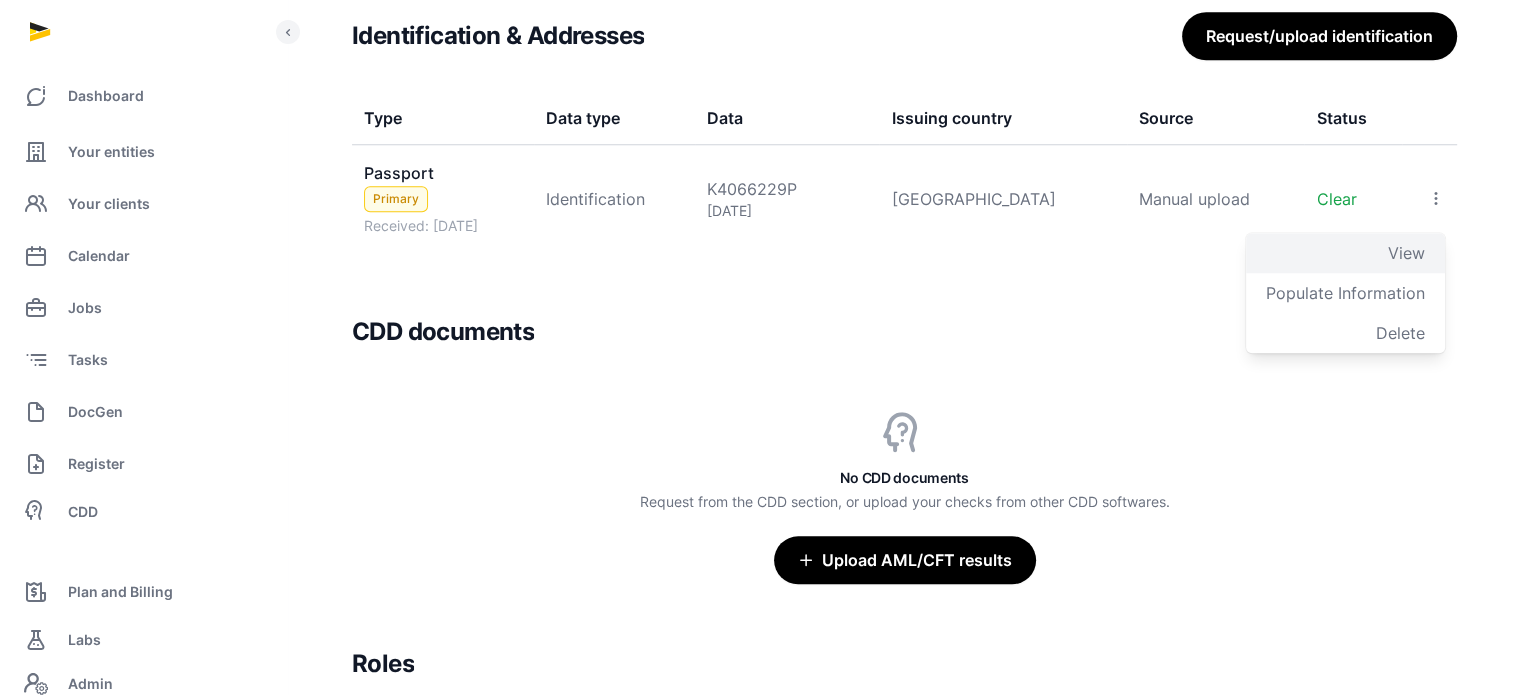 click on "View" at bounding box center (1406, 253) 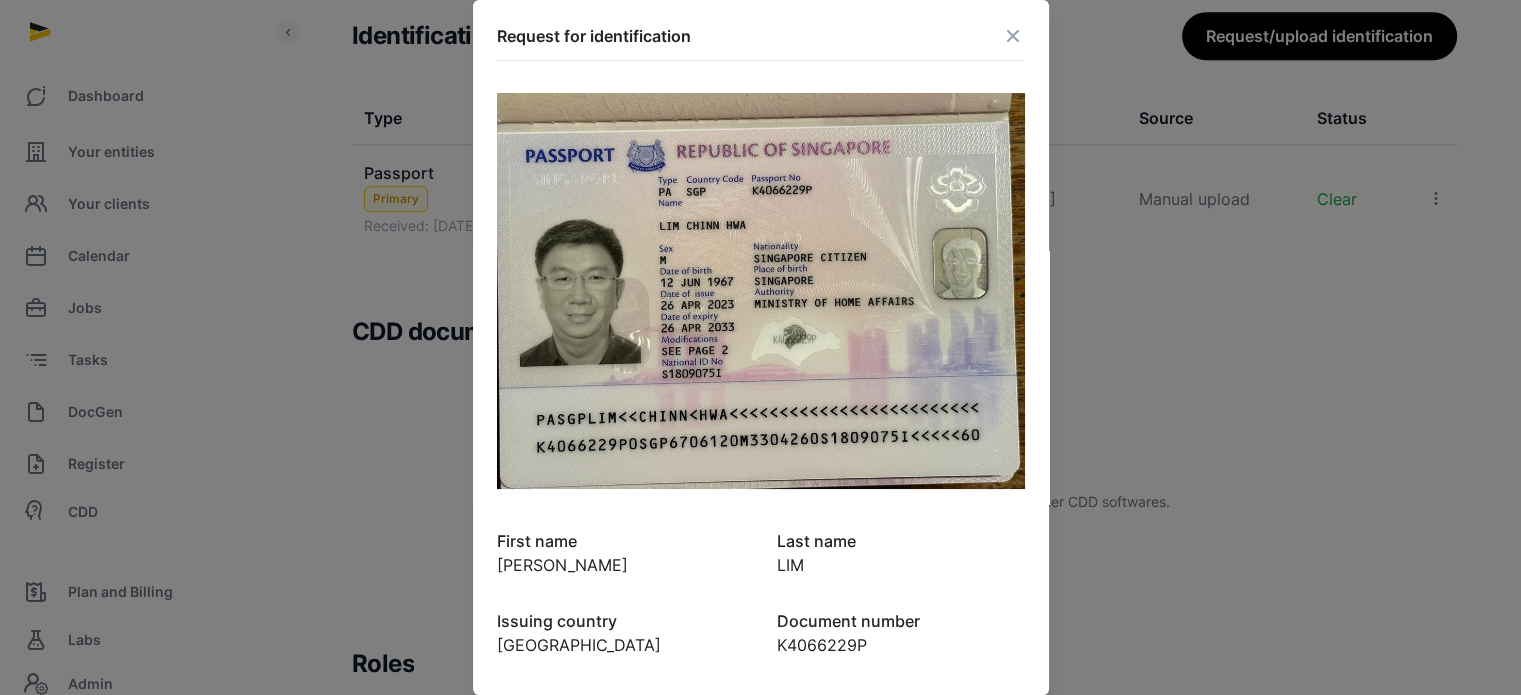 scroll, scrollTop: 0, scrollLeft: 0, axis: both 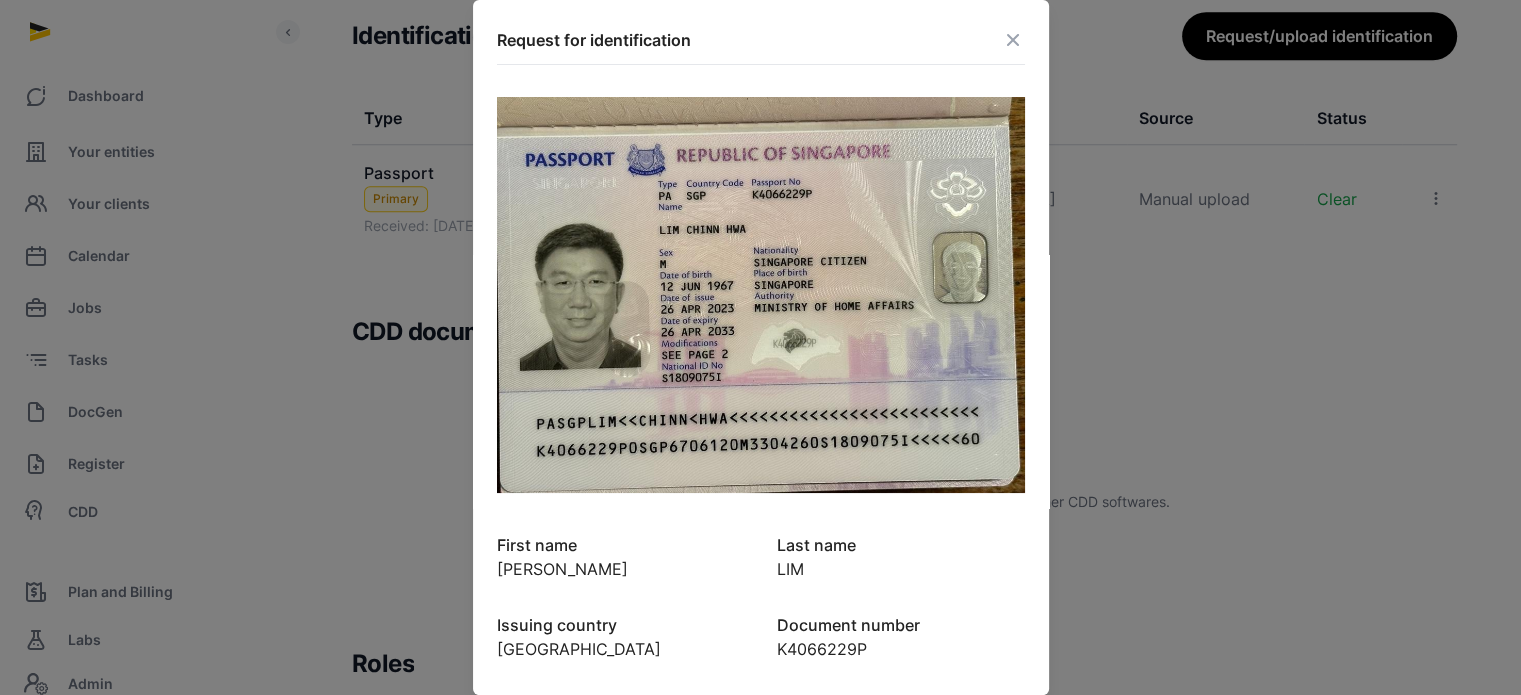 click at bounding box center [1013, 40] 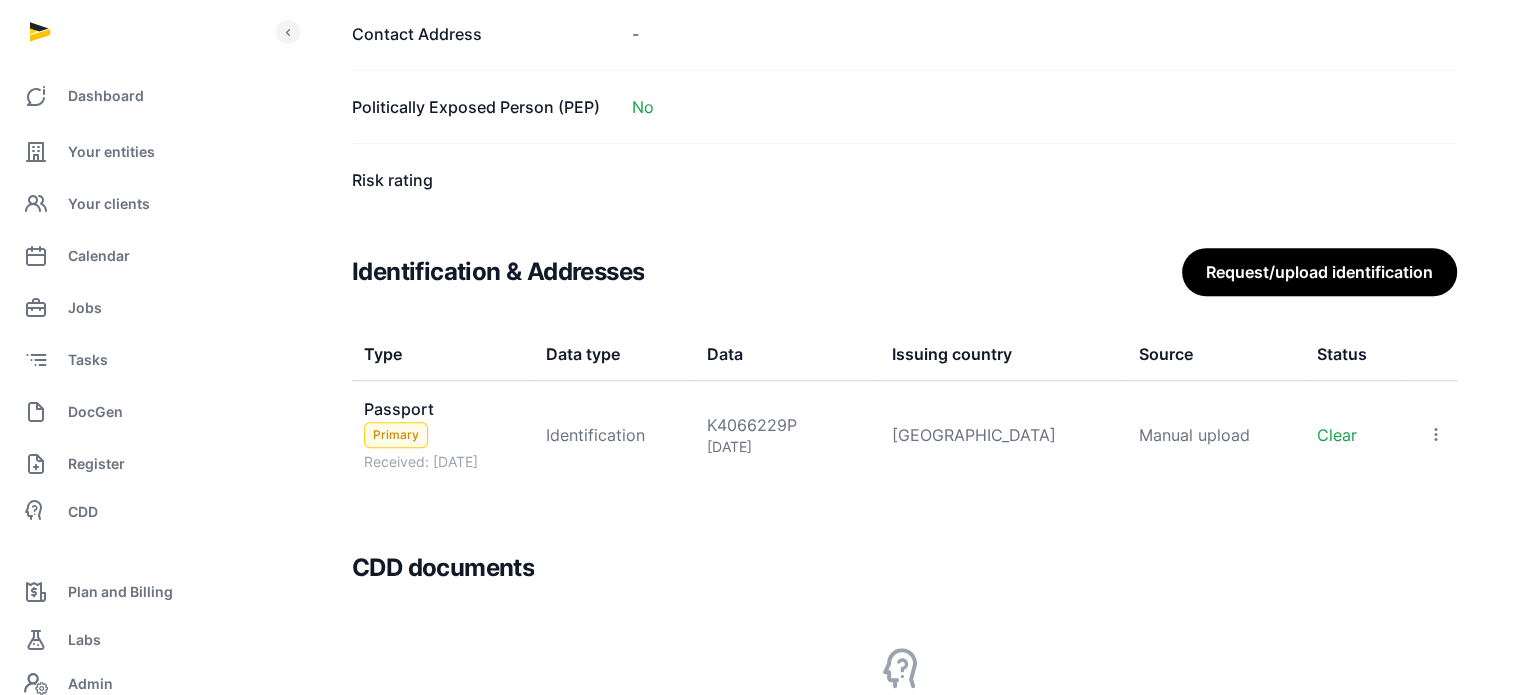 scroll, scrollTop: 1795, scrollLeft: 0, axis: vertical 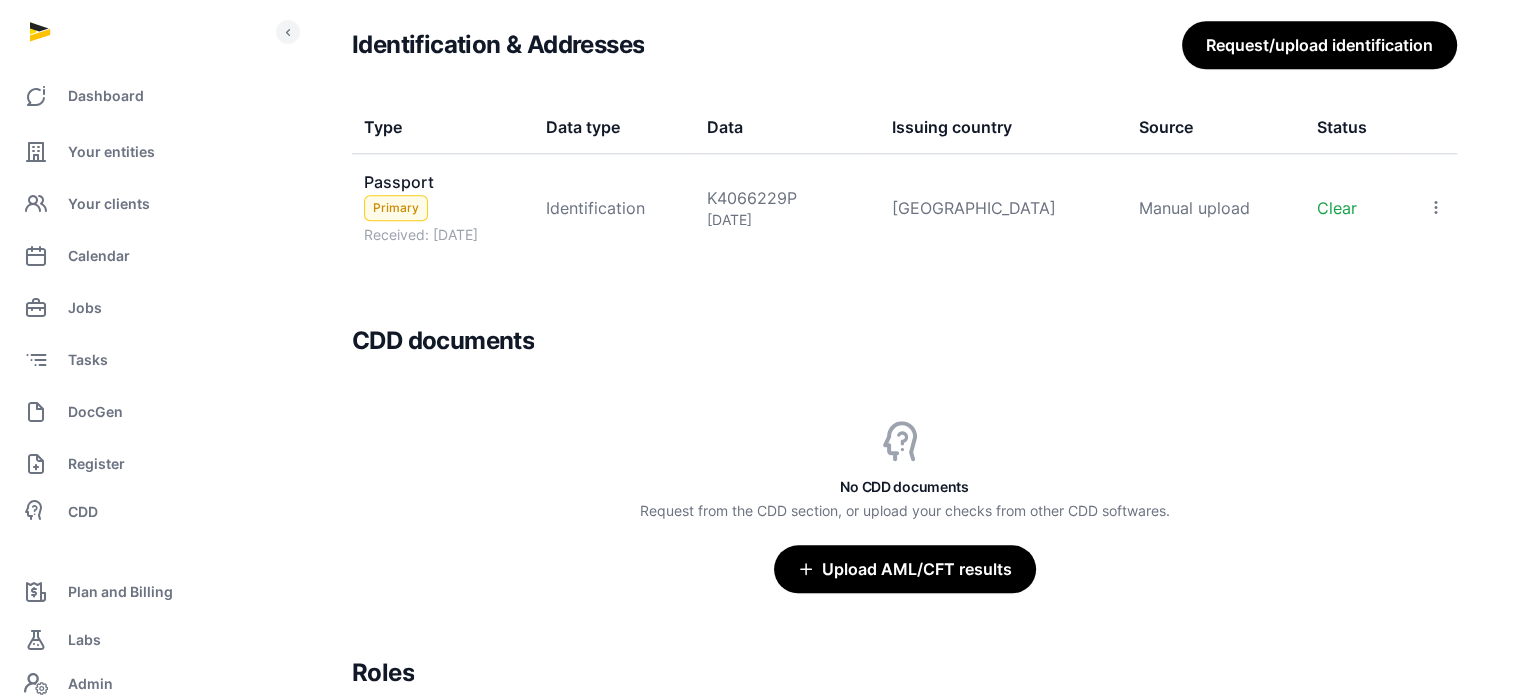 click 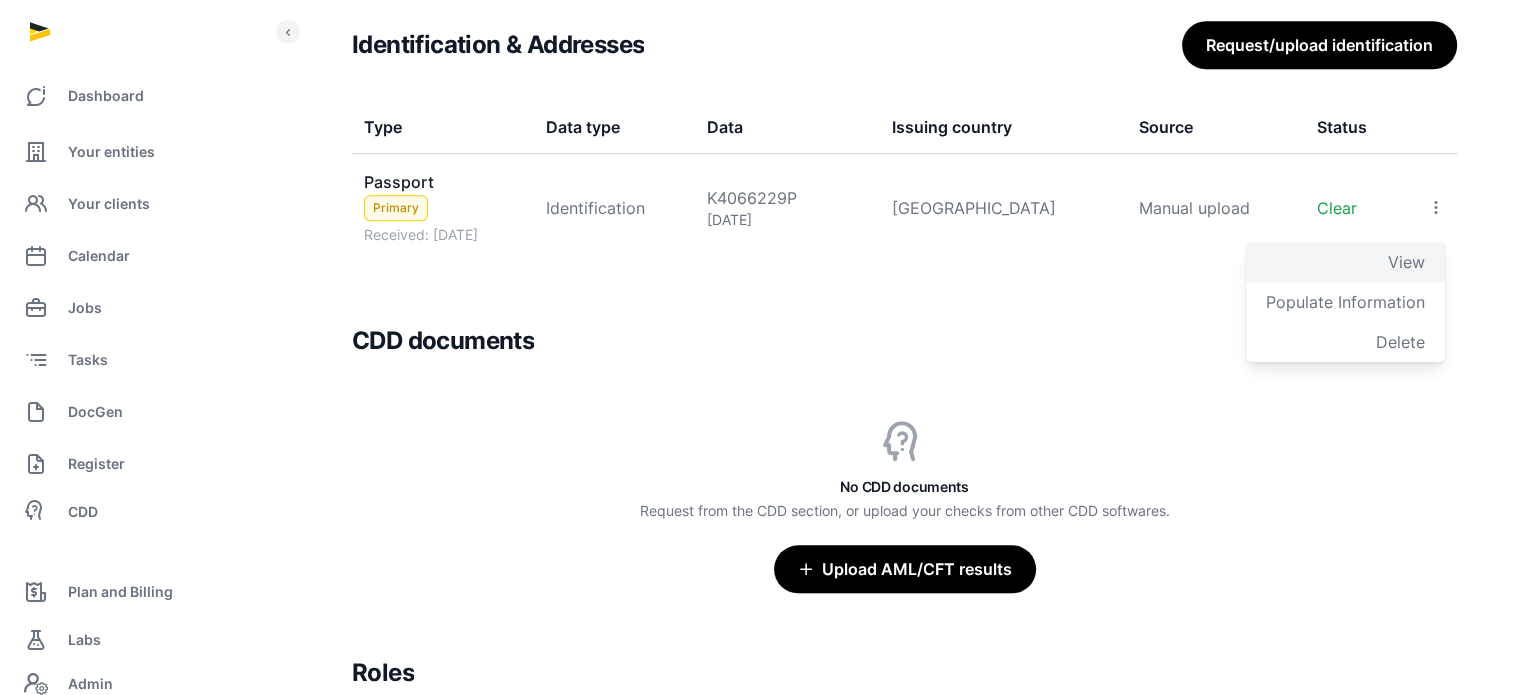 click on "View" 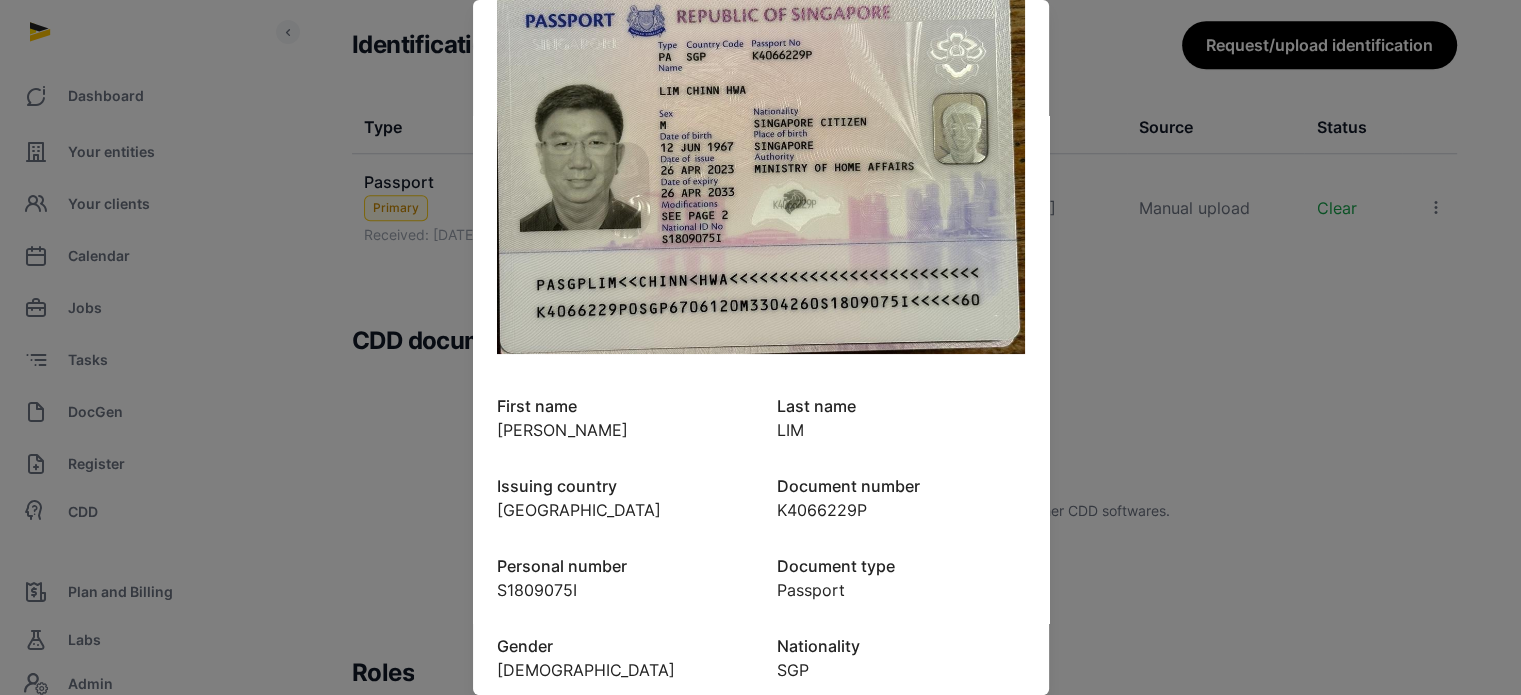 scroll, scrollTop: 434, scrollLeft: 0, axis: vertical 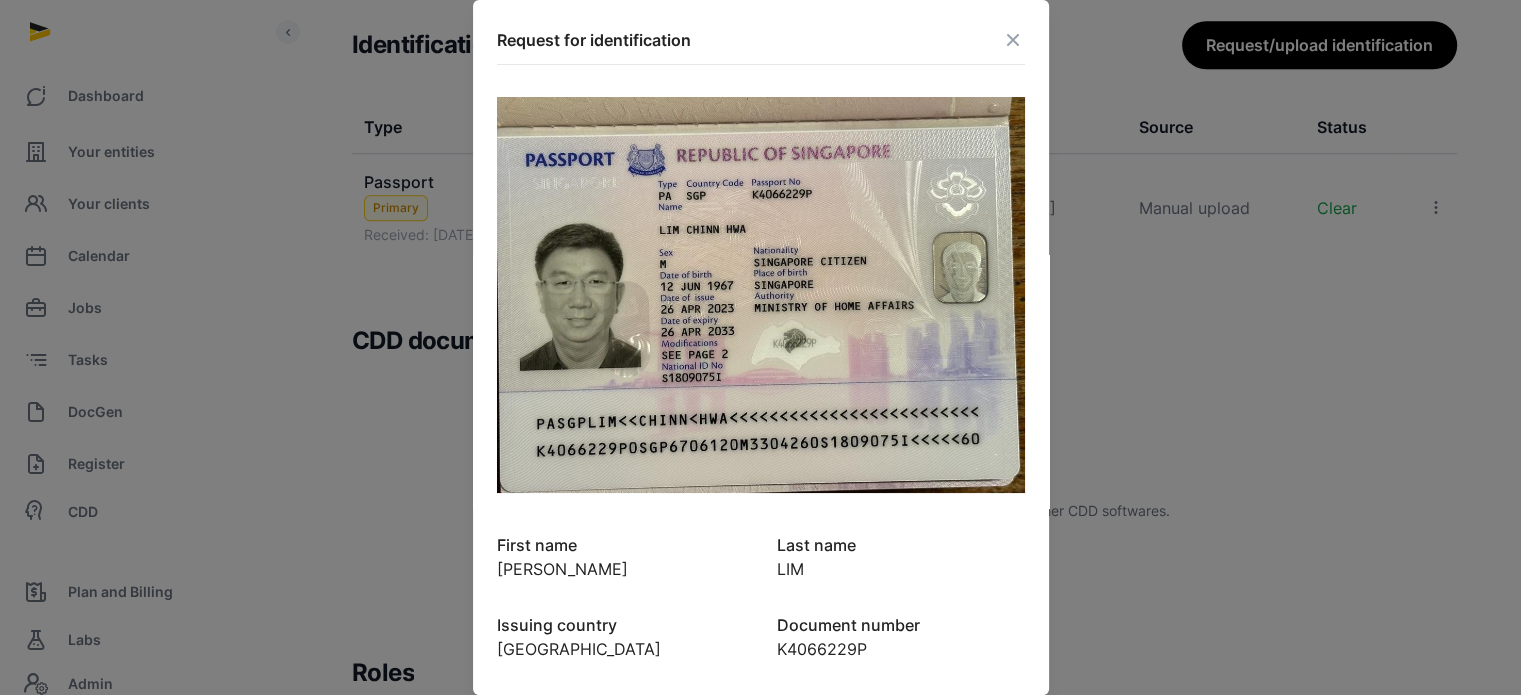 click at bounding box center [1013, 40] 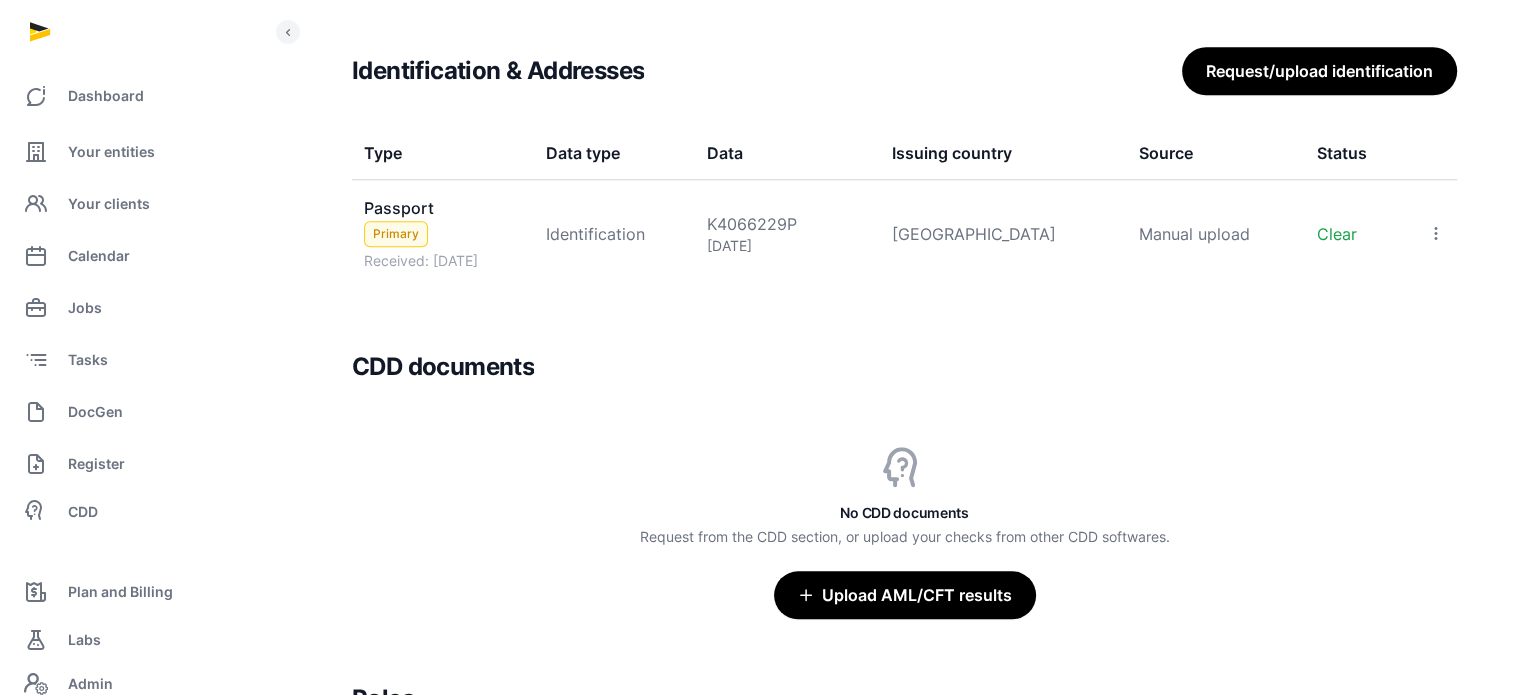 scroll, scrollTop: 1772, scrollLeft: 0, axis: vertical 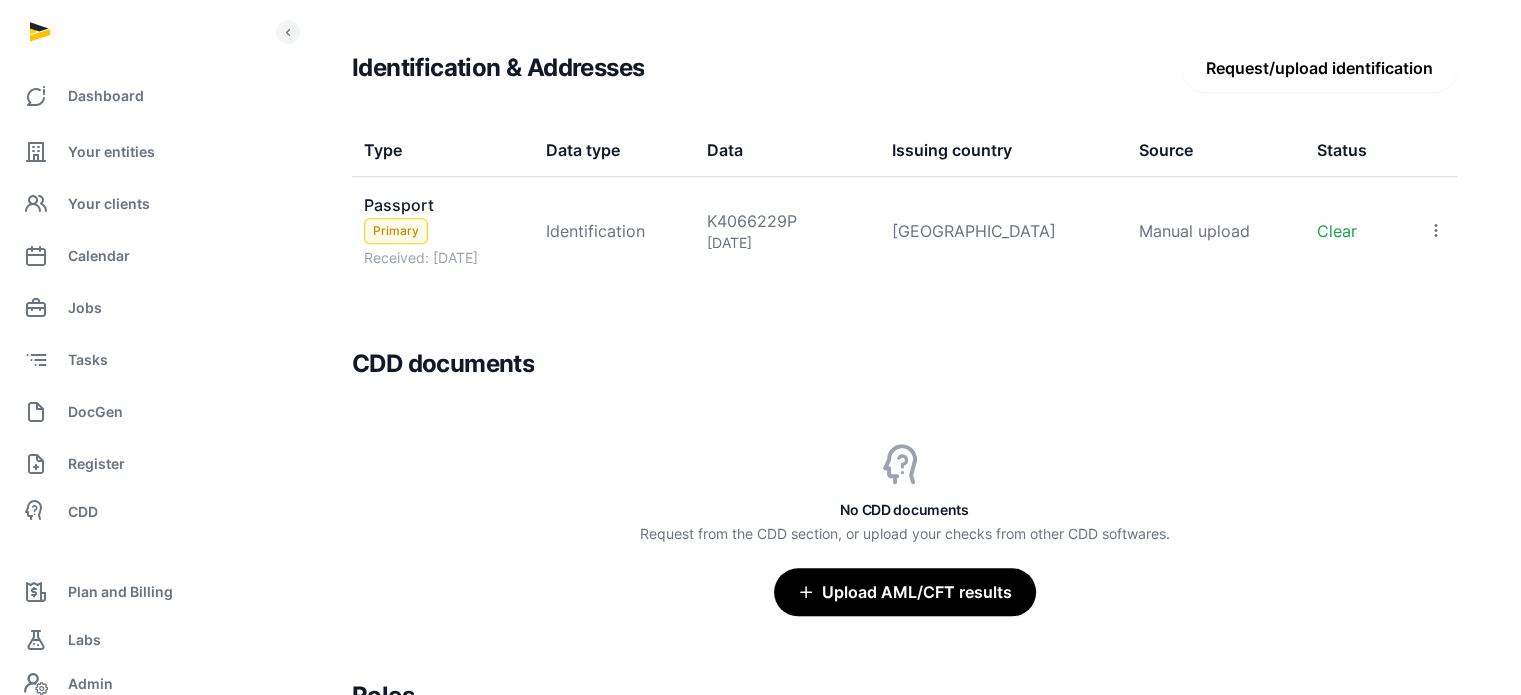 click on "Request/upload identification" at bounding box center [1319, 68] 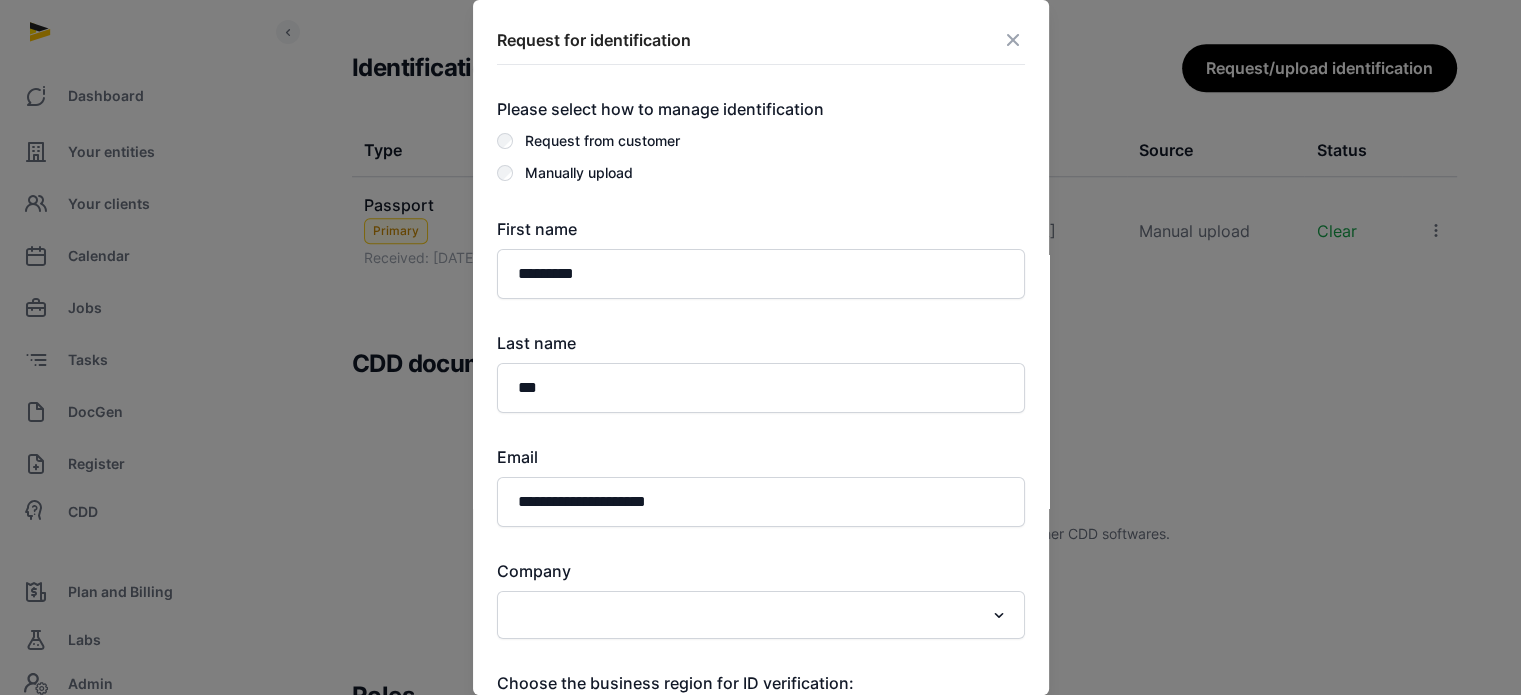 click at bounding box center (1013, 40) 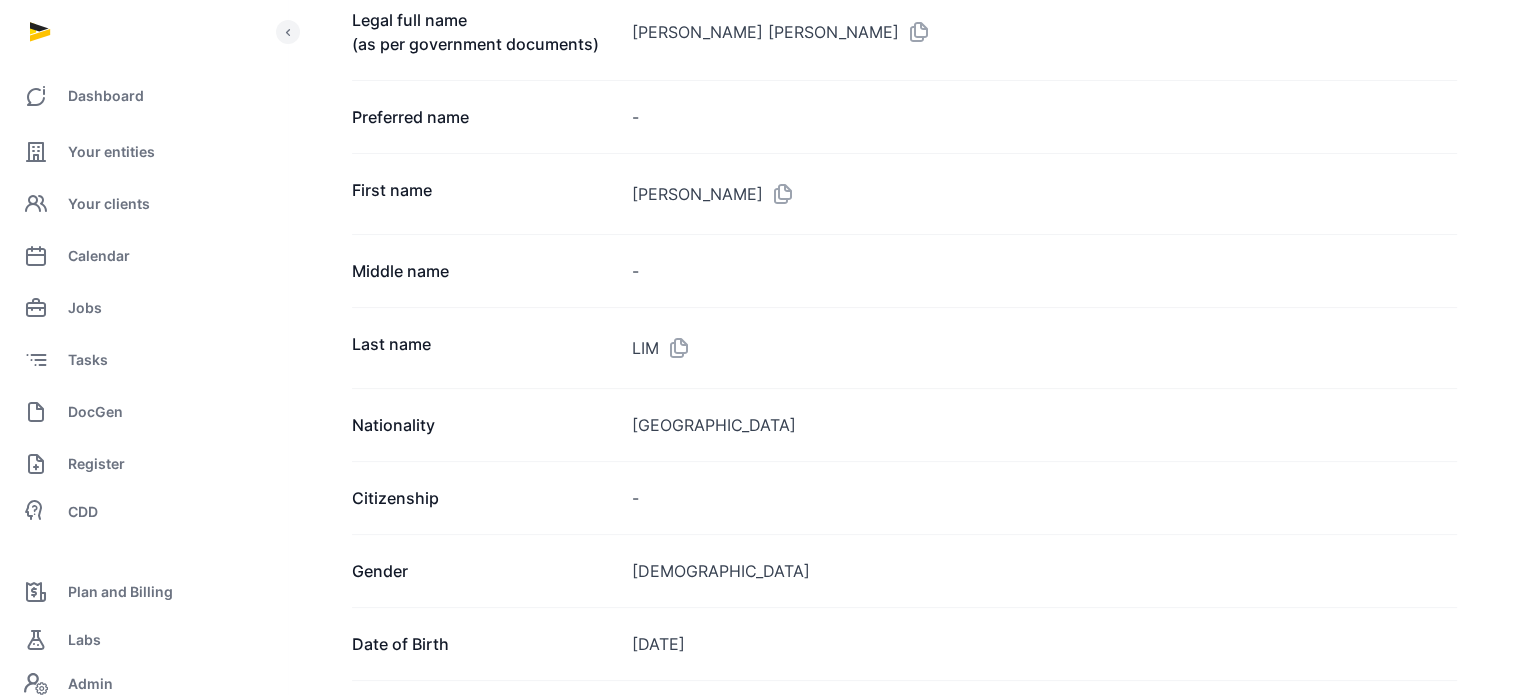 scroll, scrollTop: 156, scrollLeft: 0, axis: vertical 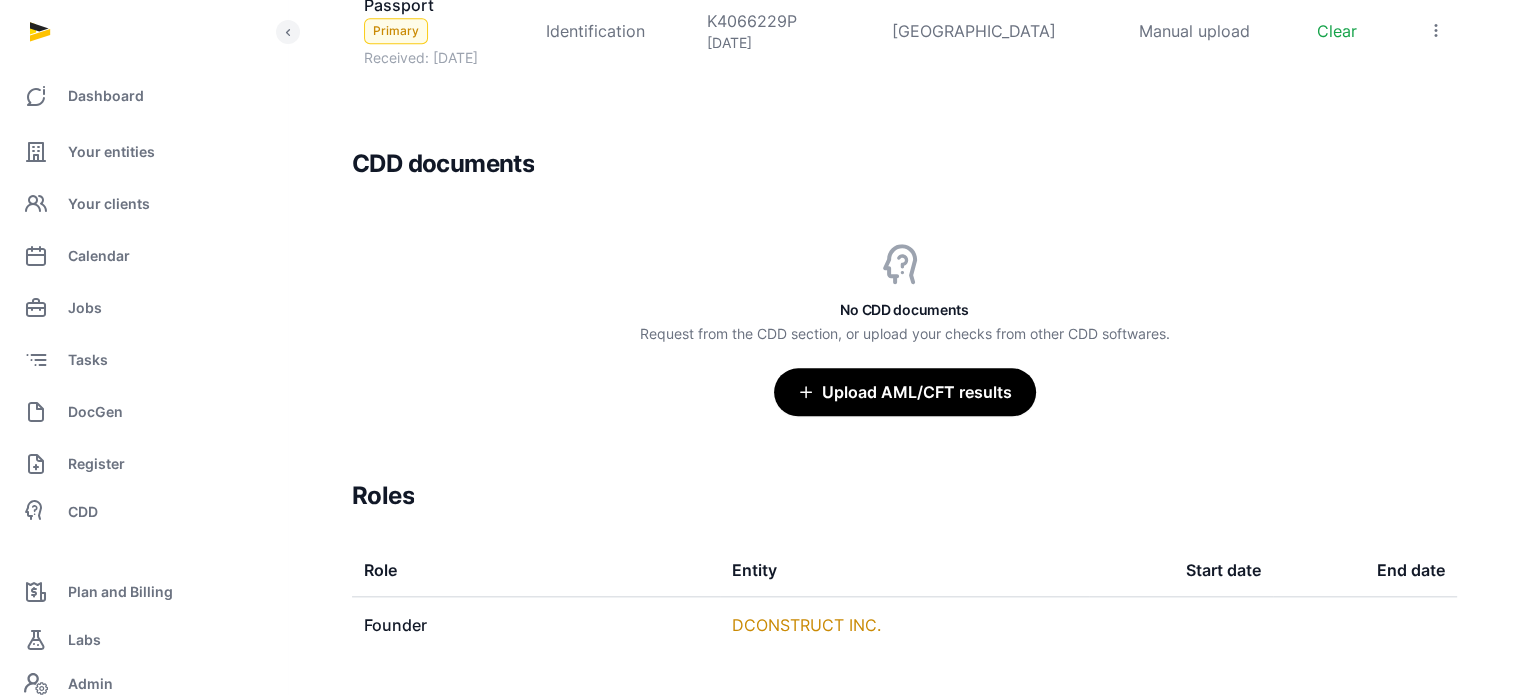 click 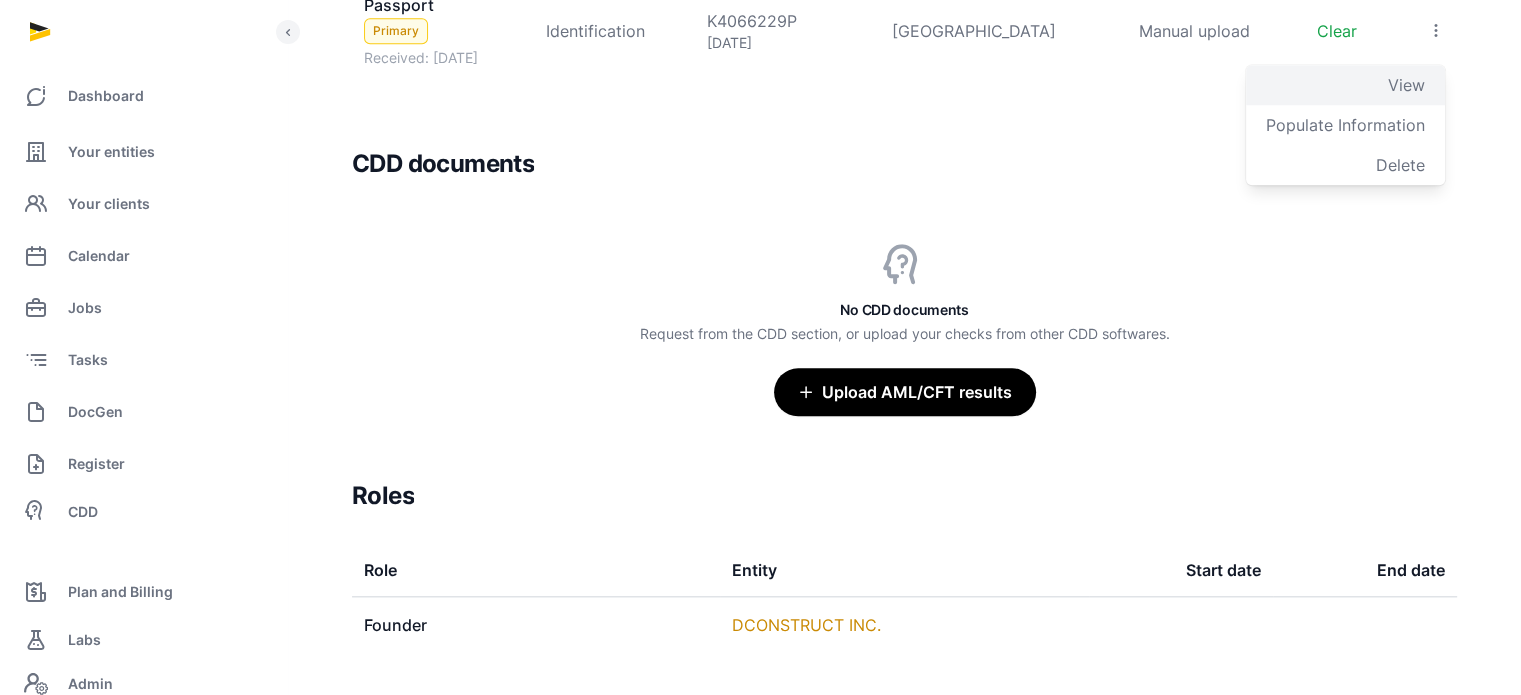 click on "View" at bounding box center [1406, 85] 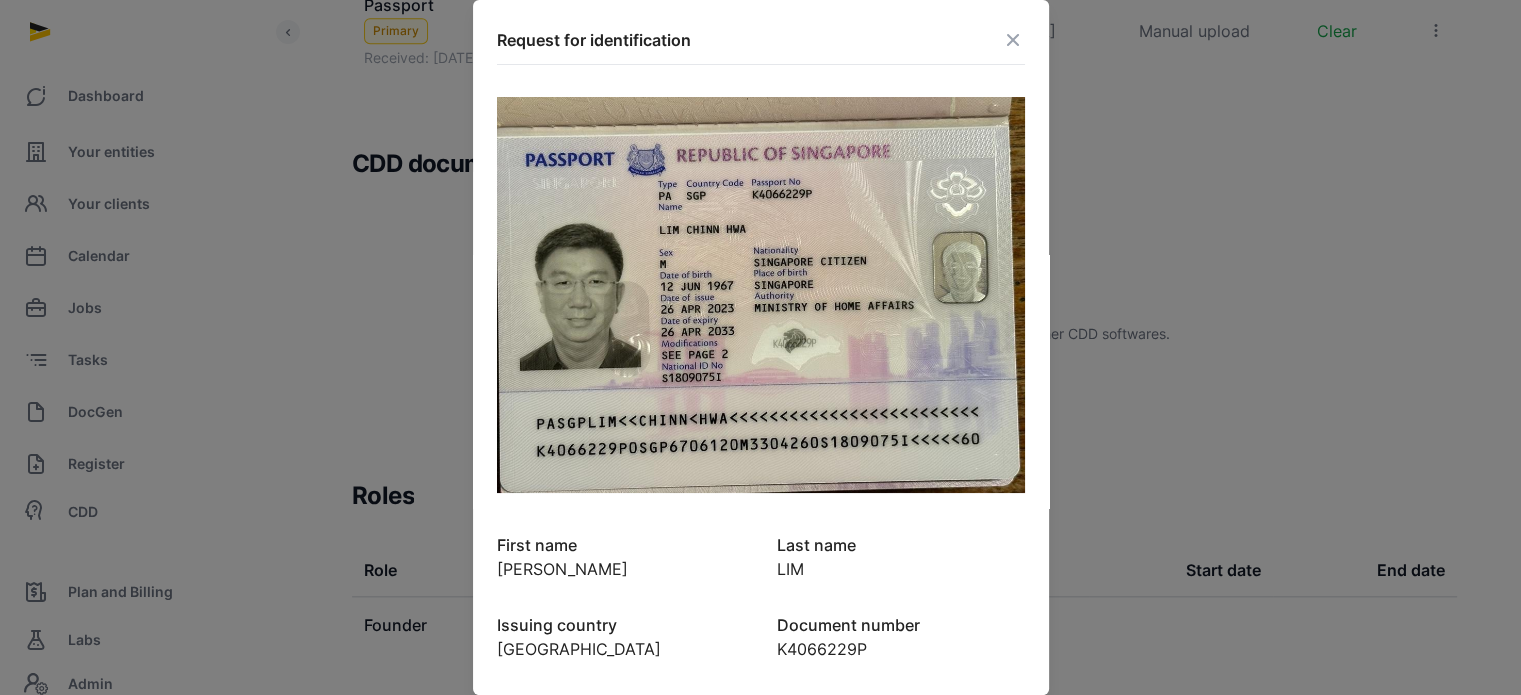 click at bounding box center [1013, 40] 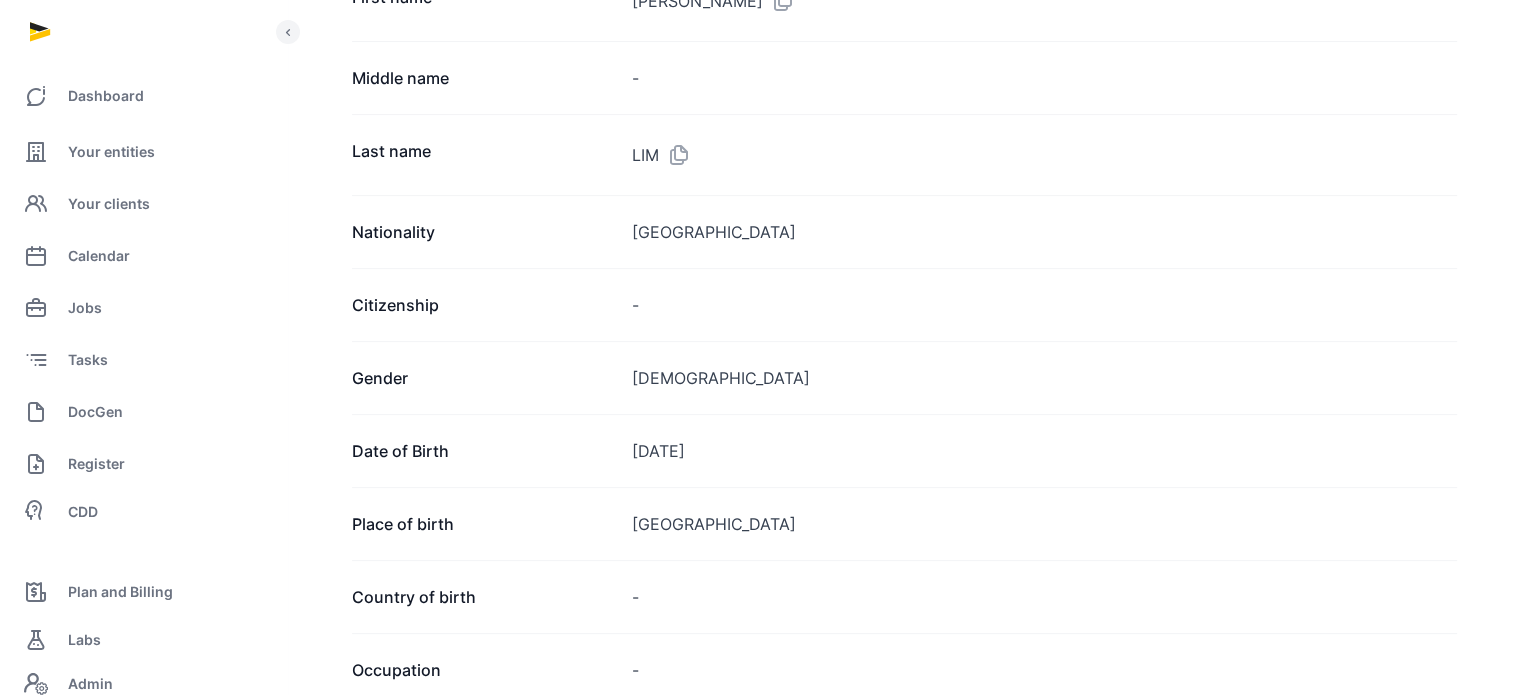 scroll, scrollTop: 0, scrollLeft: 0, axis: both 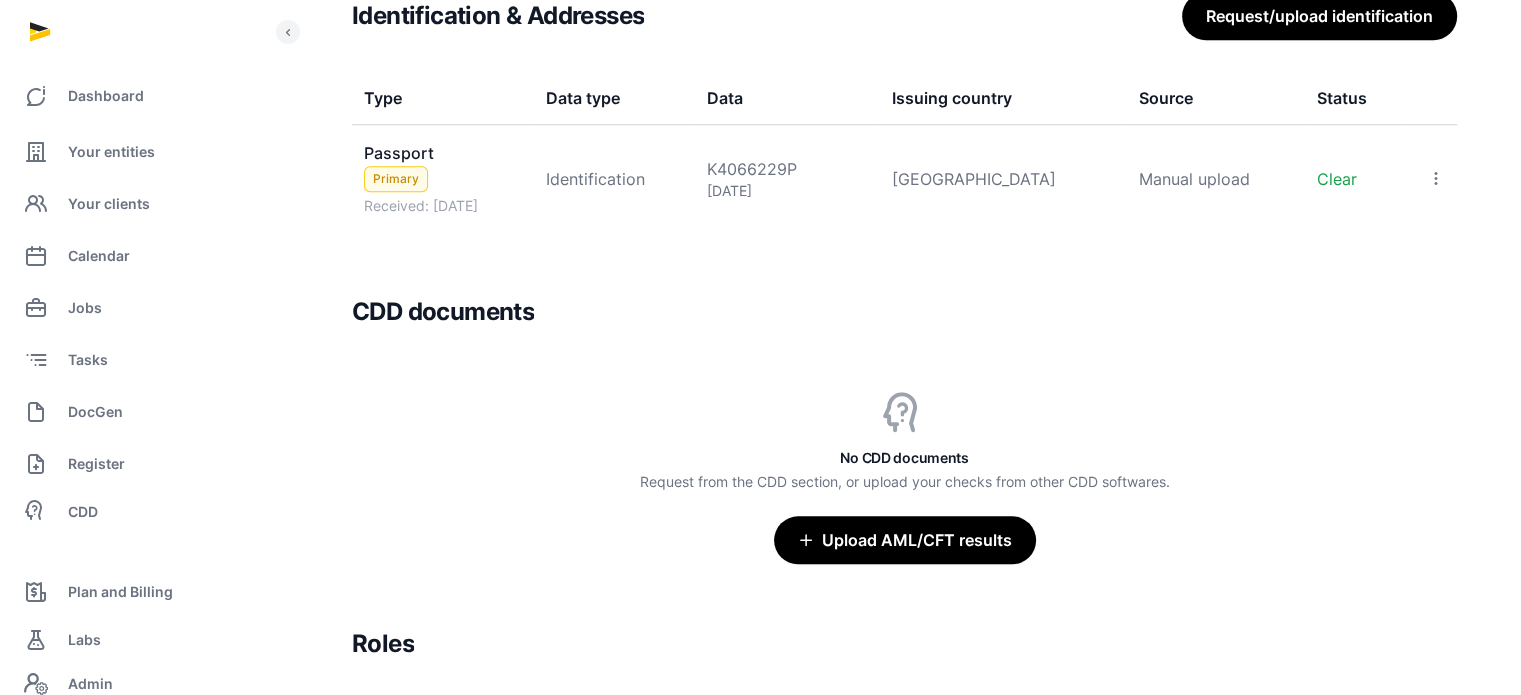 click 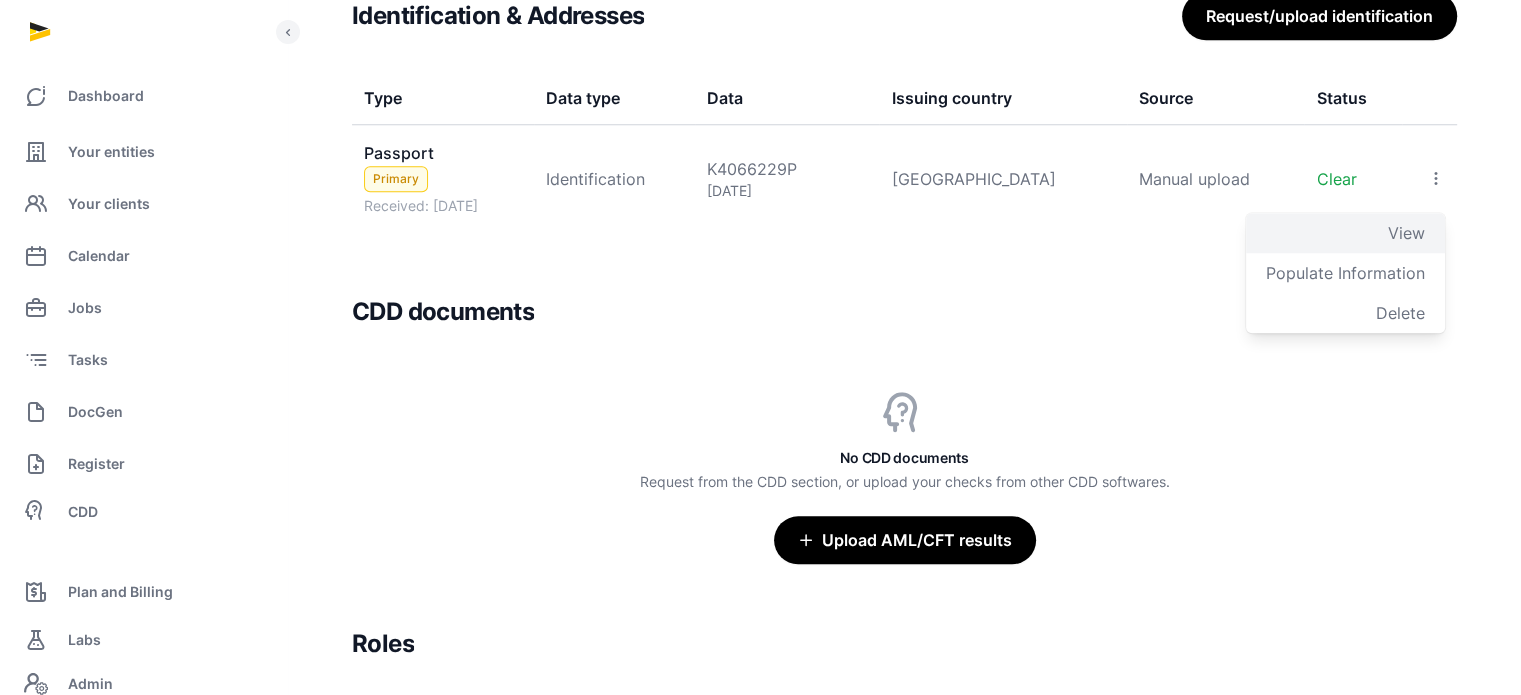 click on "View" at bounding box center (1406, 233) 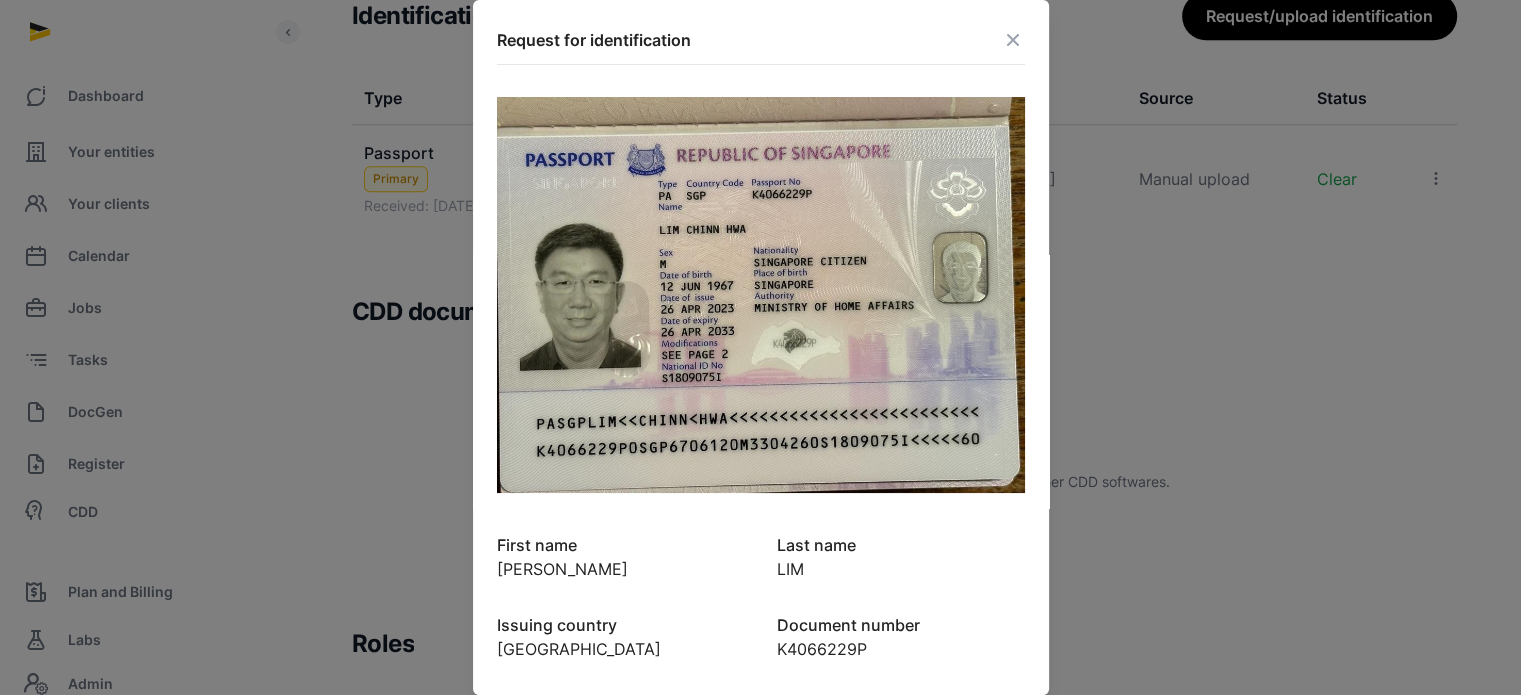 click at bounding box center [1013, 40] 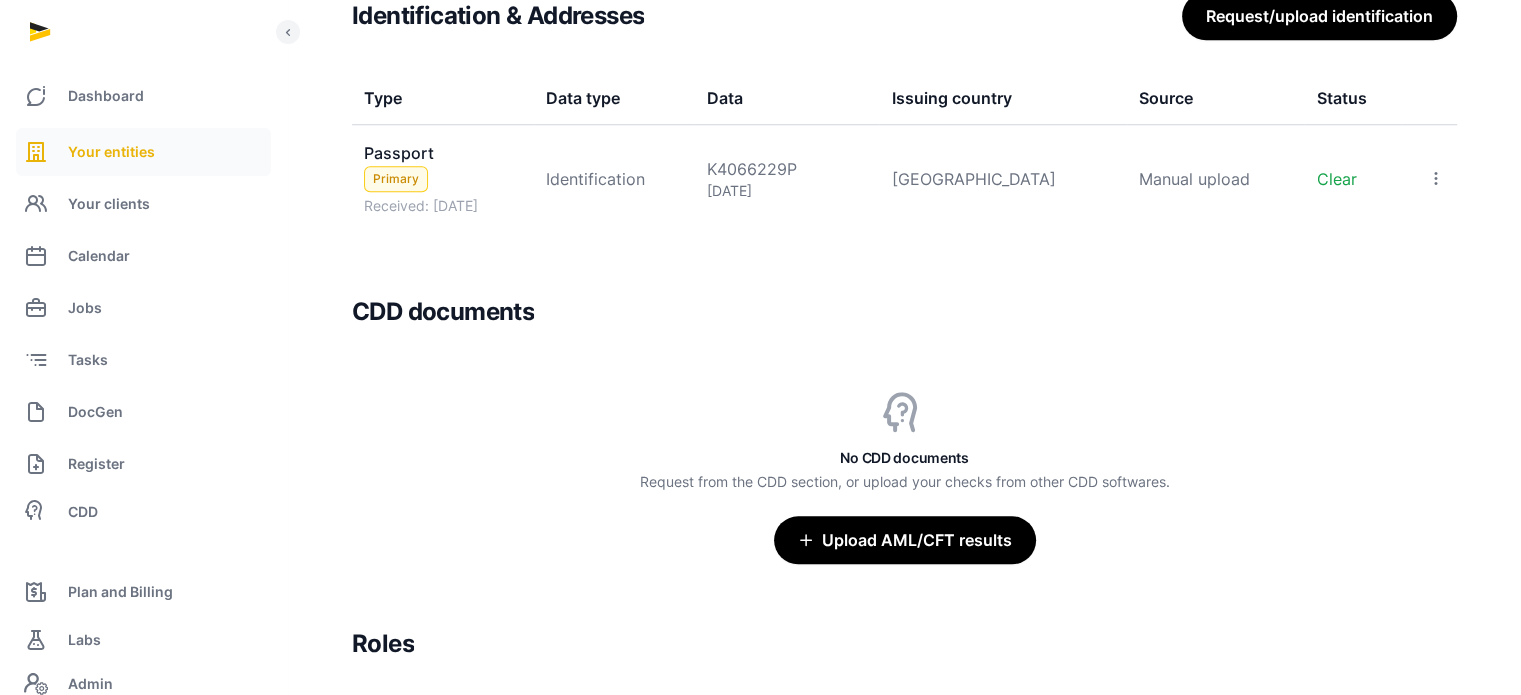 click on "Your entities" at bounding box center (143, 152) 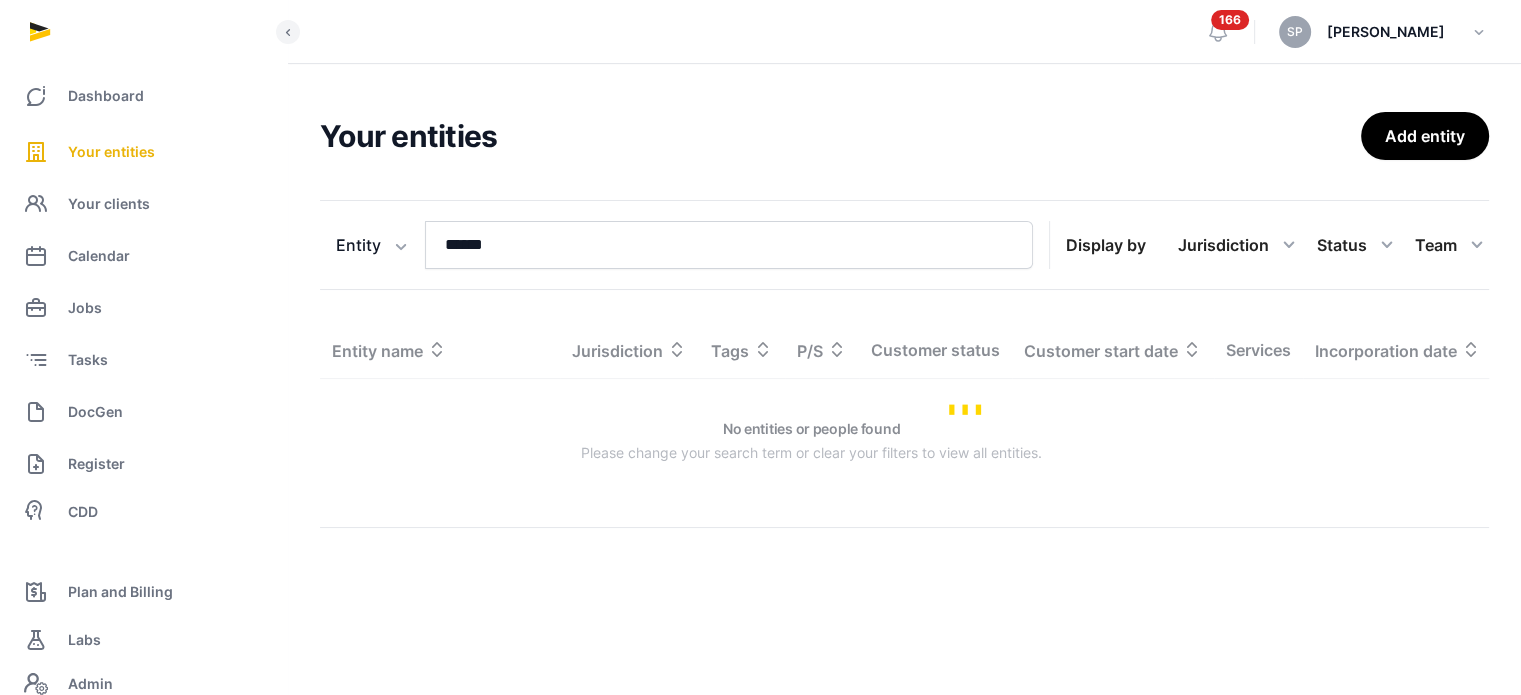 scroll, scrollTop: 0, scrollLeft: 0, axis: both 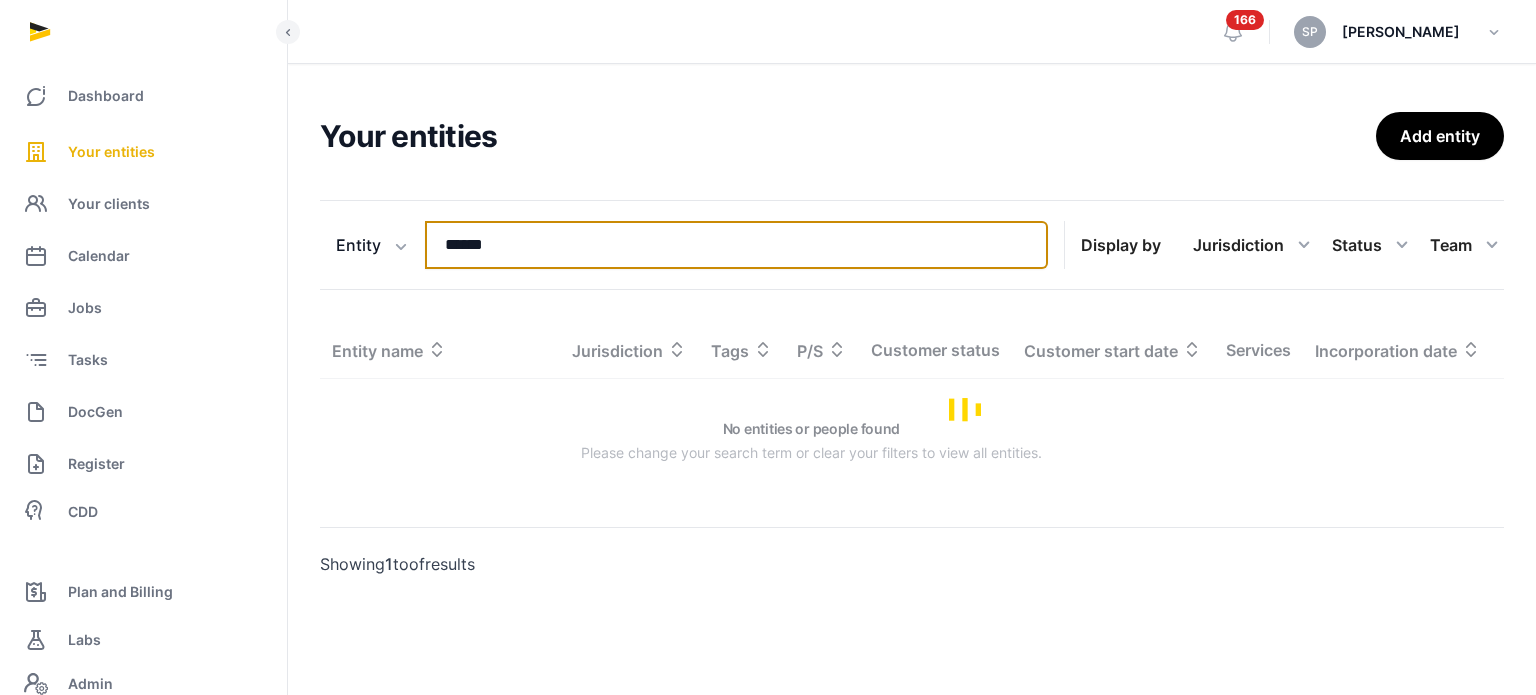 click on "******" at bounding box center [736, 245] 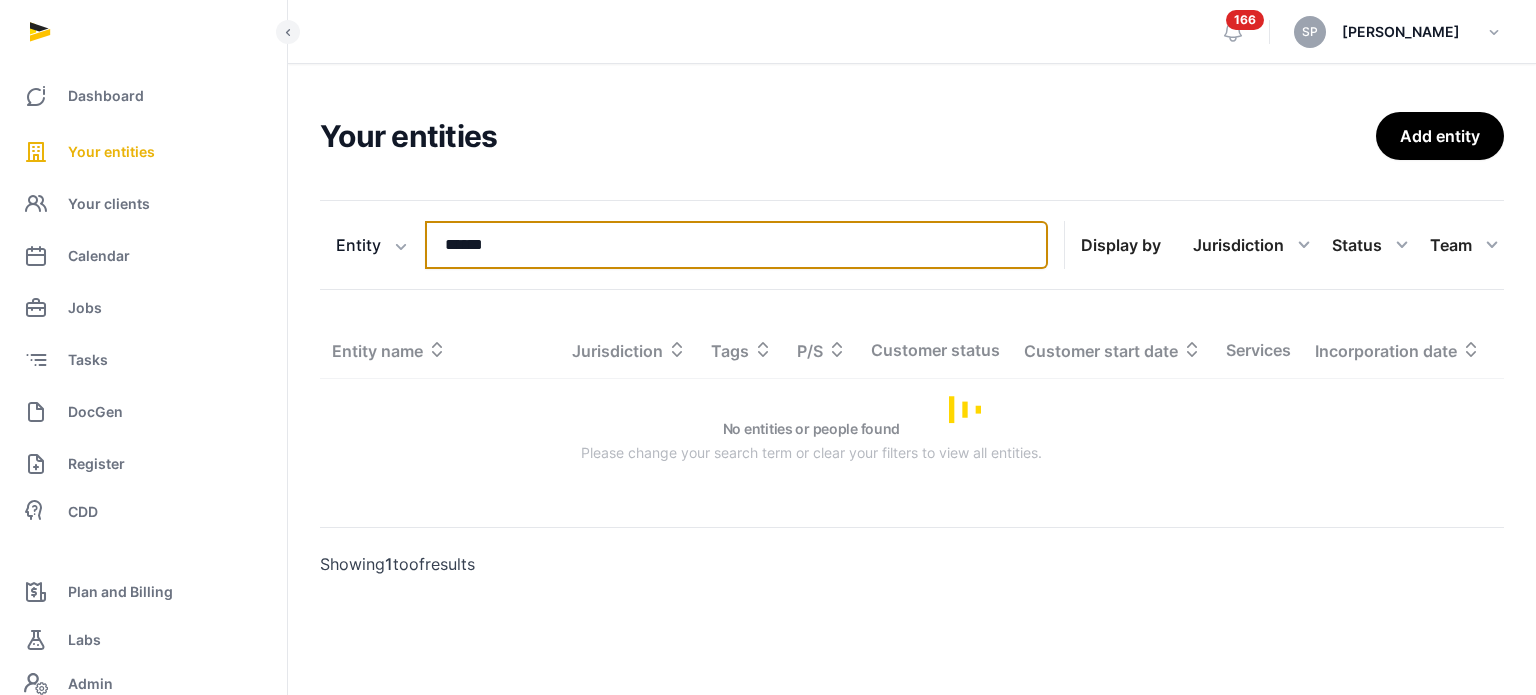 click on "******" at bounding box center (736, 245) 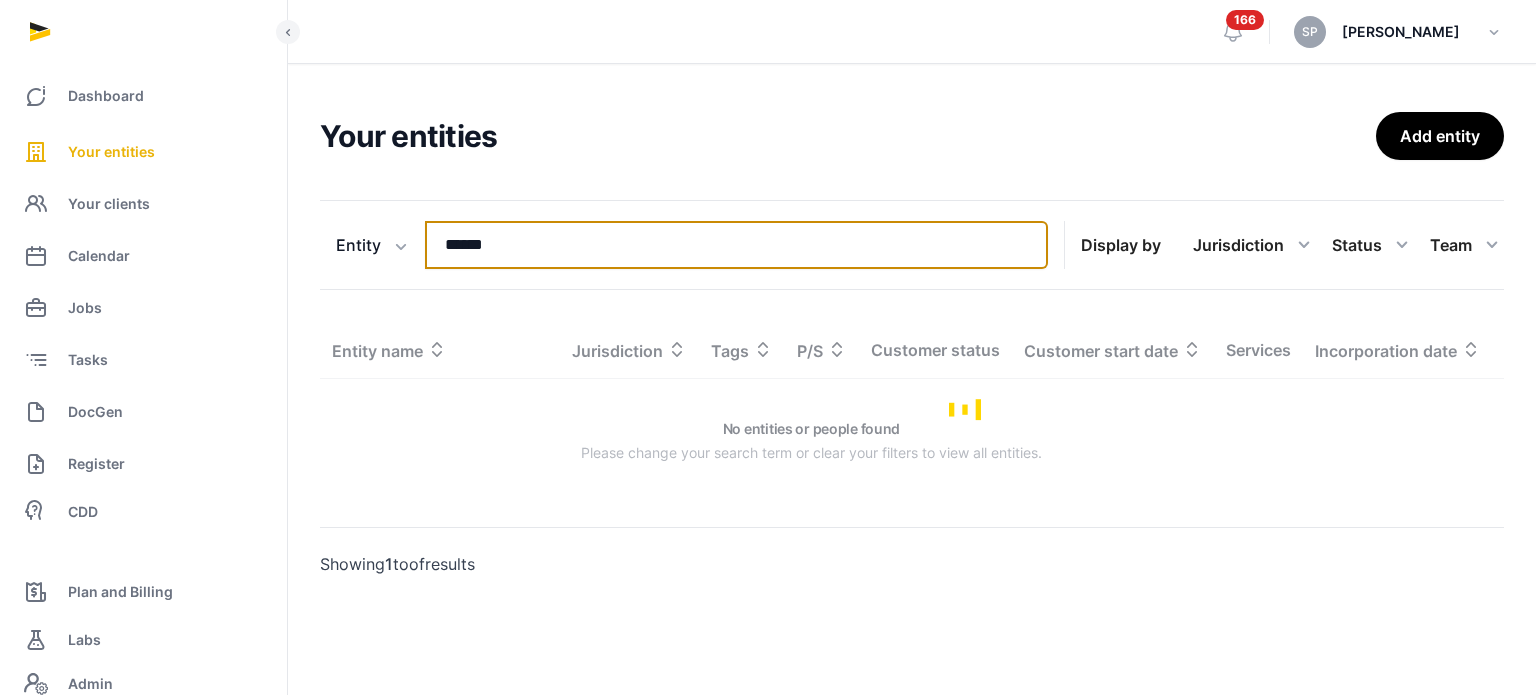 click on "******" at bounding box center (736, 245) 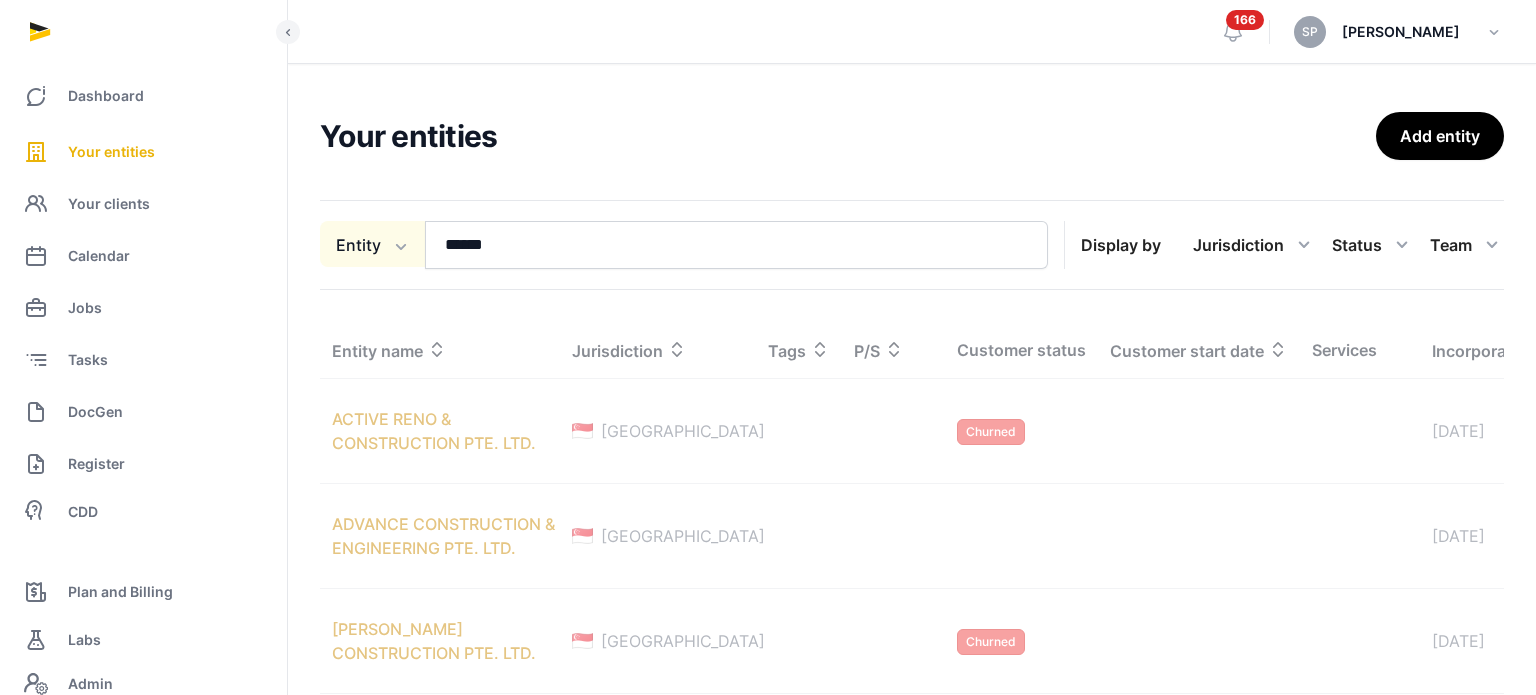 click 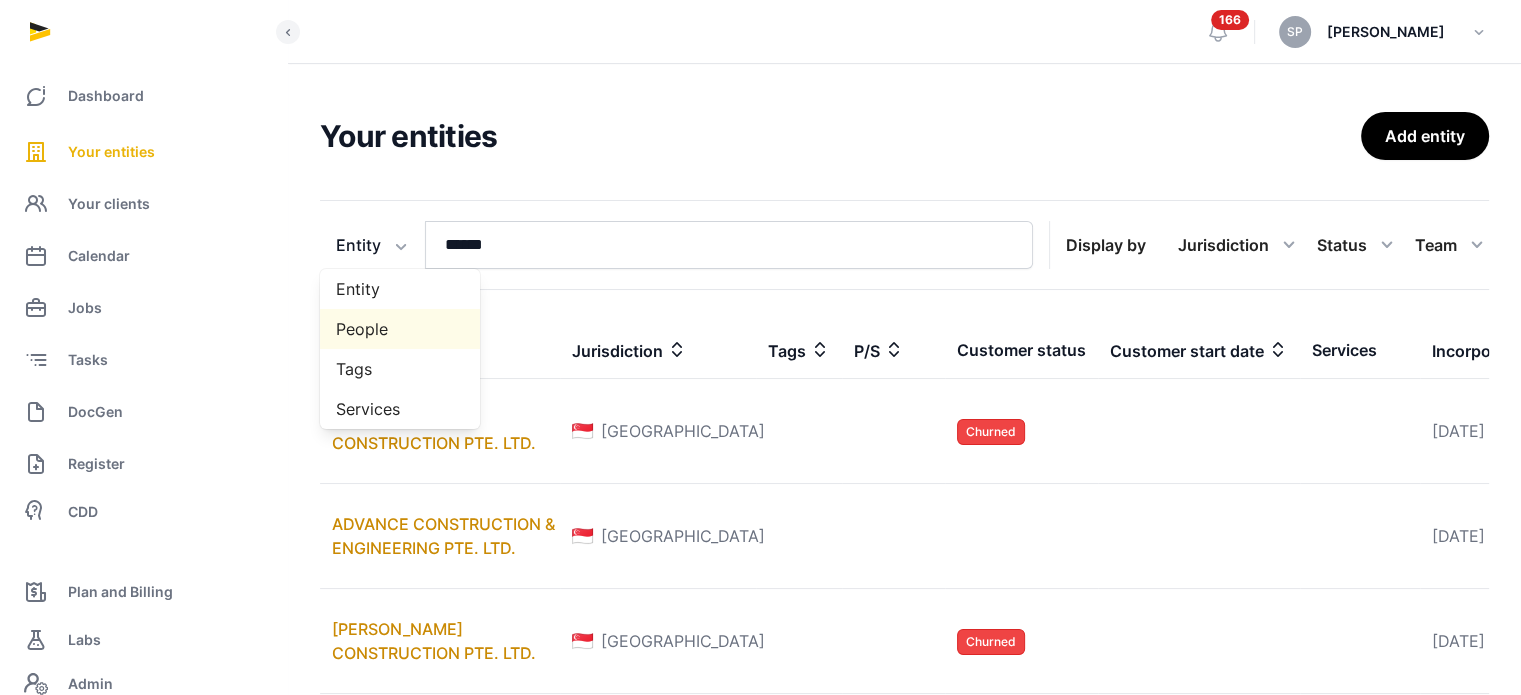 click on "People" at bounding box center (400, 329) 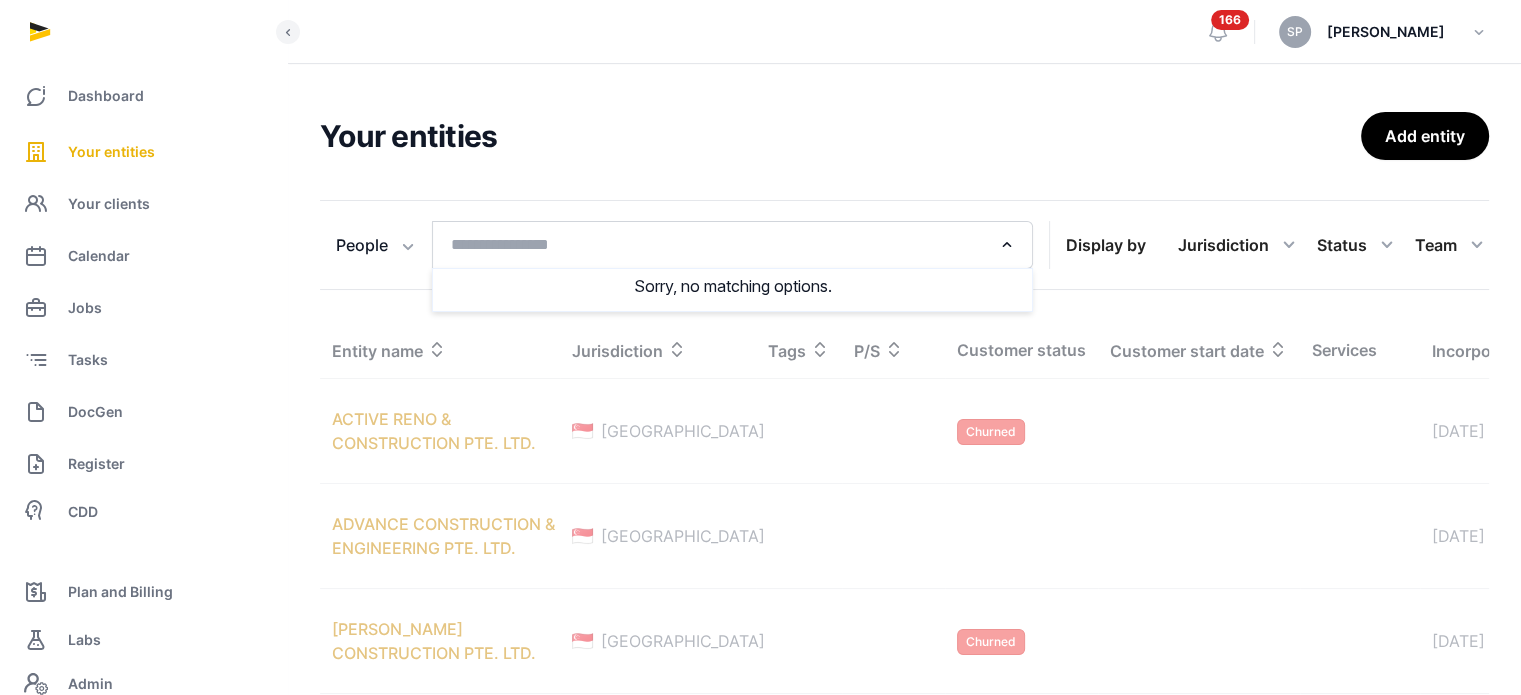 click 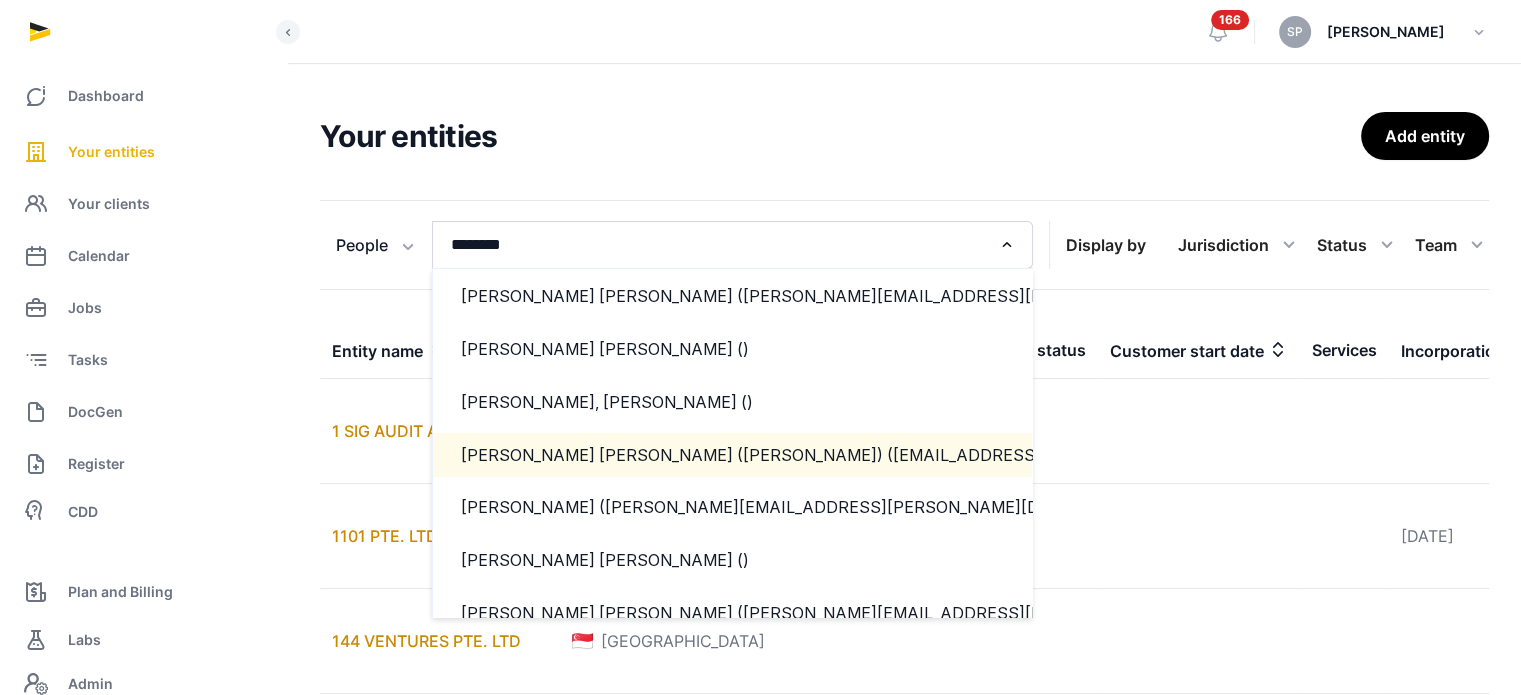 scroll, scrollTop: 291, scrollLeft: 0, axis: vertical 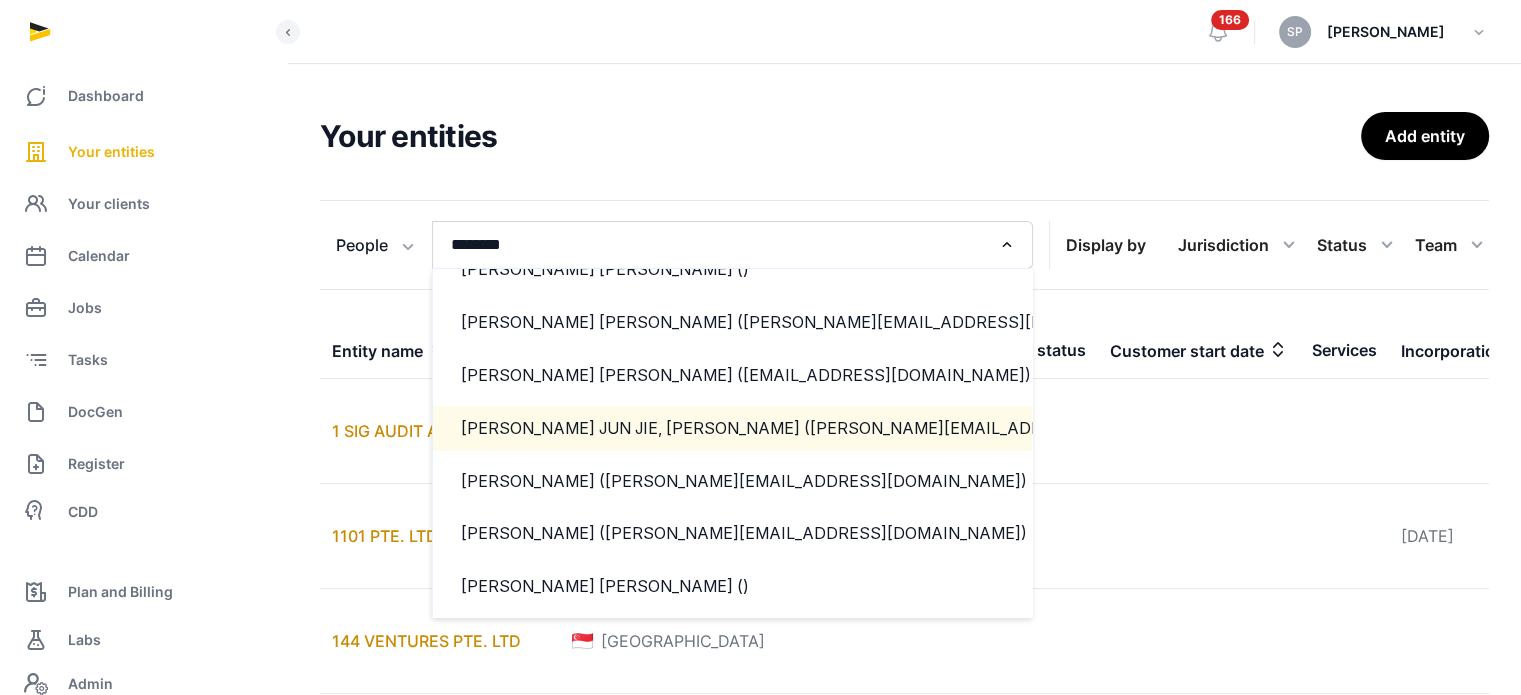 click on "ONG JUN JIE, BENJAMIN (Benjamin@histellar.com)" at bounding box center (732, 428) 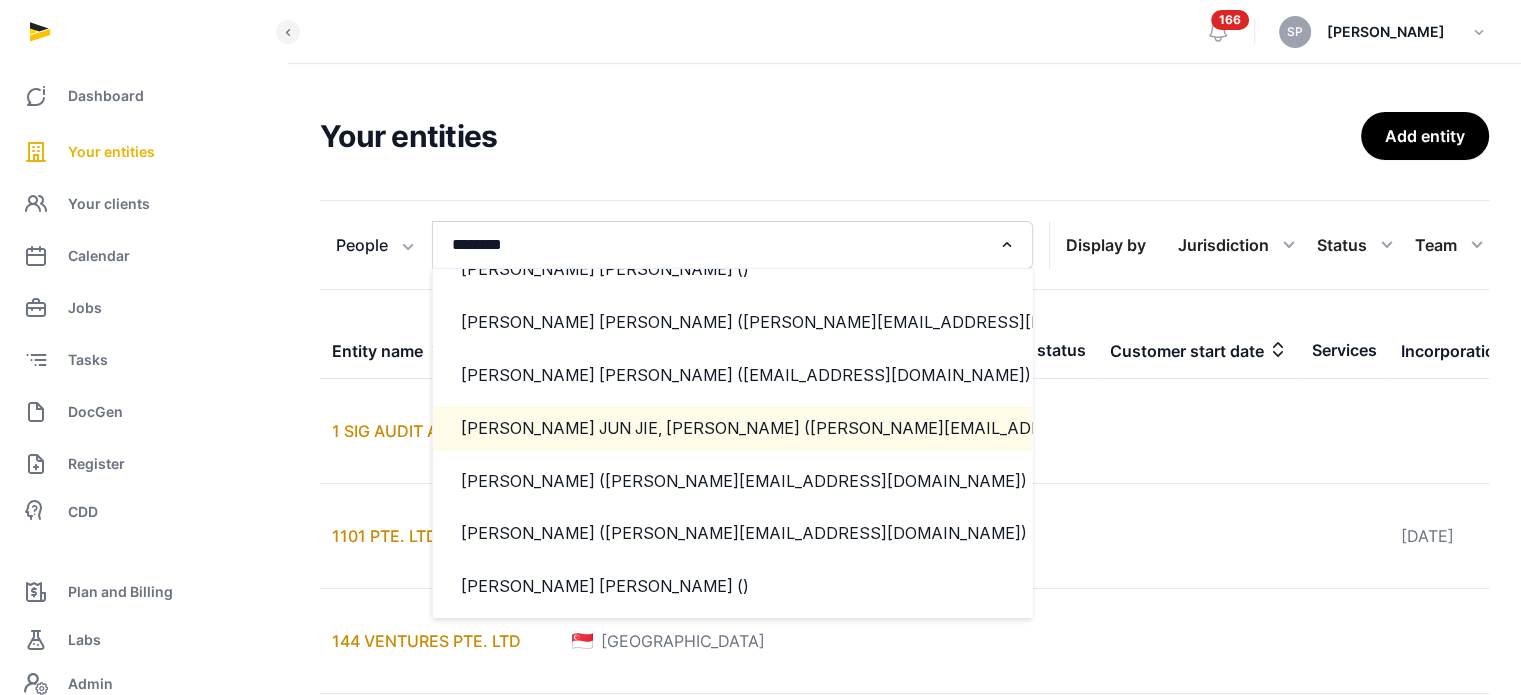 type 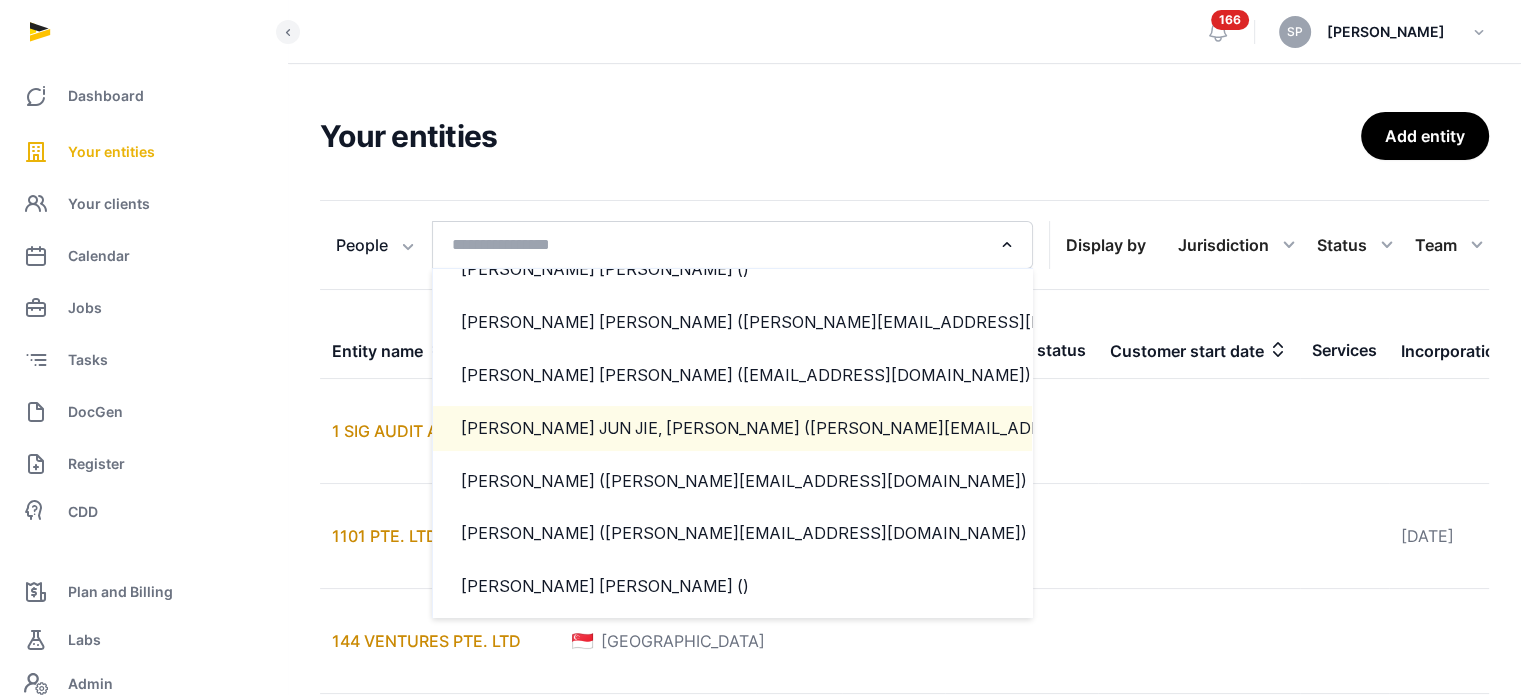 scroll, scrollTop: 4, scrollLeft: 0, axis: vertical 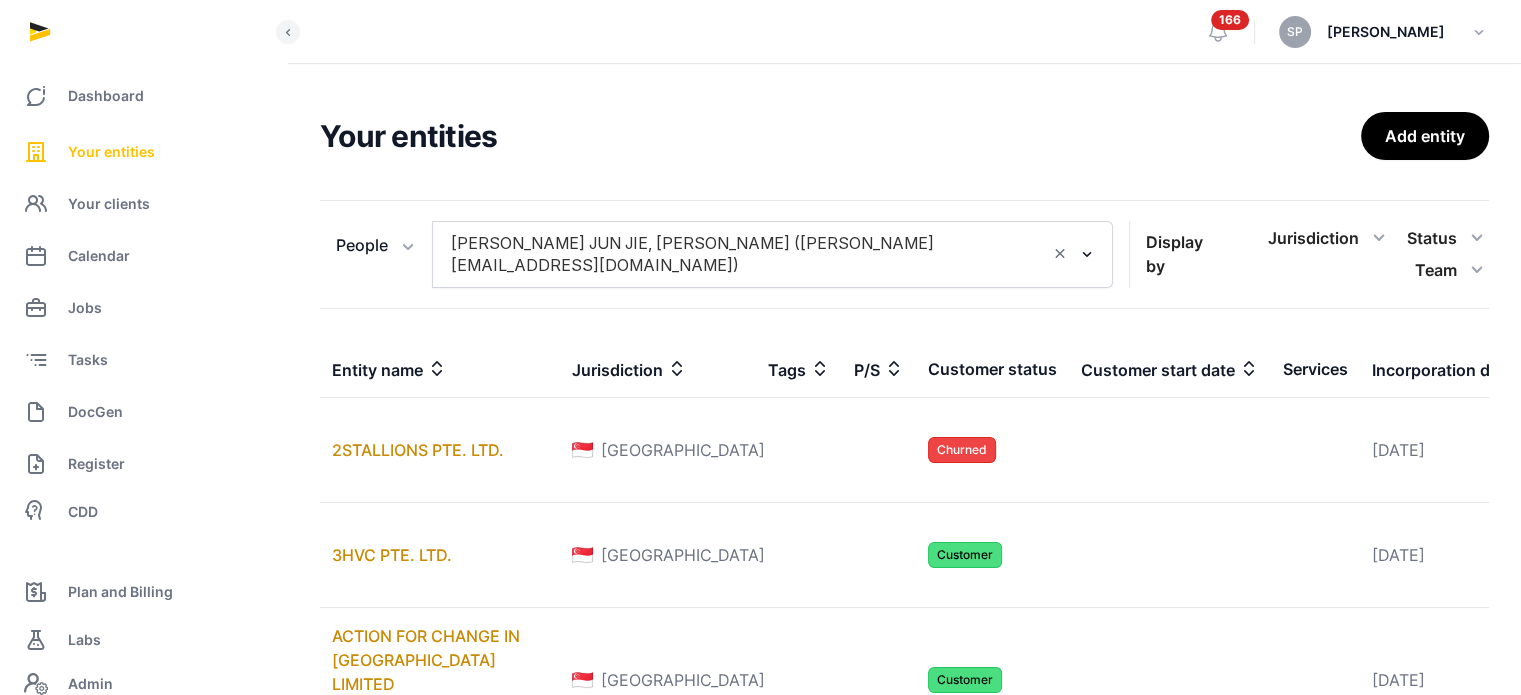 click on "Your entities" at bounding box center (143, 152) 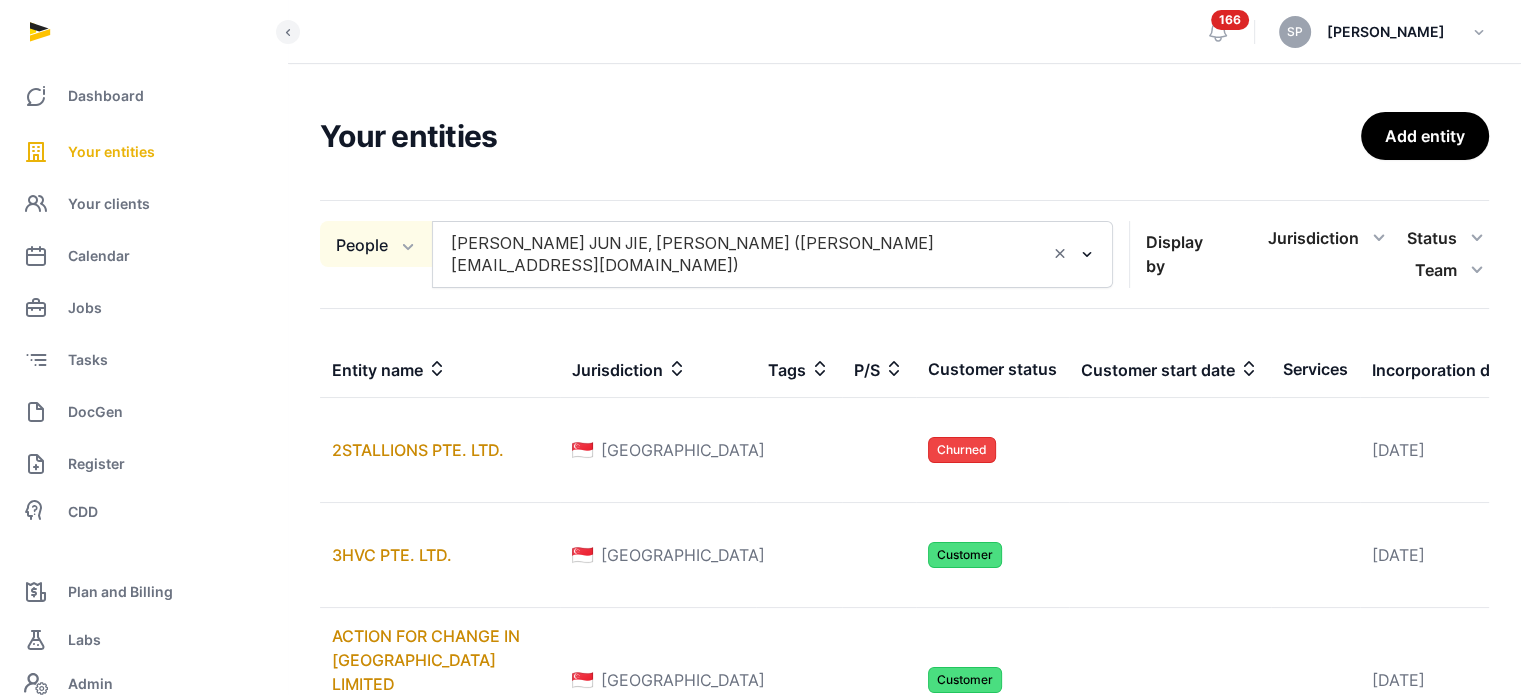 click on "People" 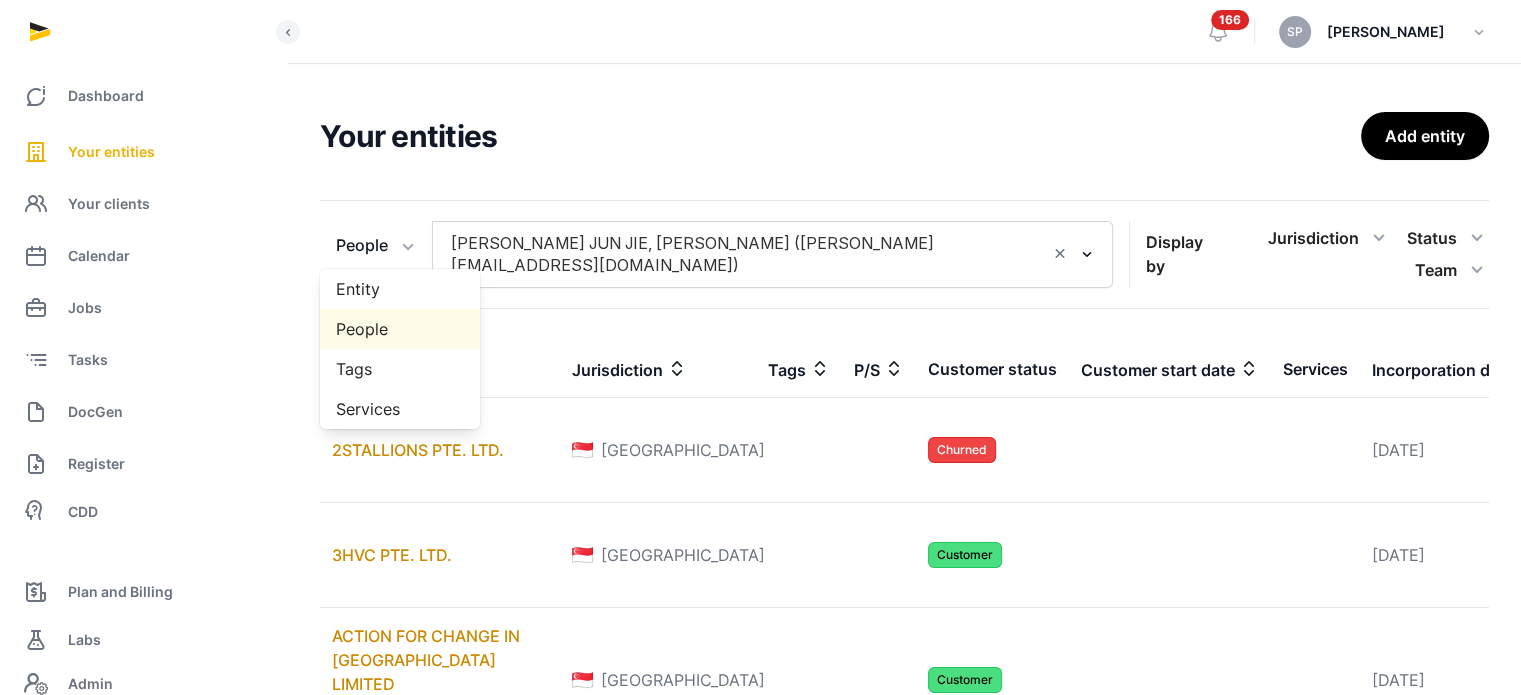 click on "People" at bounding box center (400, 329) 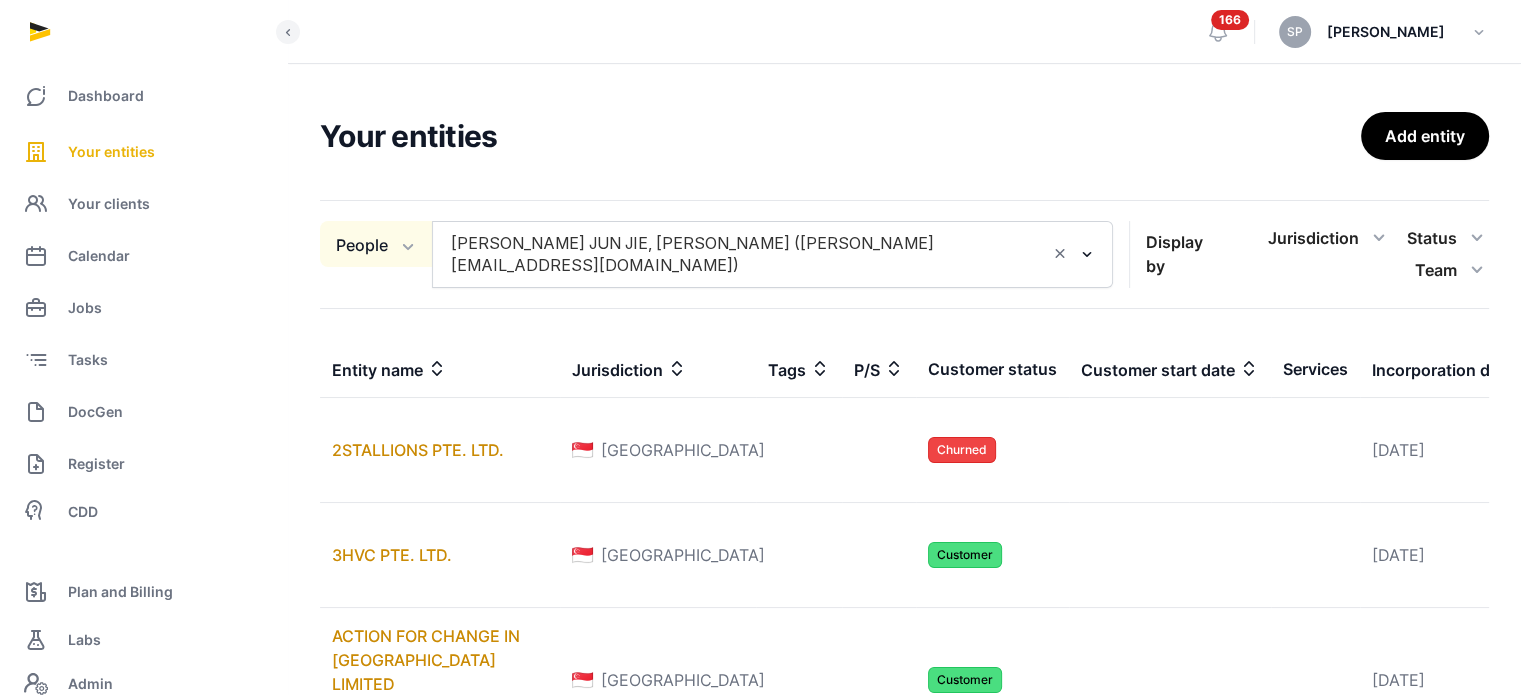 click on "People" 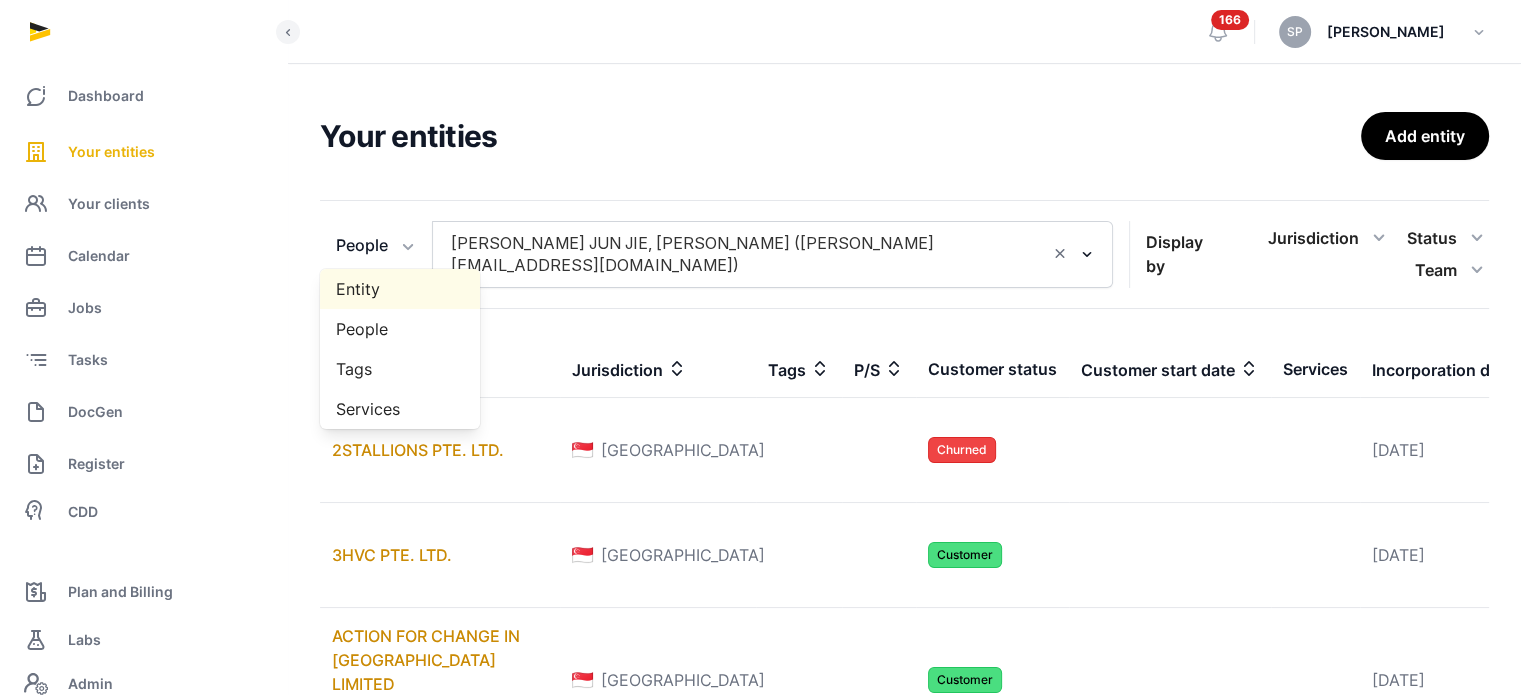click on "Entity" at bounding box center (400, 289) 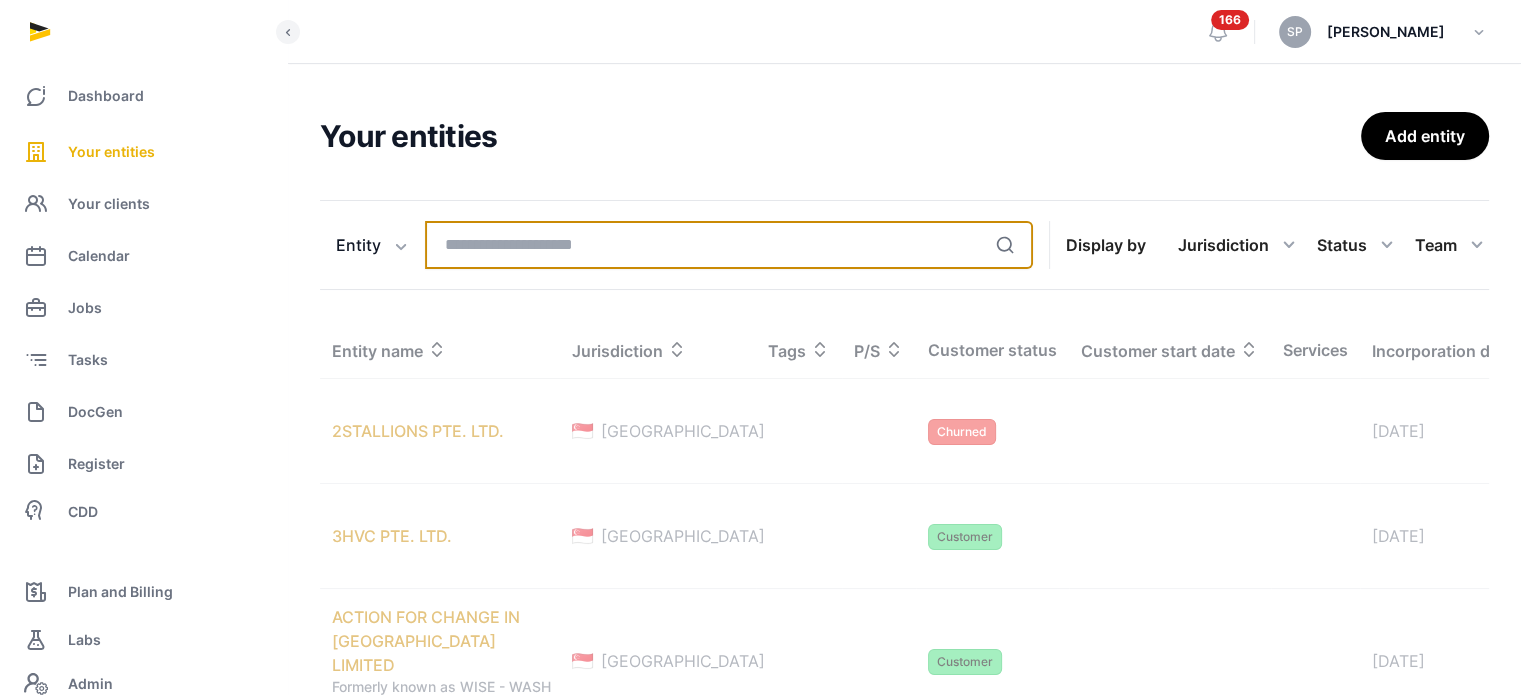click at bounding box center [729, 245] 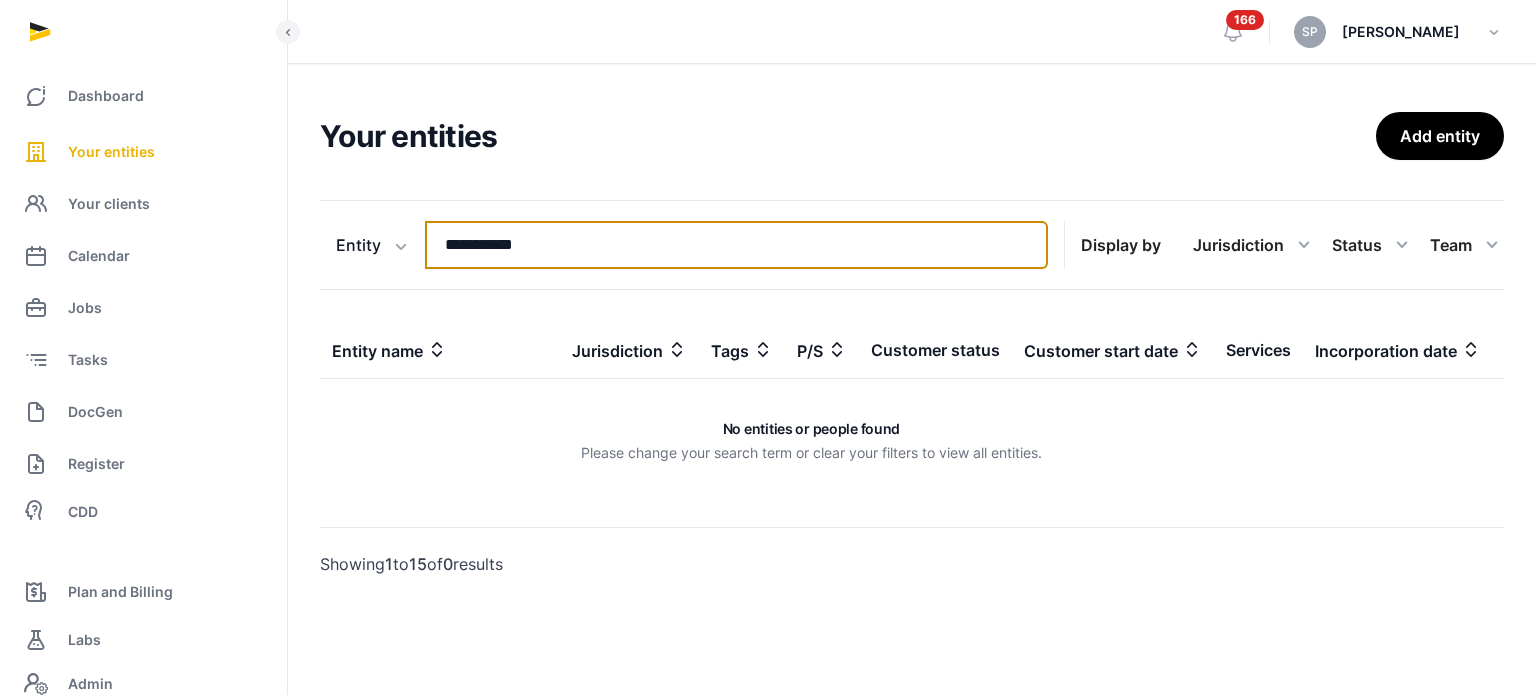 click on "**********" at bounding box center (736, 245) 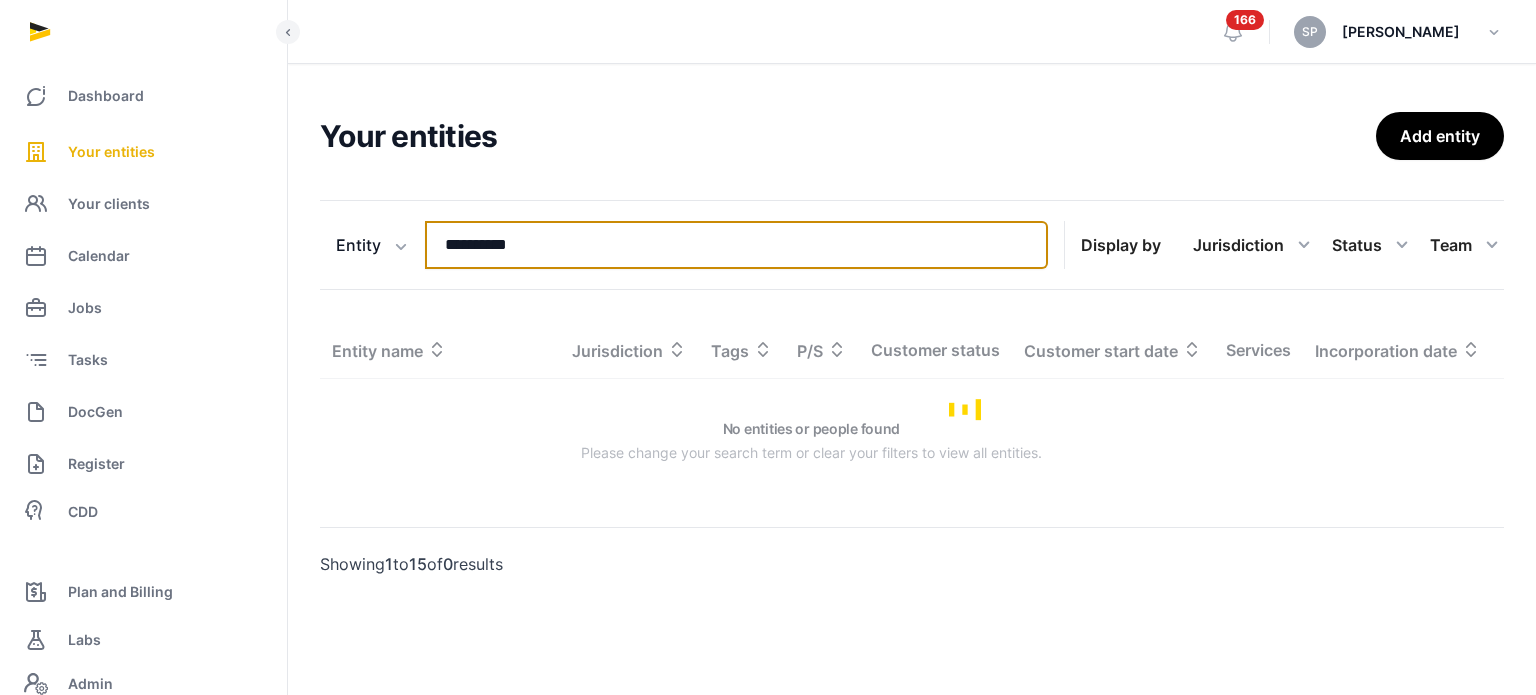 type on "**********" 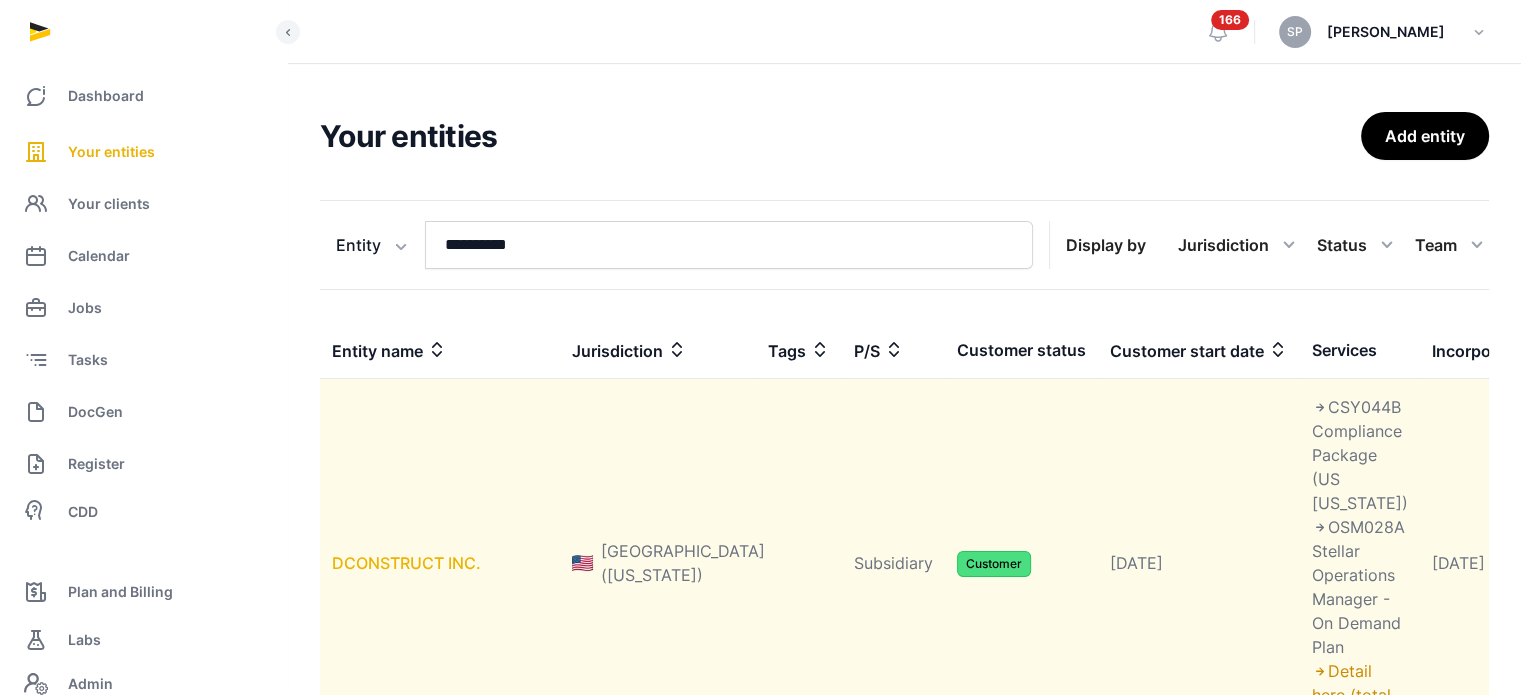 click on "DCONSTRUCT INC." at bounding box center (406, 563) 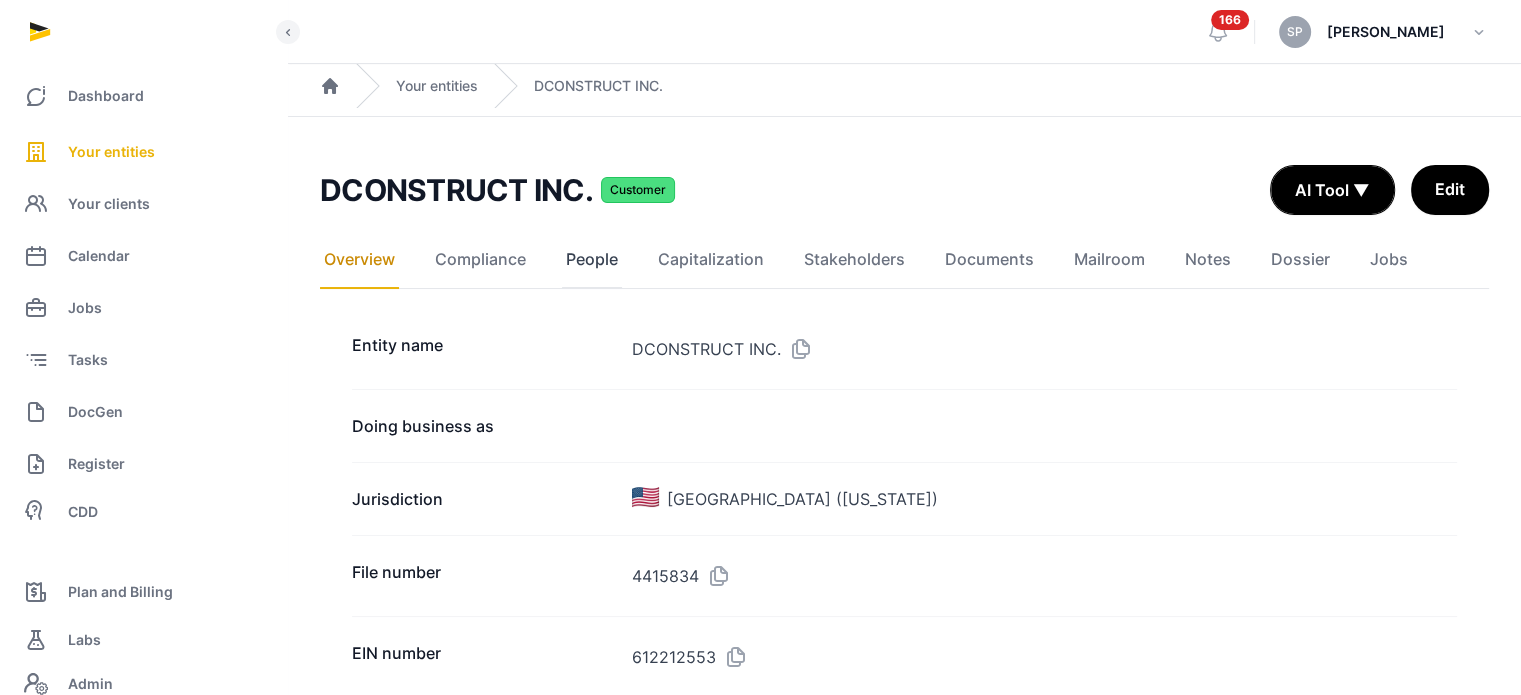 click on "People" 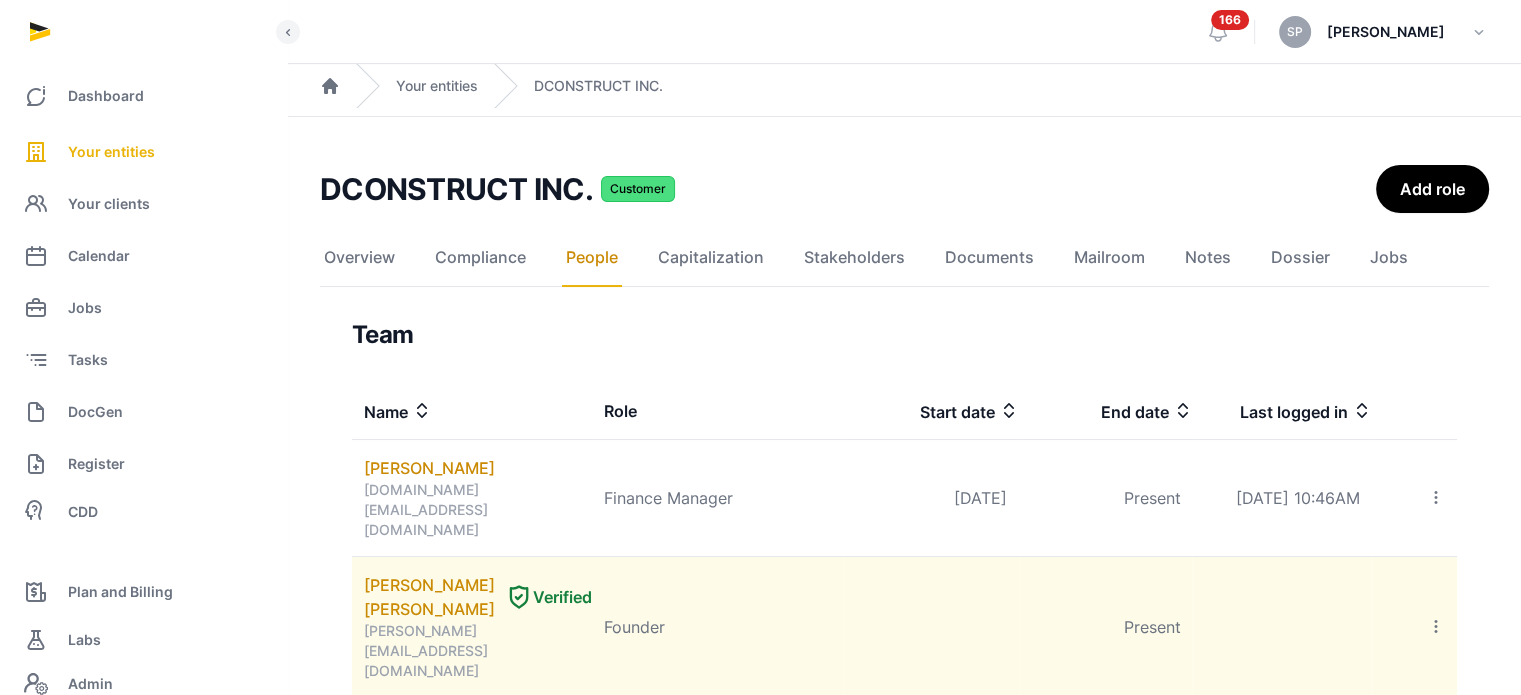 click 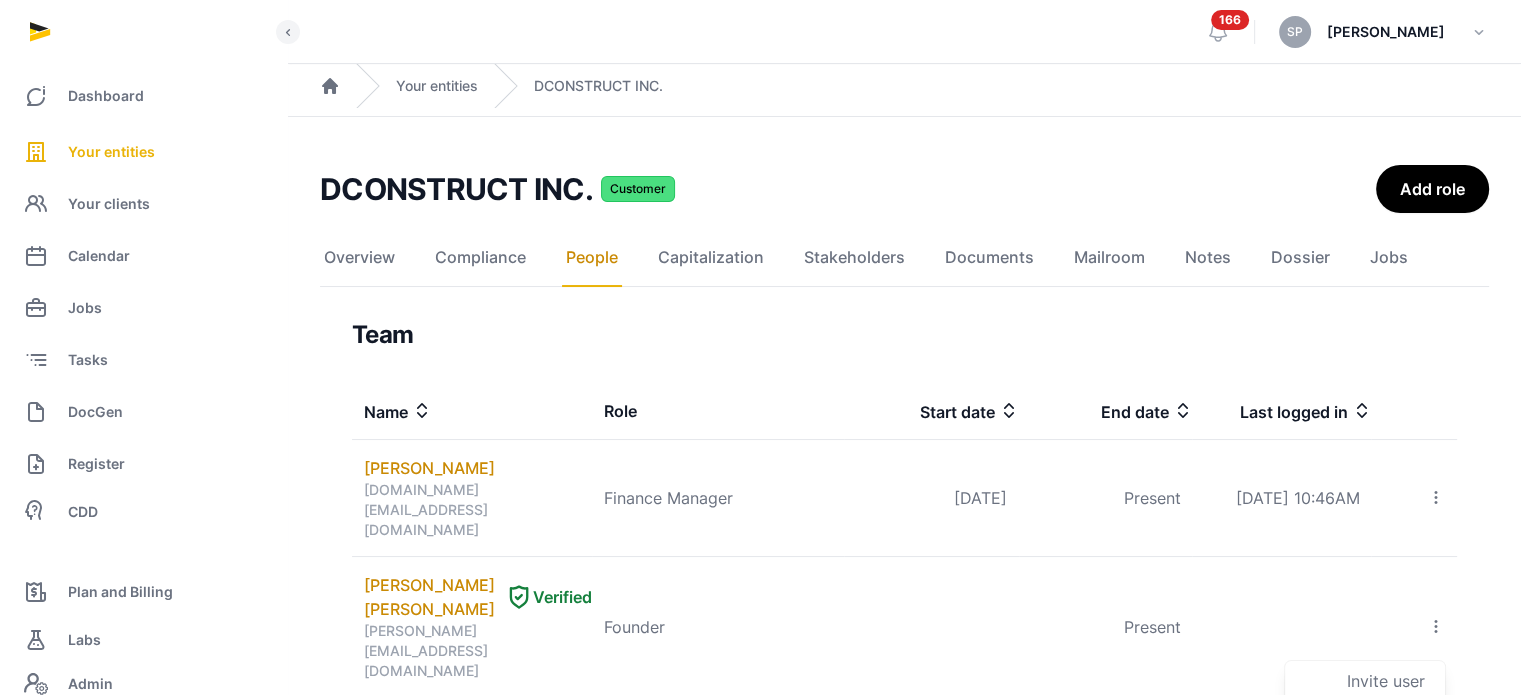 scroll, scrollTop: 608, scrollLeft: 0, axis: vertical 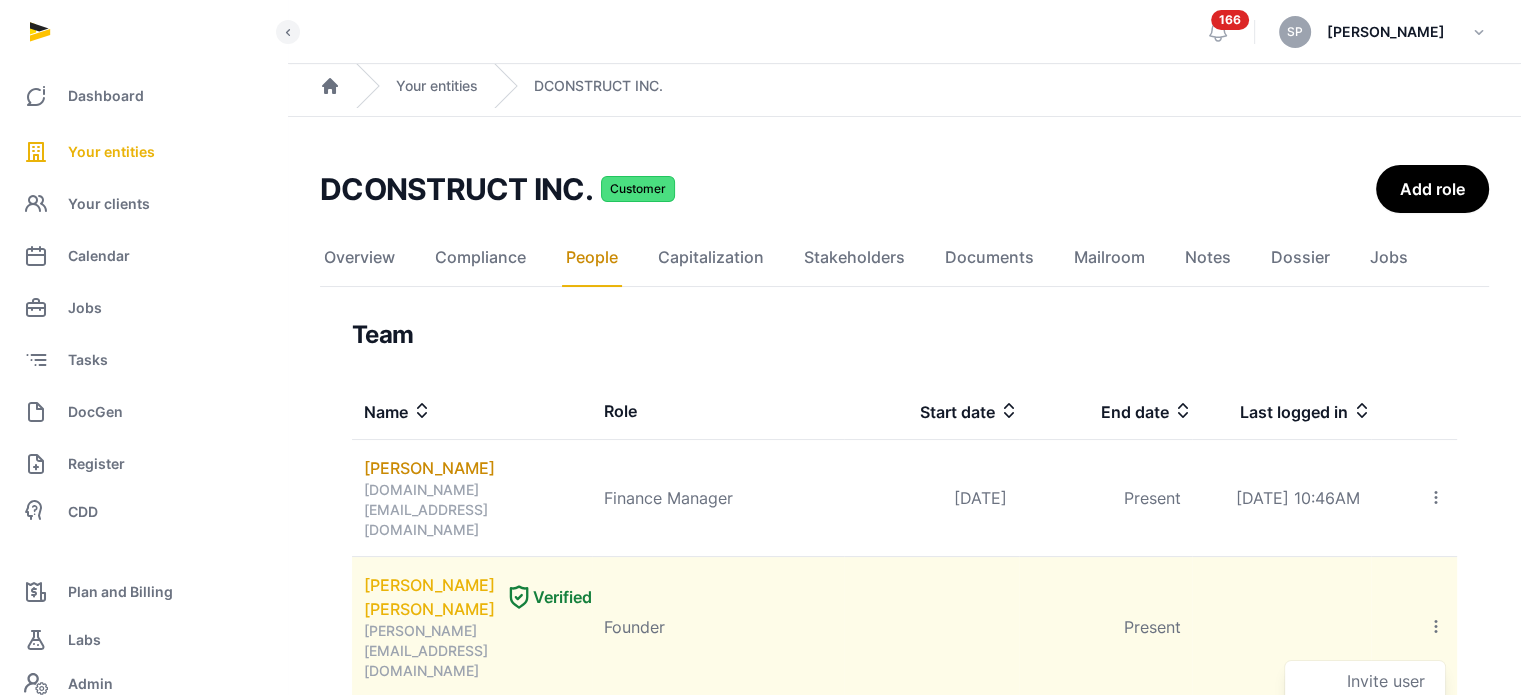 click on "CHINN HWA LIM" at bounding box center (430, 597) 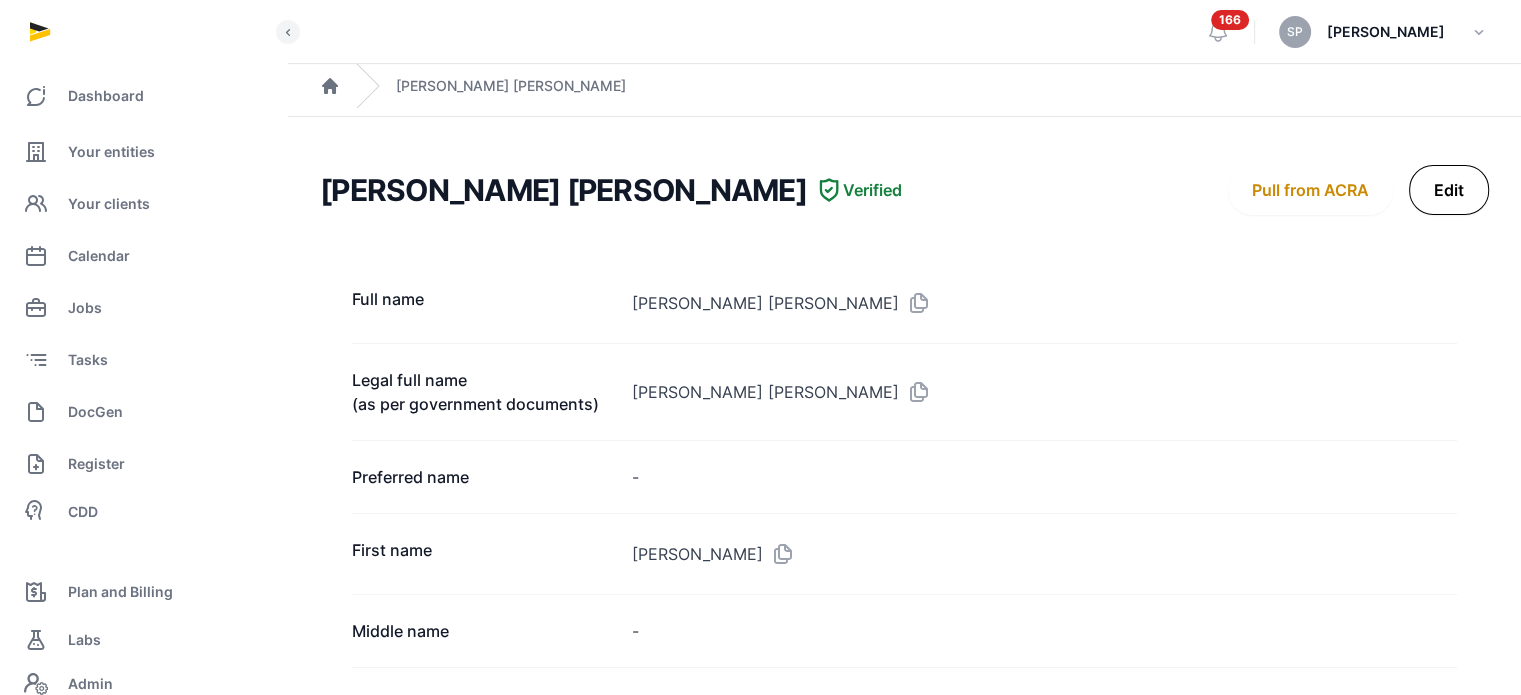 click on "Edit" at bounding box center [1449, 190] 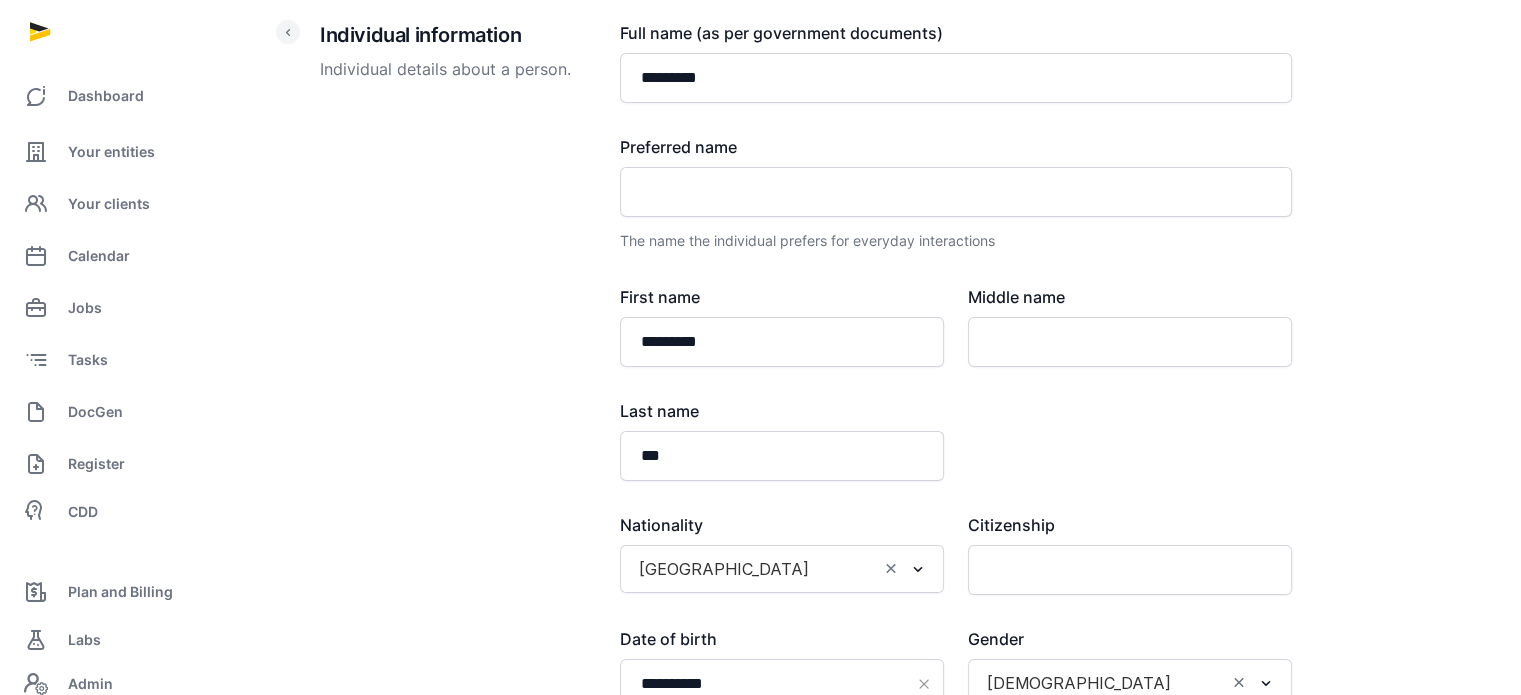 scroll, scrollTop: 190, scrollLeft: 0, axis: vertical 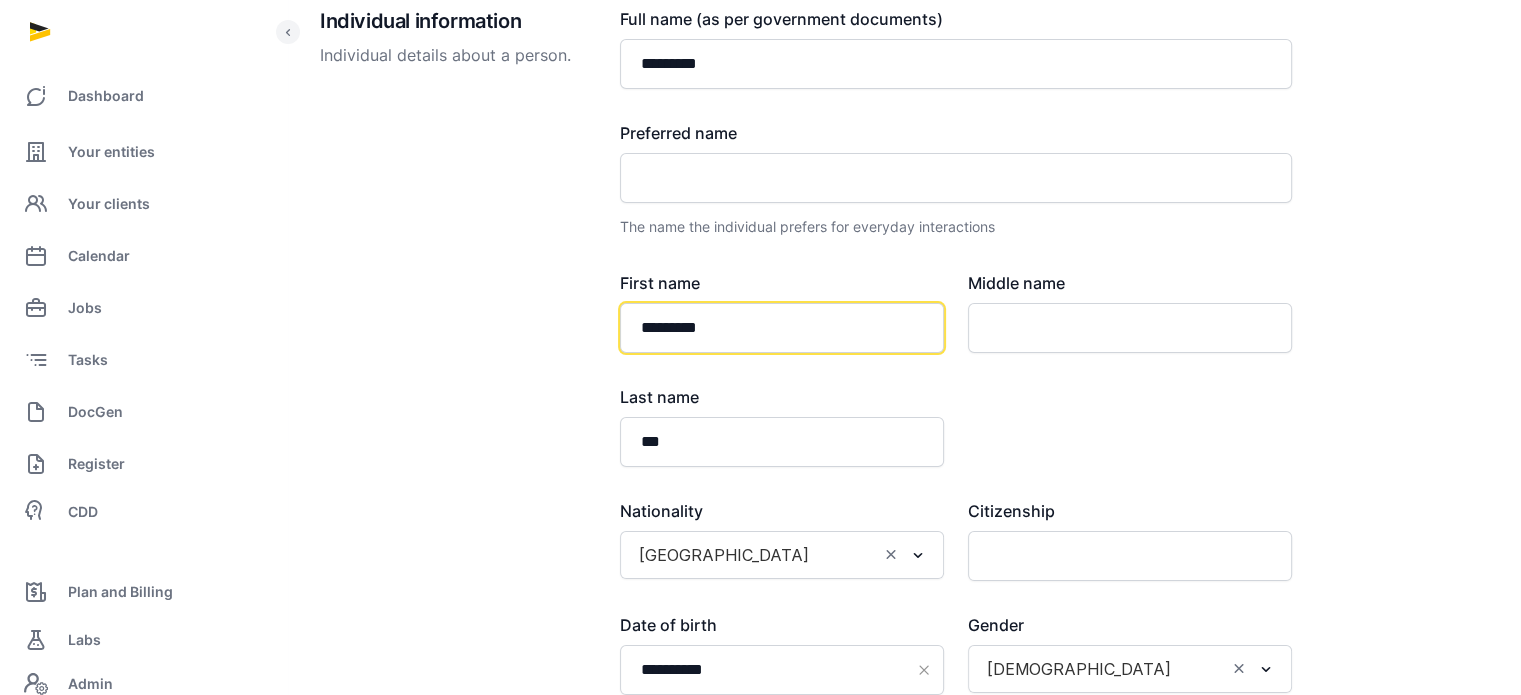 click on "*********" 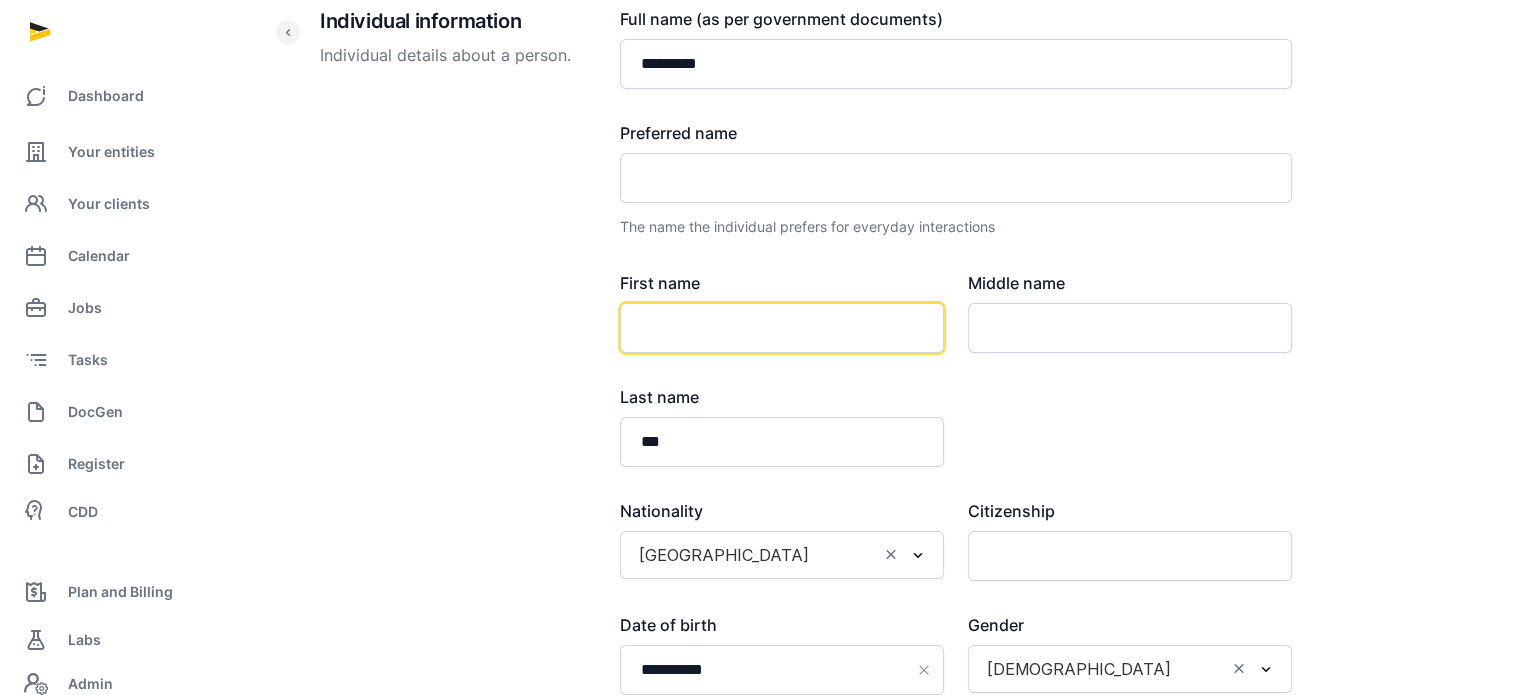 click 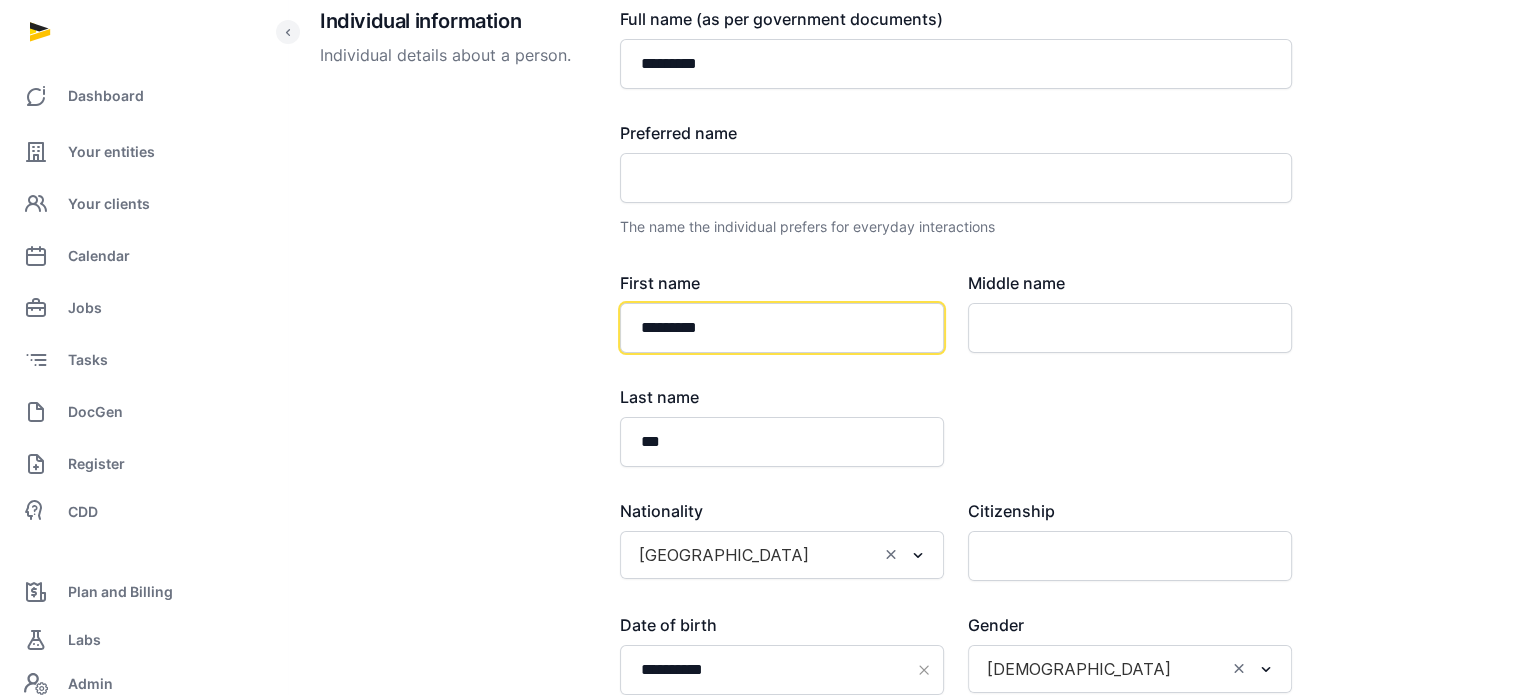 type on "*********" 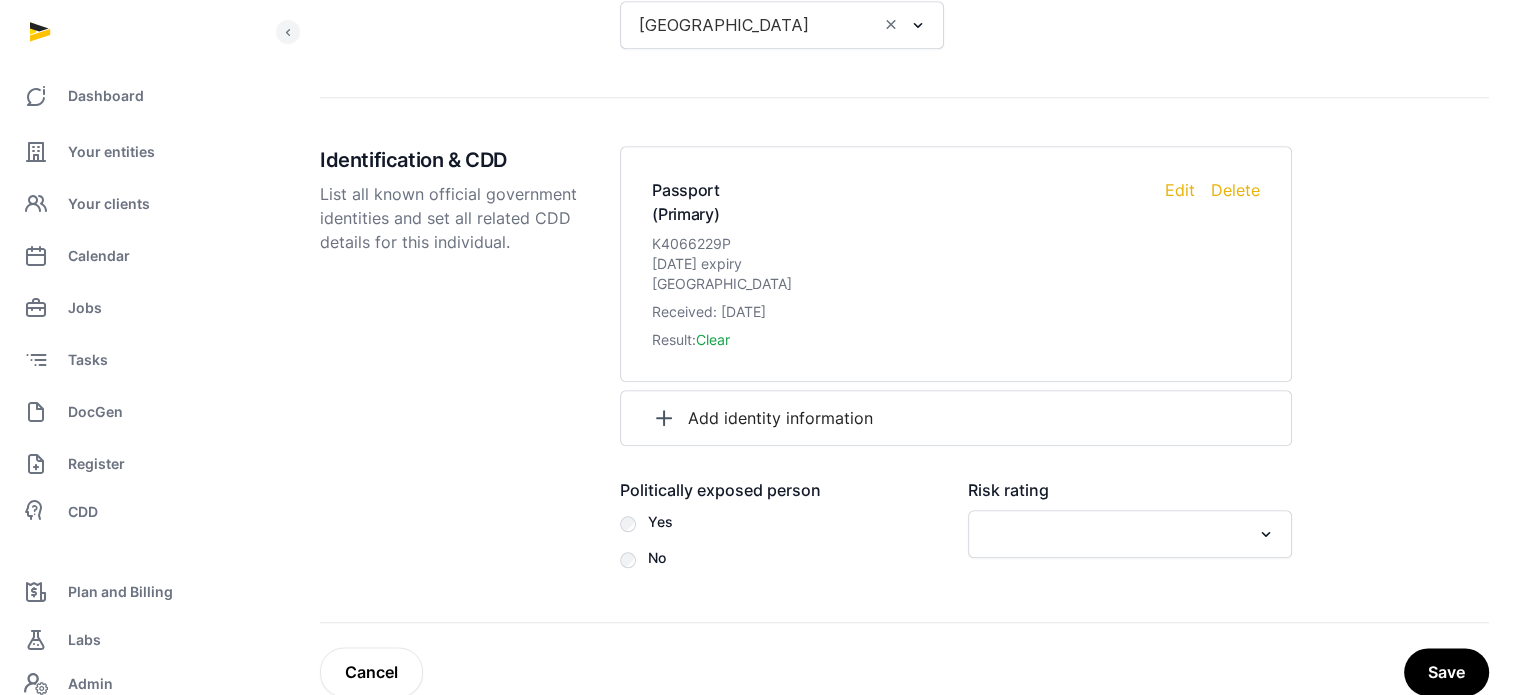 scroll, scrollTop: 2250, scrollLeft: 0, axis: vertical 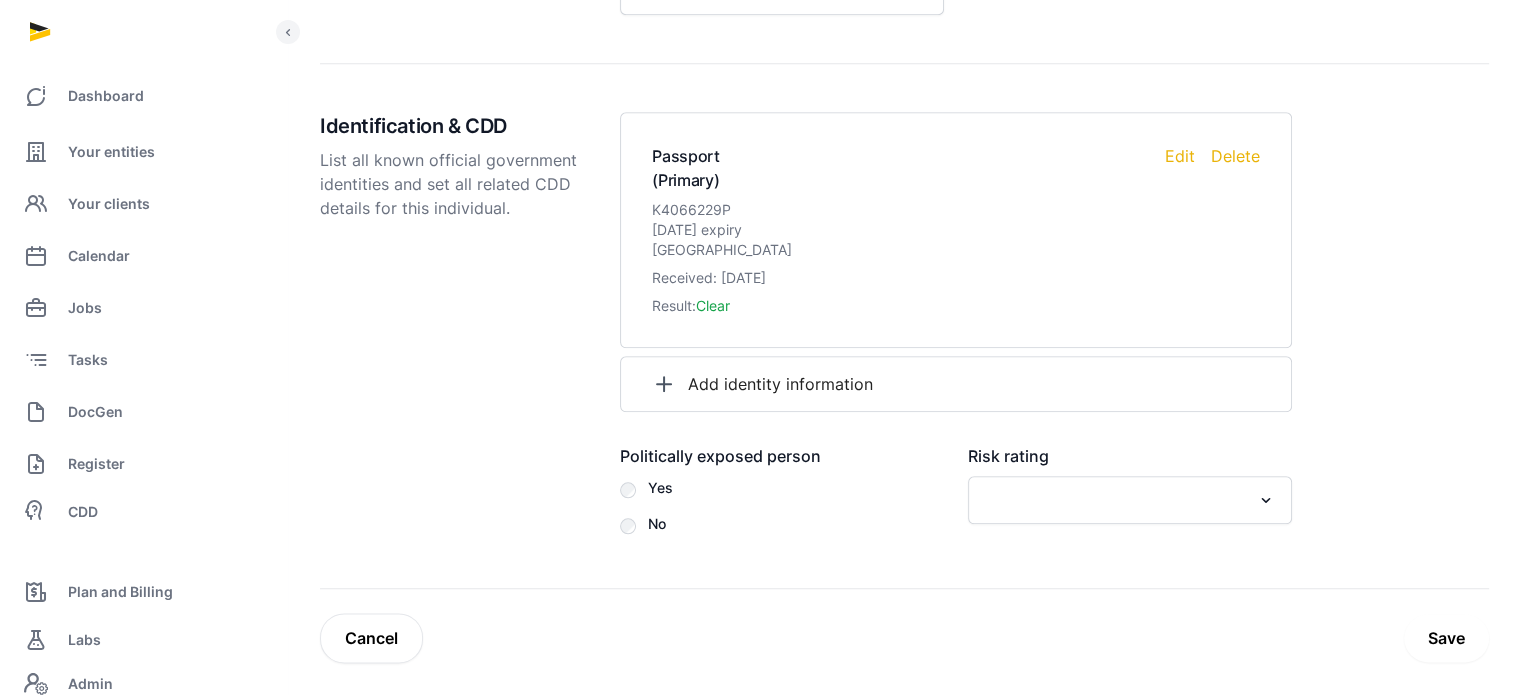 click on "Save" at bounding box center [1446, 638] 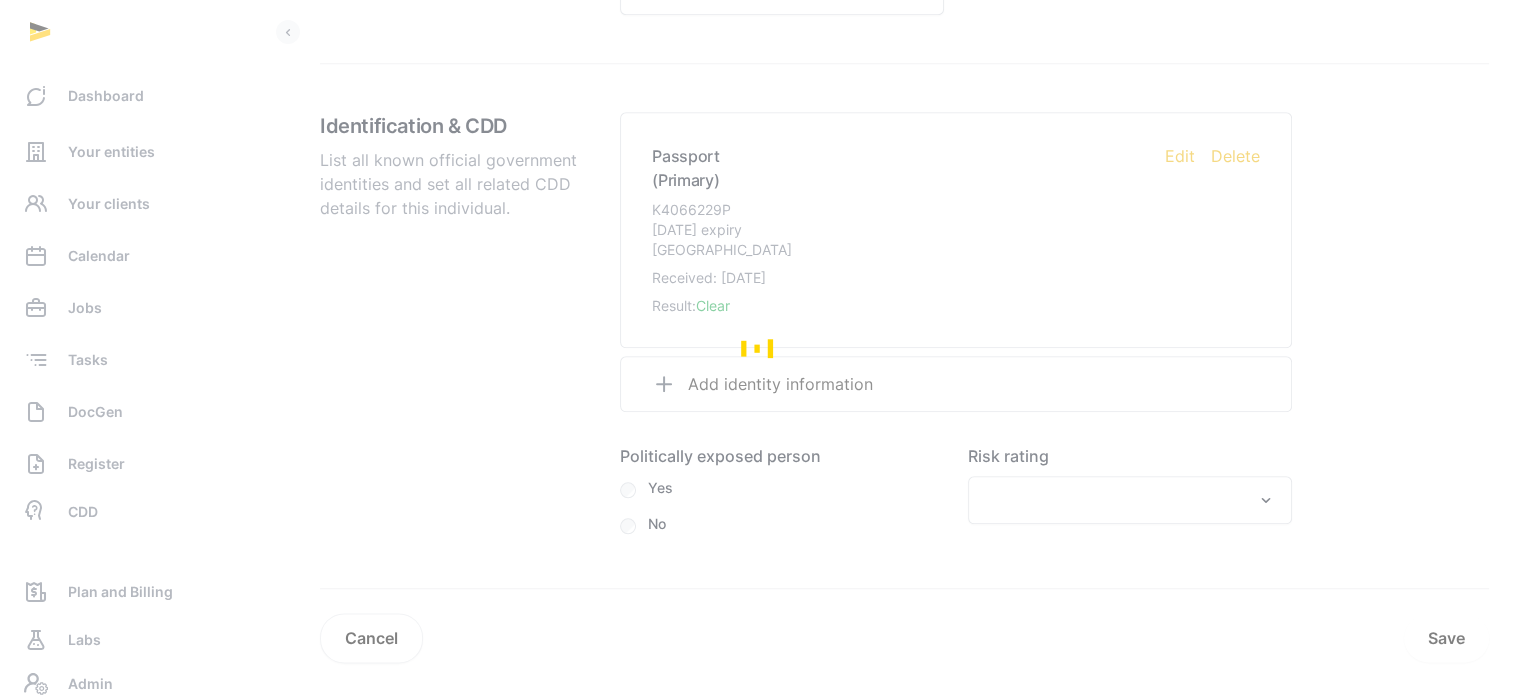 scroll, scrollTop: 1208, scrollLeft: 0, axis: vertical 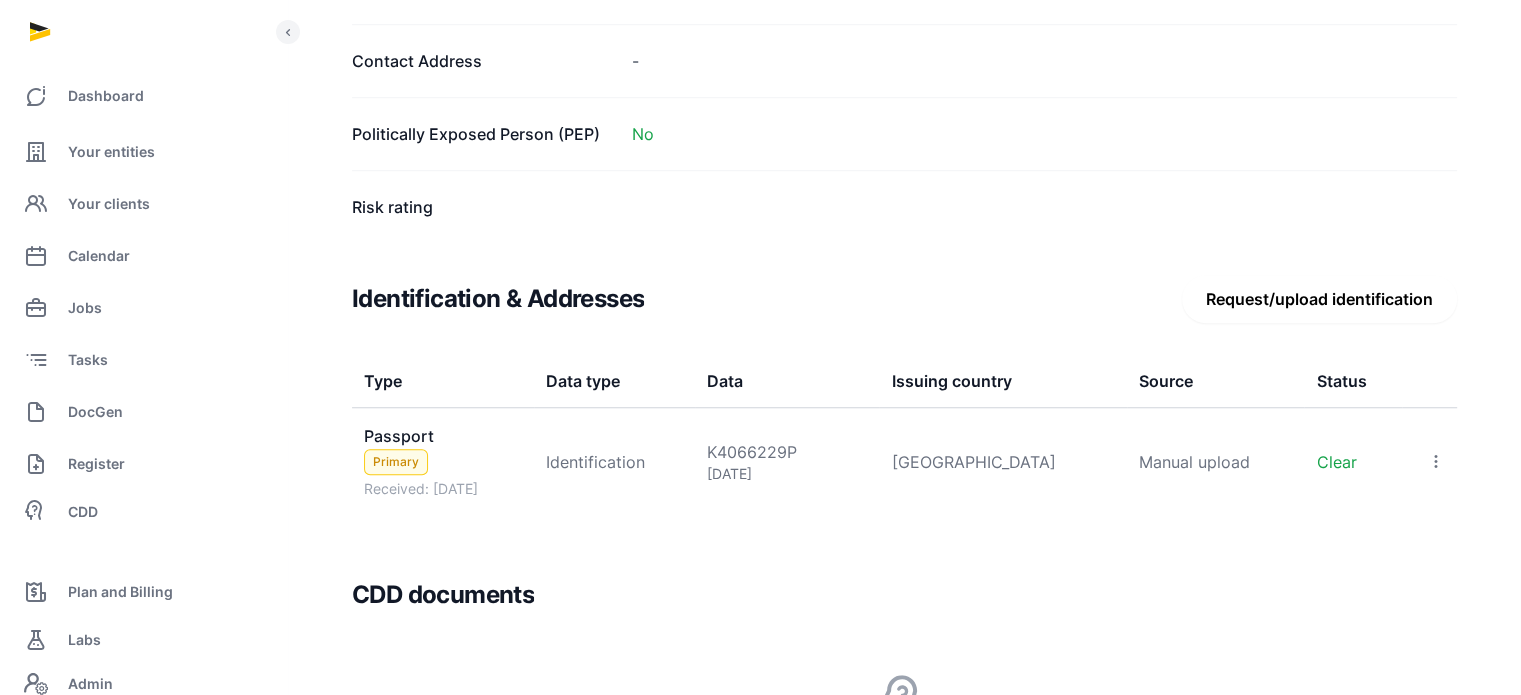 click on "Request/upload identification" at bounding box center [1319, 299] 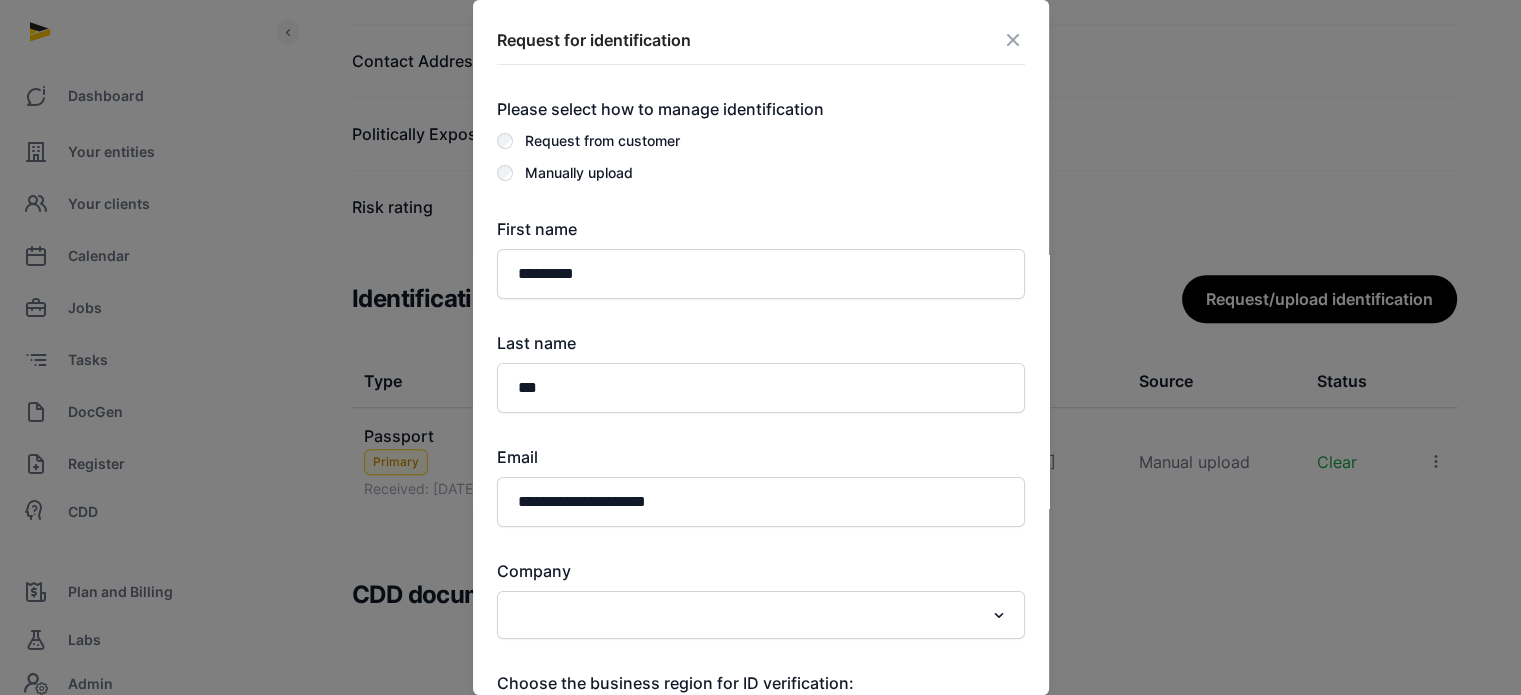 click on "Manually upload" at bounding box center [761, 173] 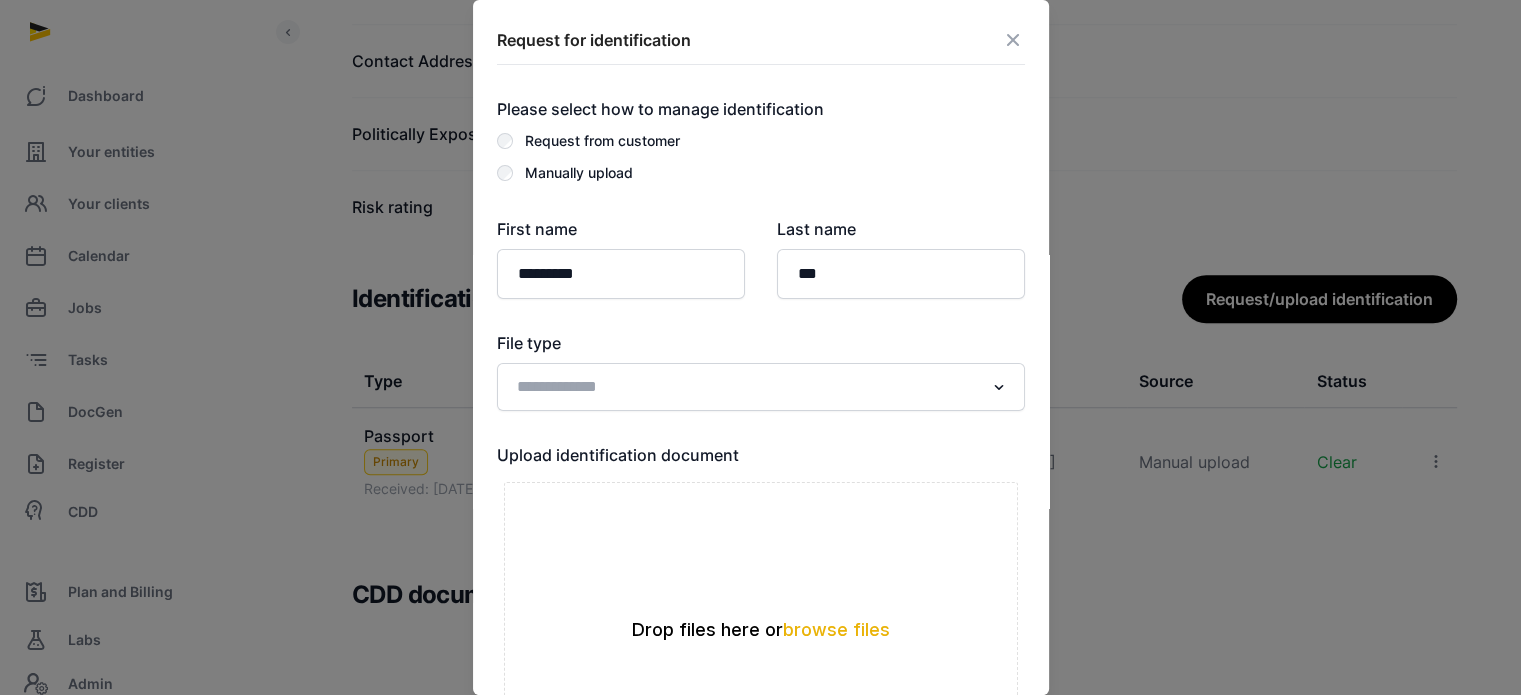 click on "Loading..." 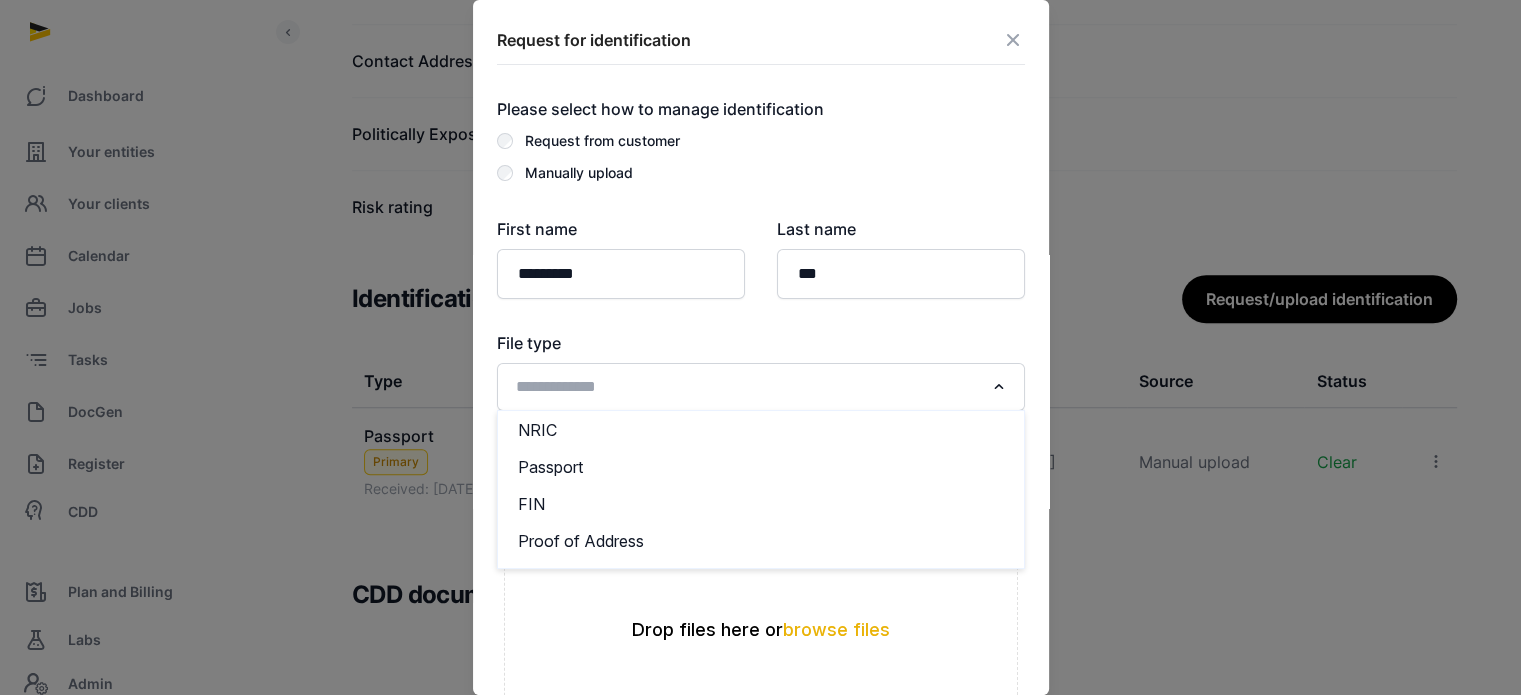 click 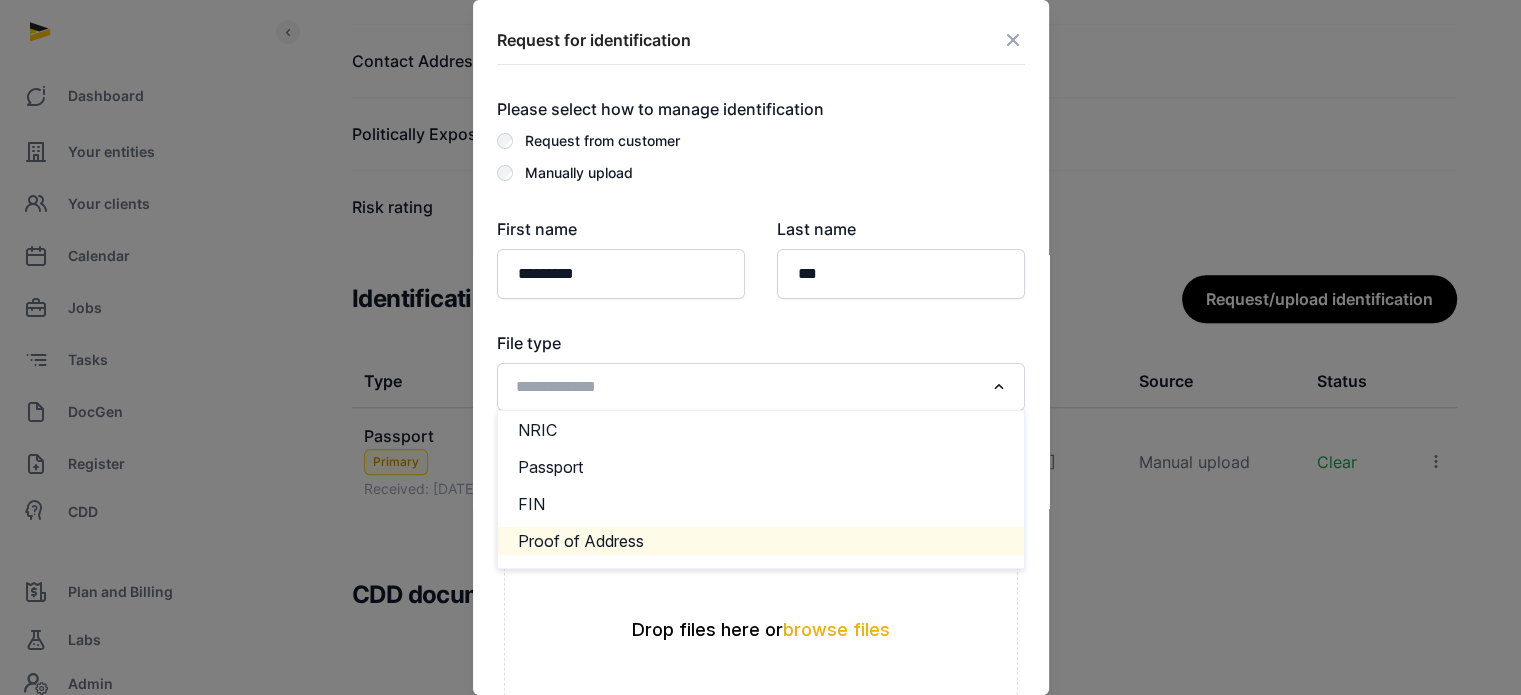 click on "Proof of Address" 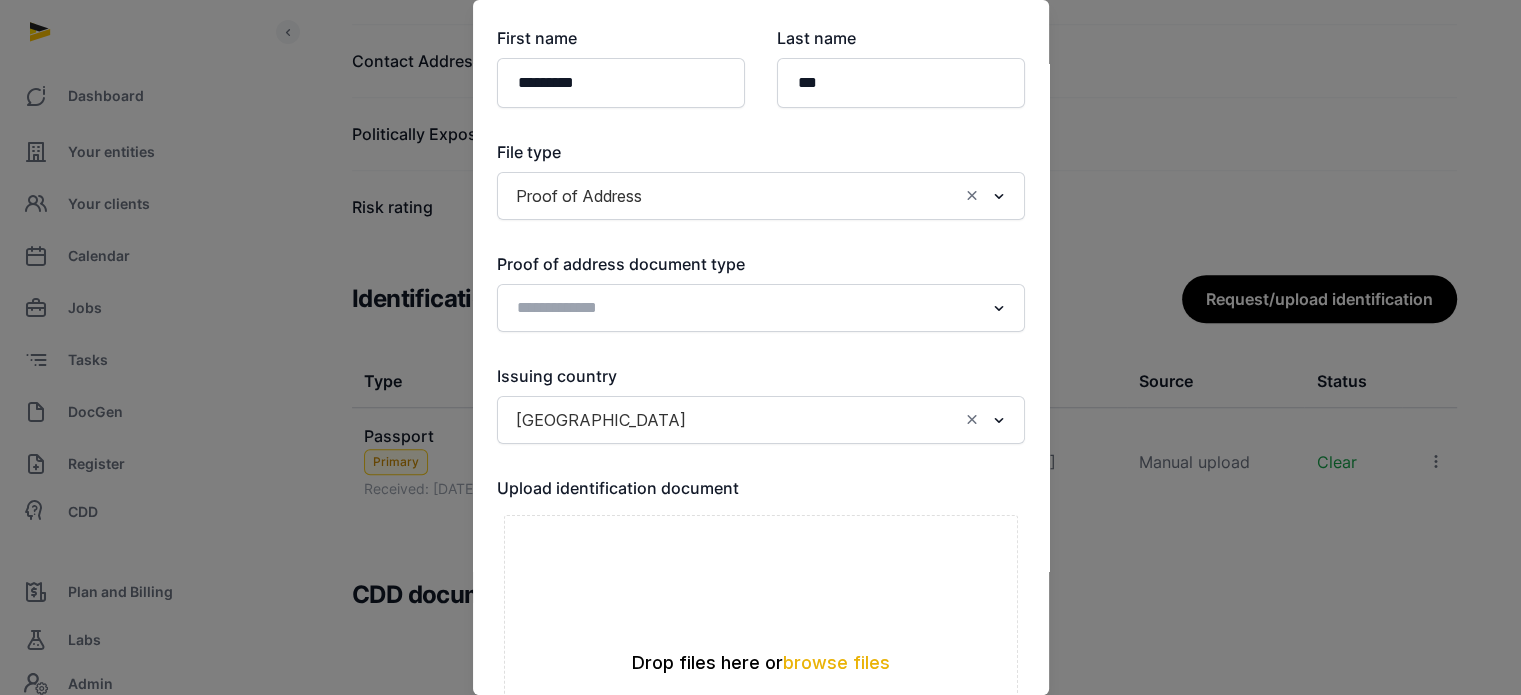 scroll, scrollTop: 192, scrollLeft: 0, axis: vertical 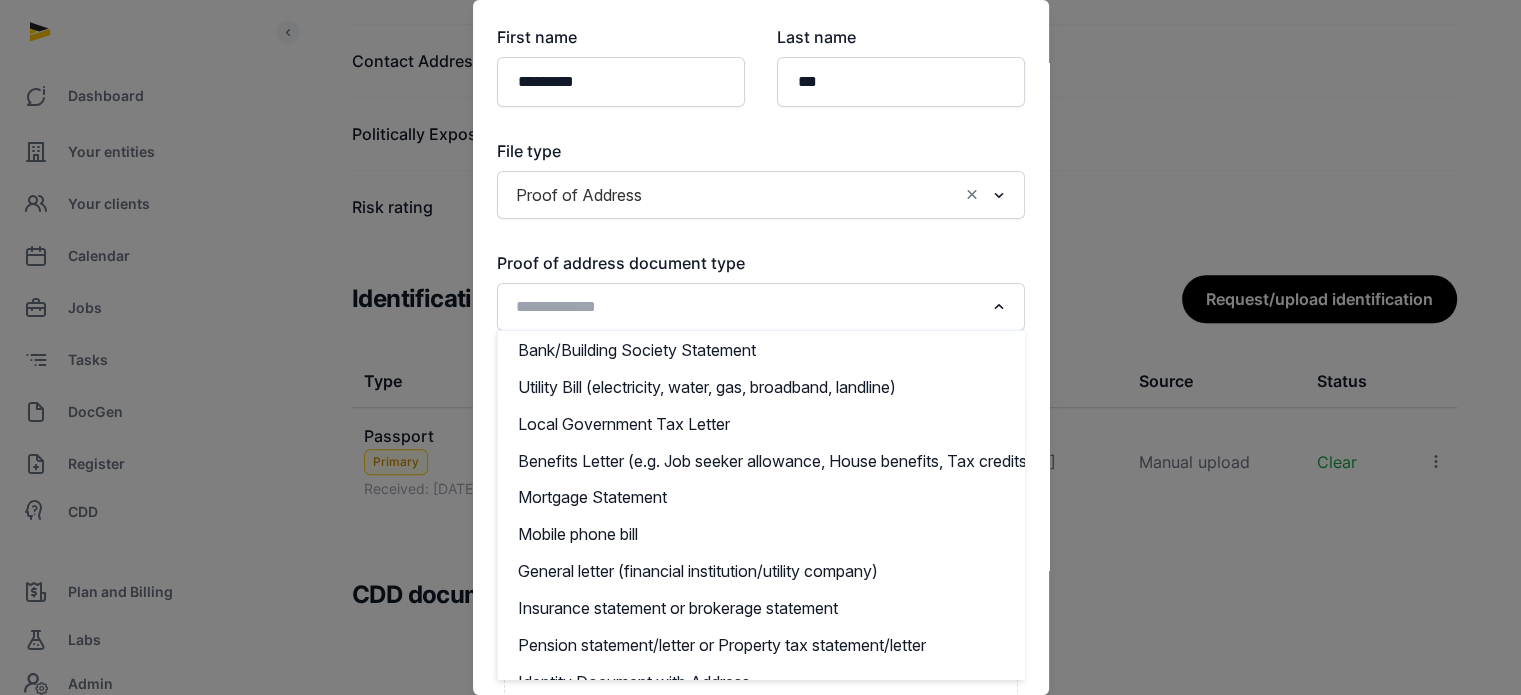 click 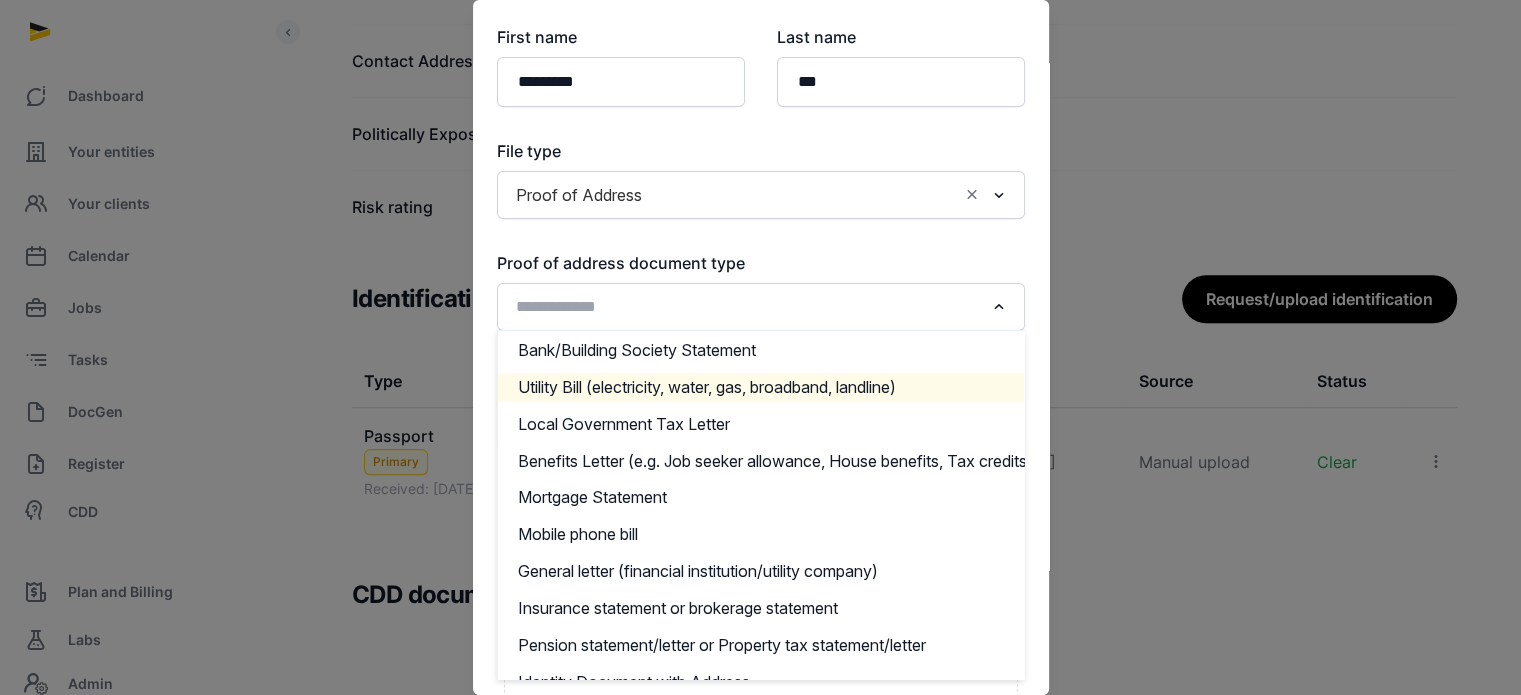 click on "Utility Bill (electricity, water, gas, broadband, landline)" 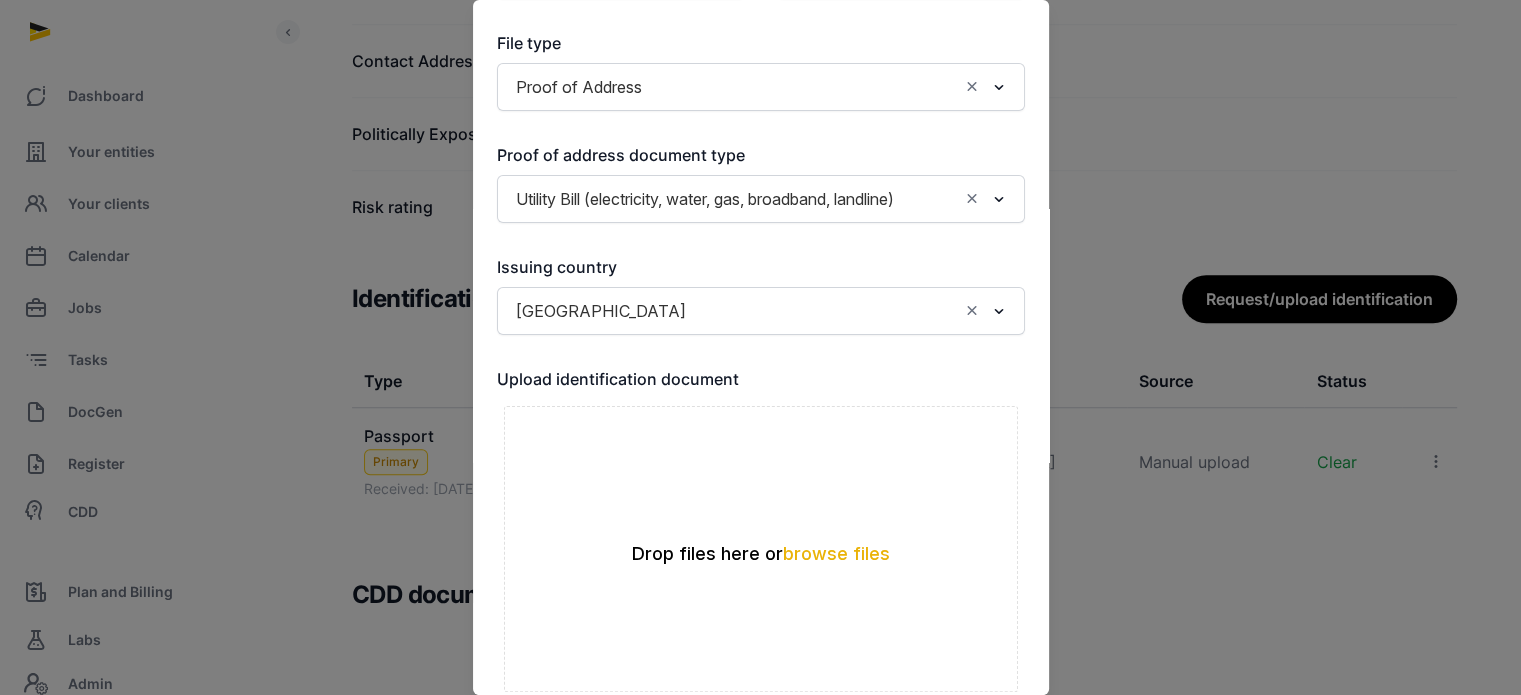 scroll, scrollTop: 310, scrollLeft: 0, axis: vertical 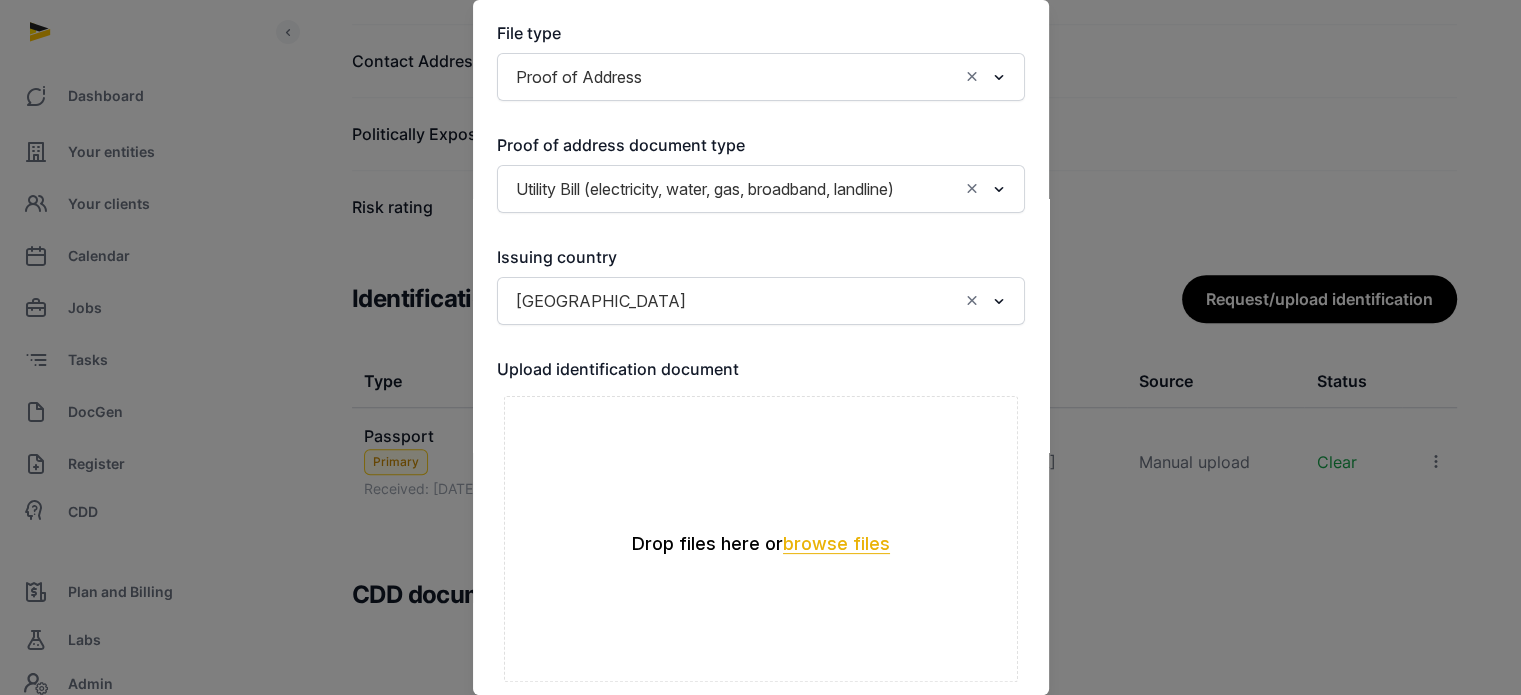 click on "browse files" at bounding box center [836, 544] 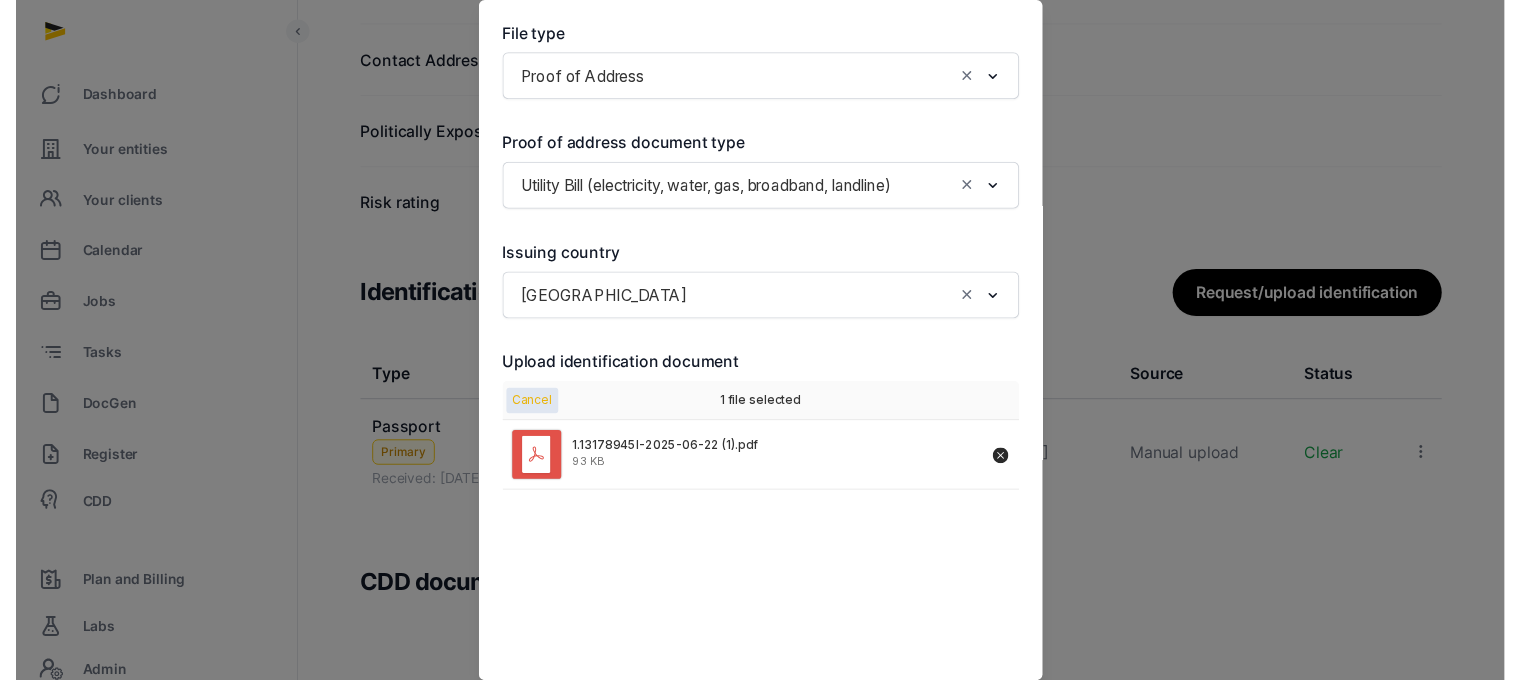 scroll, scrollTop: 572, scrollLeft: 0, axis: vertical 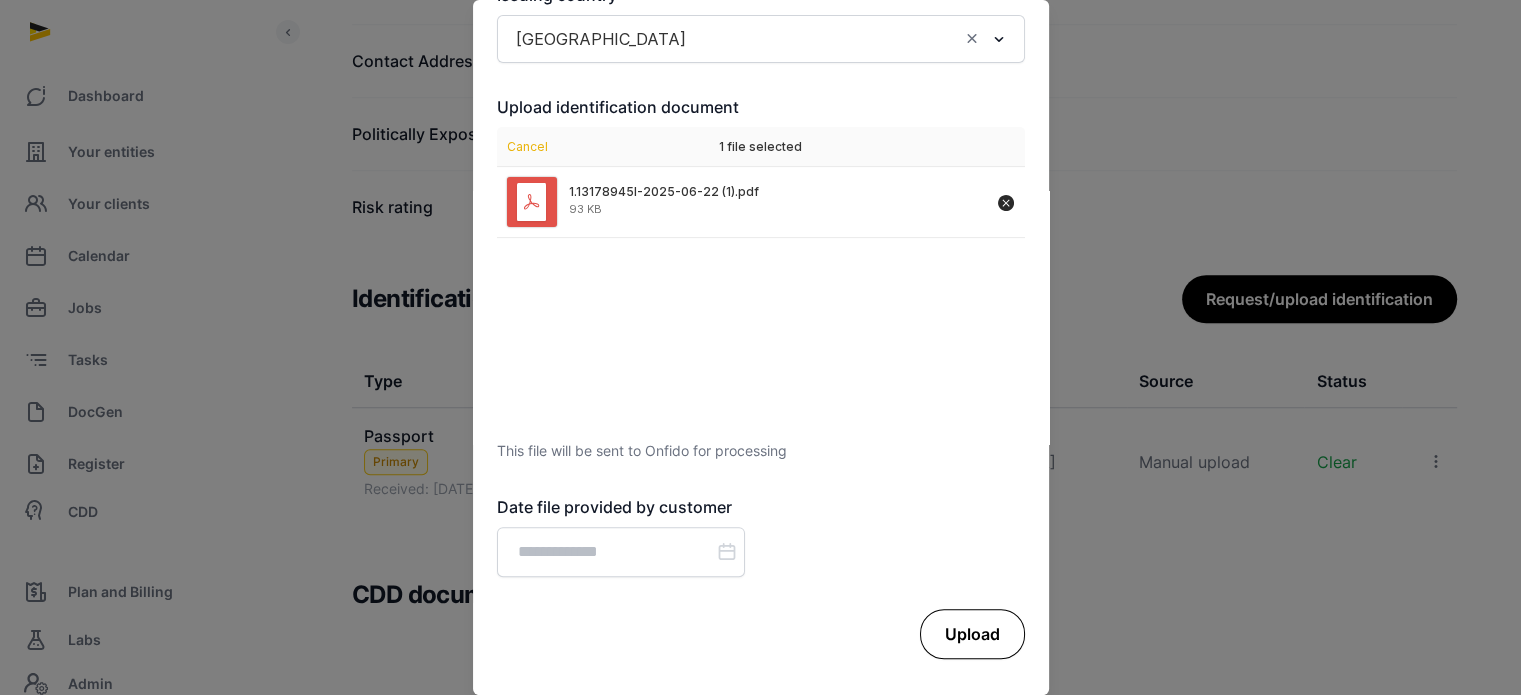 click on "Upload" at bounding box center (972, 634) 